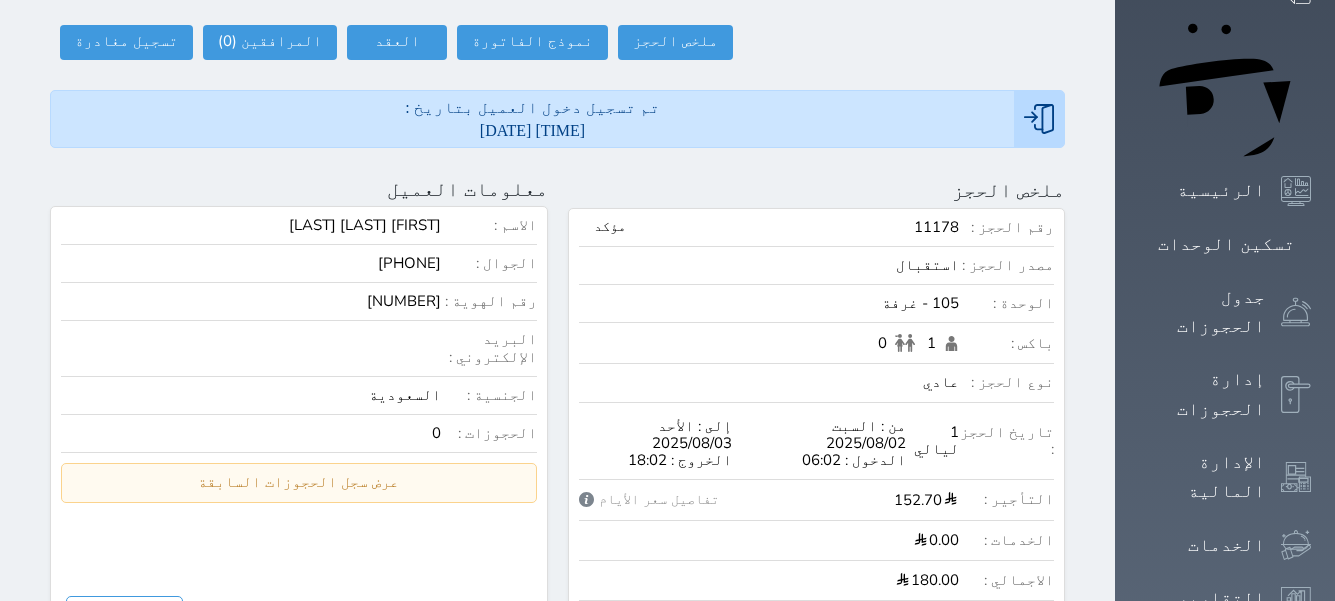 scroll, scrollTop: 0, scrollLeft: 0, axis: both 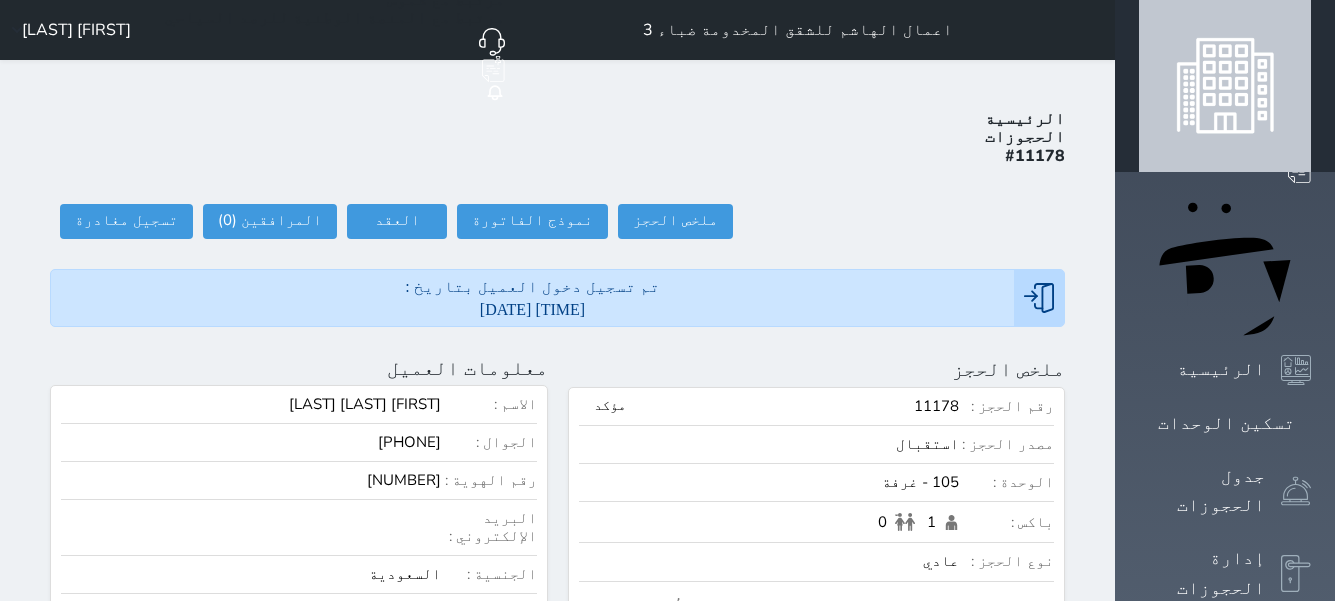 click at bounding box center [1225, 86] 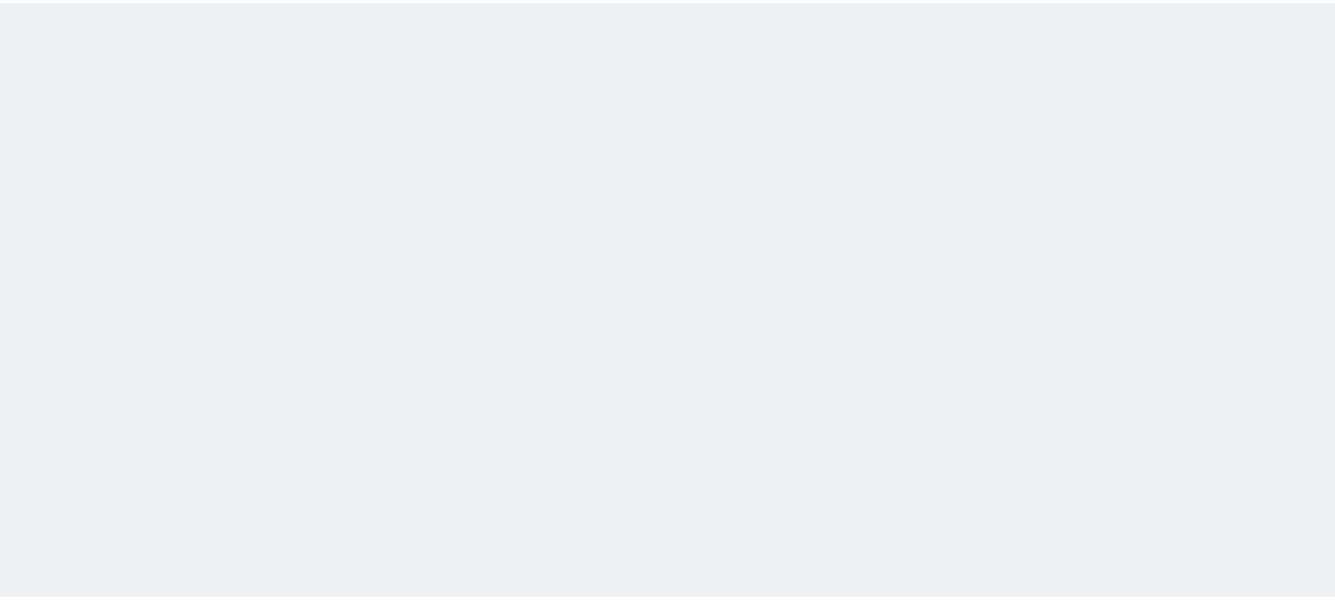scroll, scrollTop: 0, scrollLeft: 0, axis: both 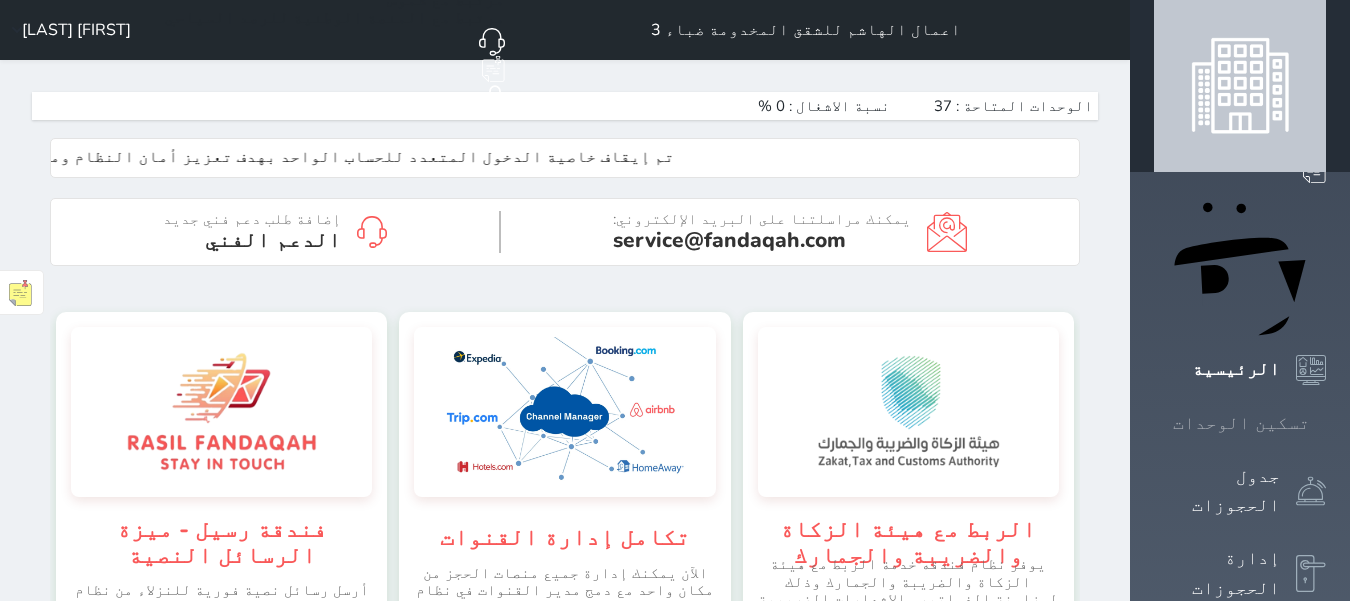 click 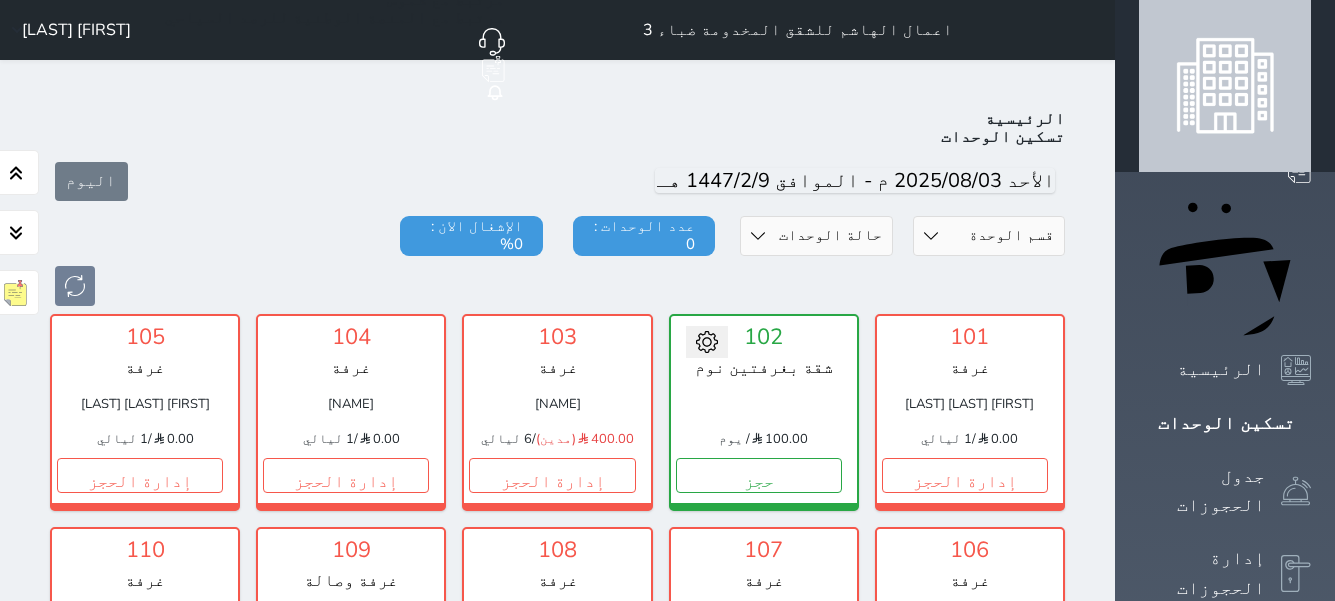 scroll, scrollTop: 78, scrollLeft: 0, axis: vertical 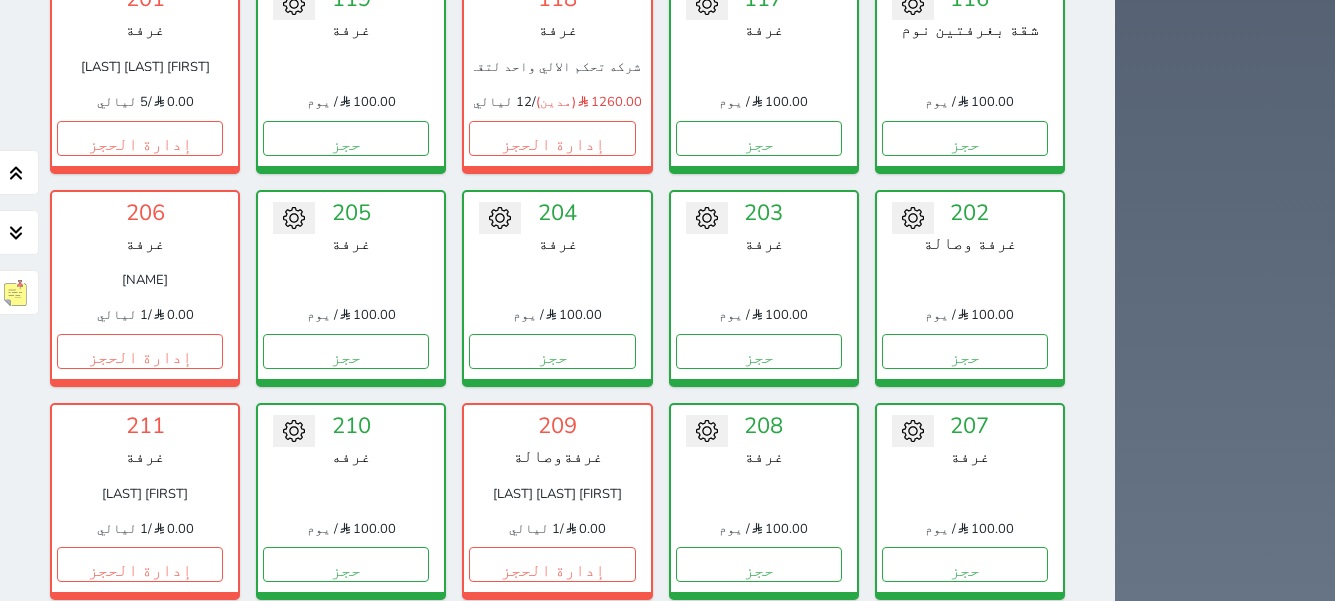 click on "حجز" at bounding box center (552, 778) 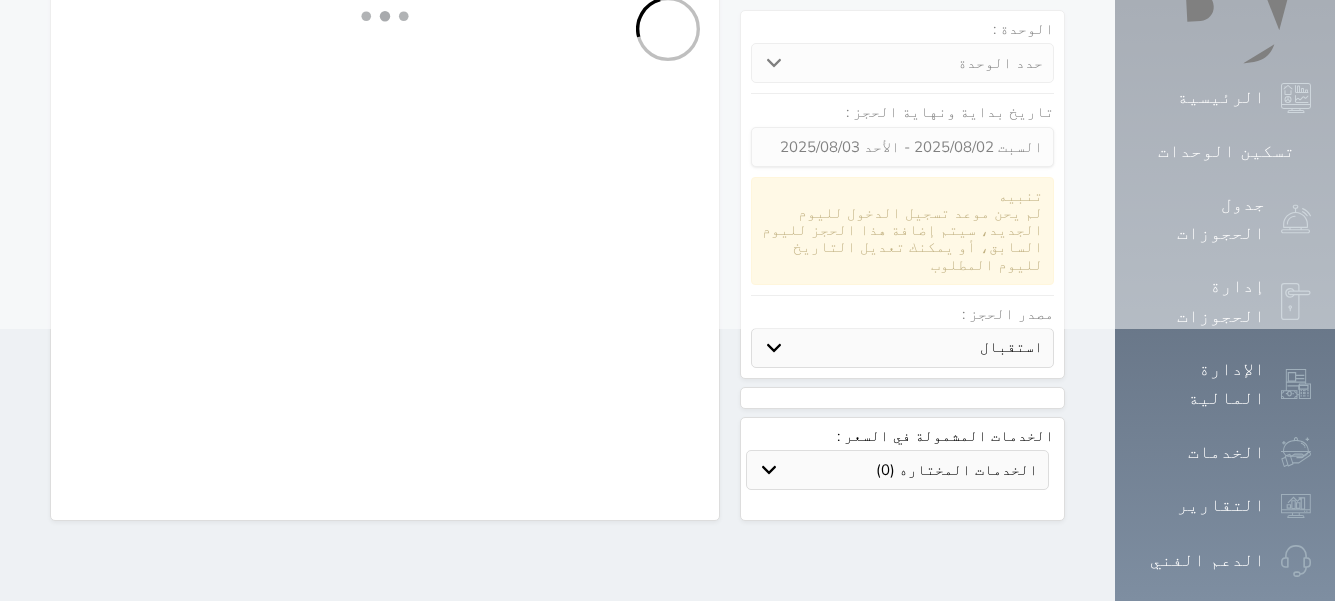 scroll, scrollTop: 0, scrollLeft: 0, axis: both 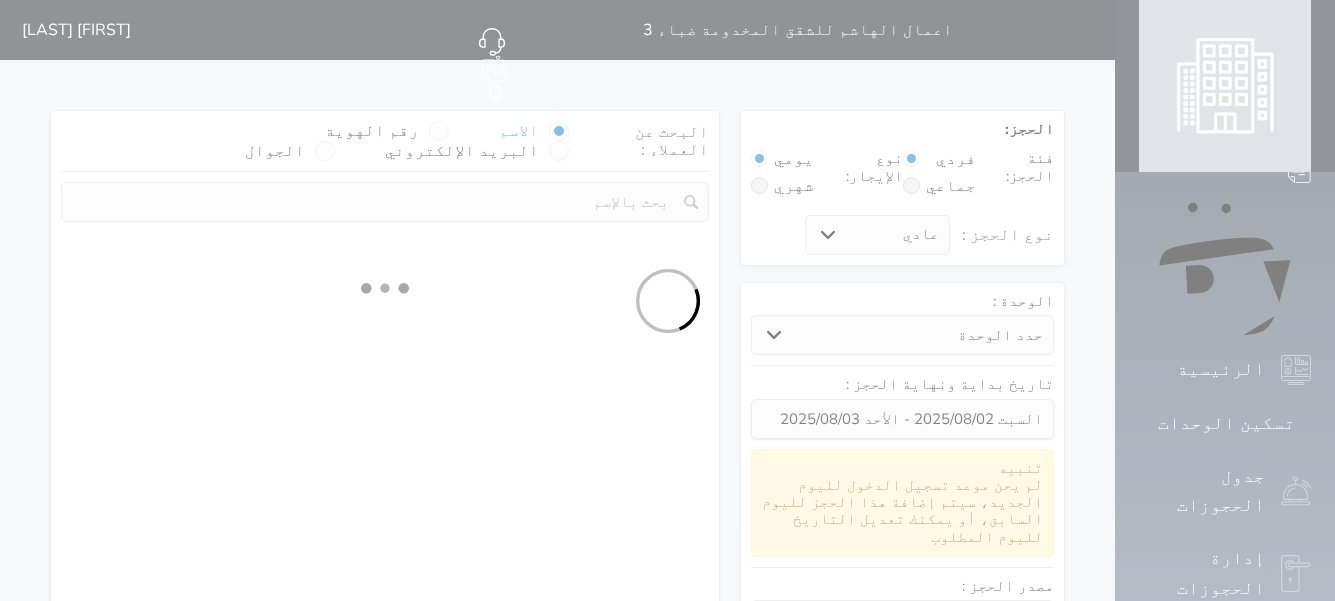 select 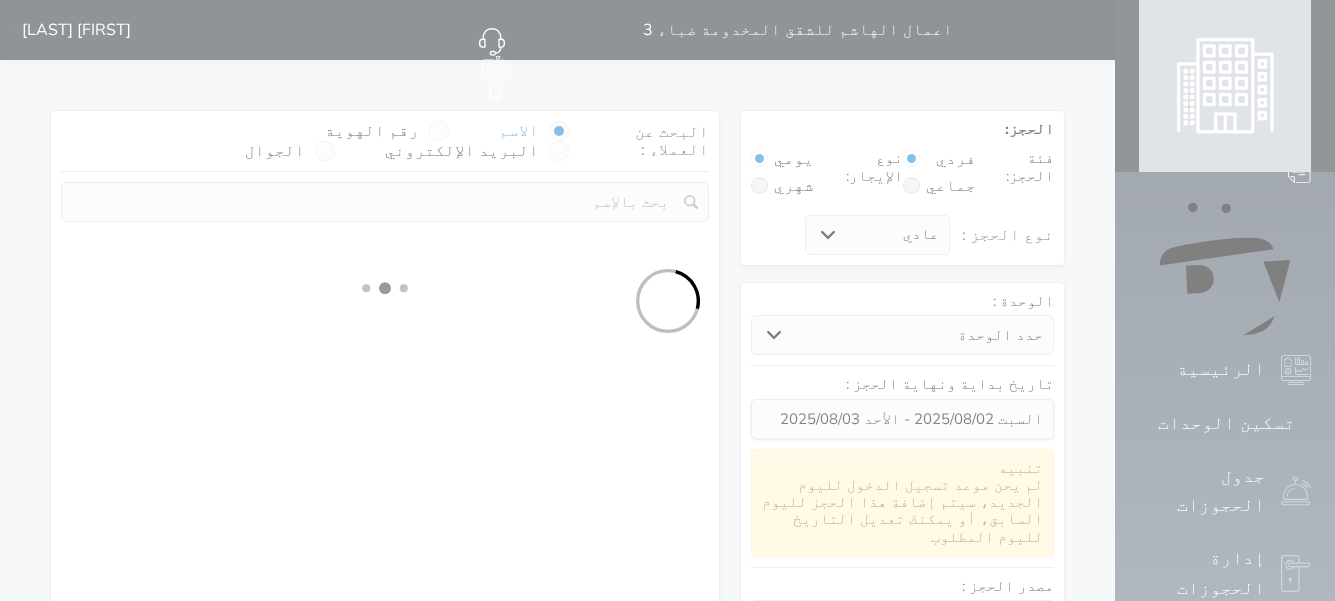 select on "1" 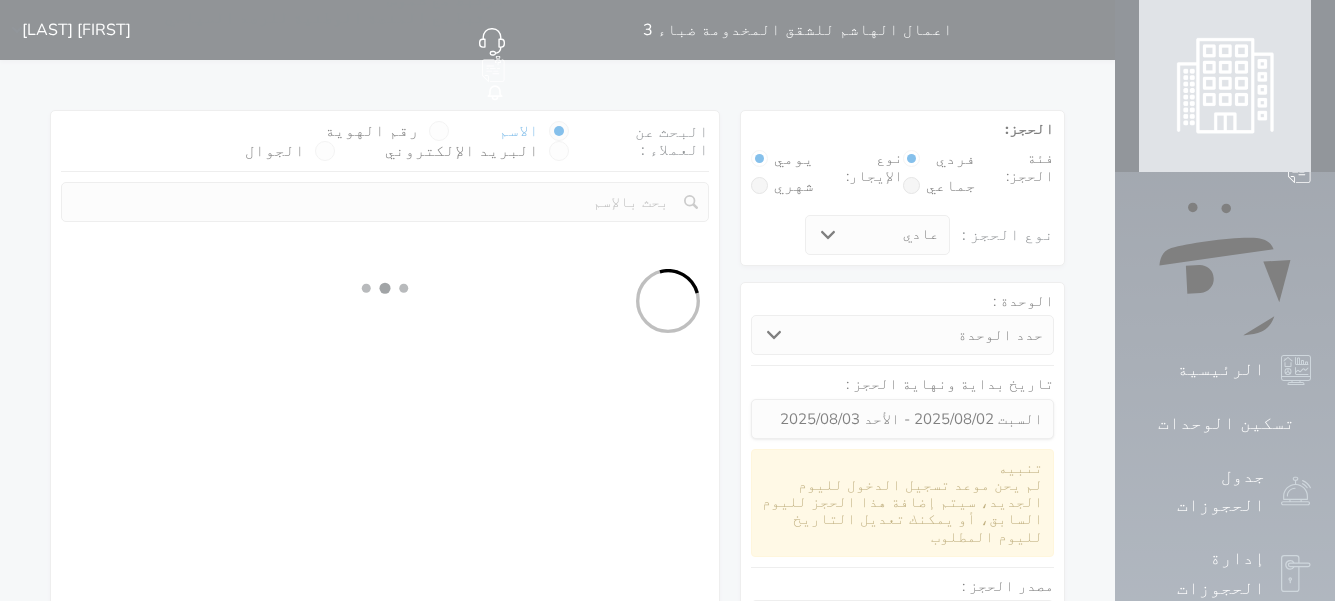 select on "113" 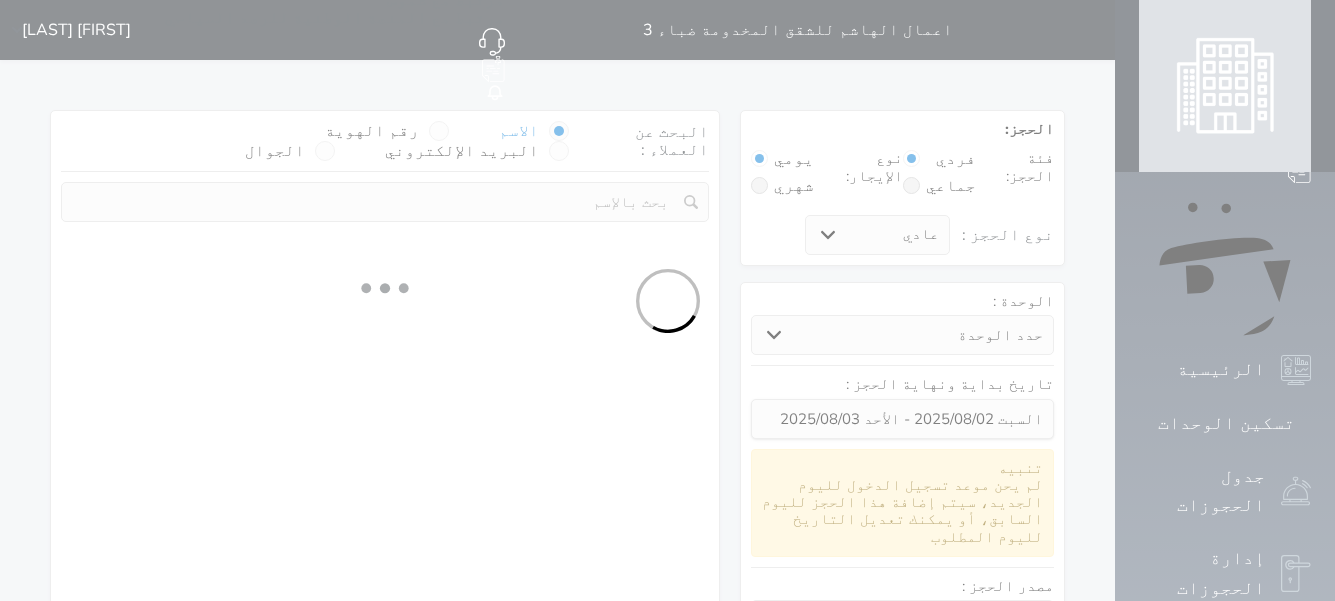 select on "1" 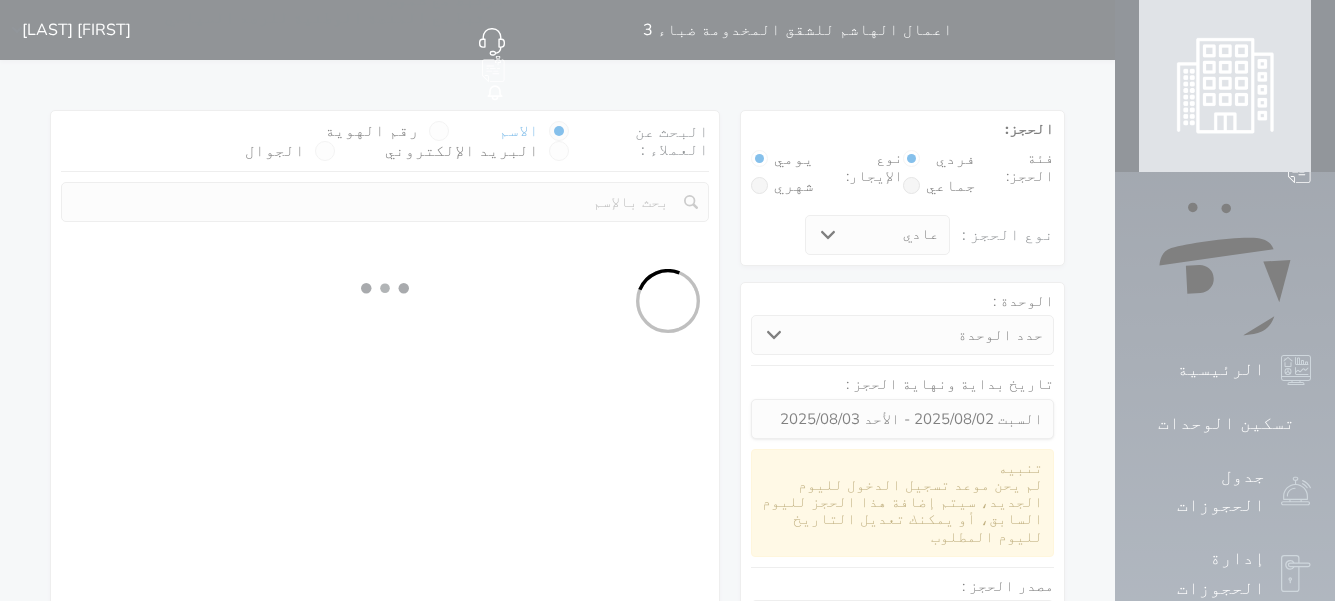 select 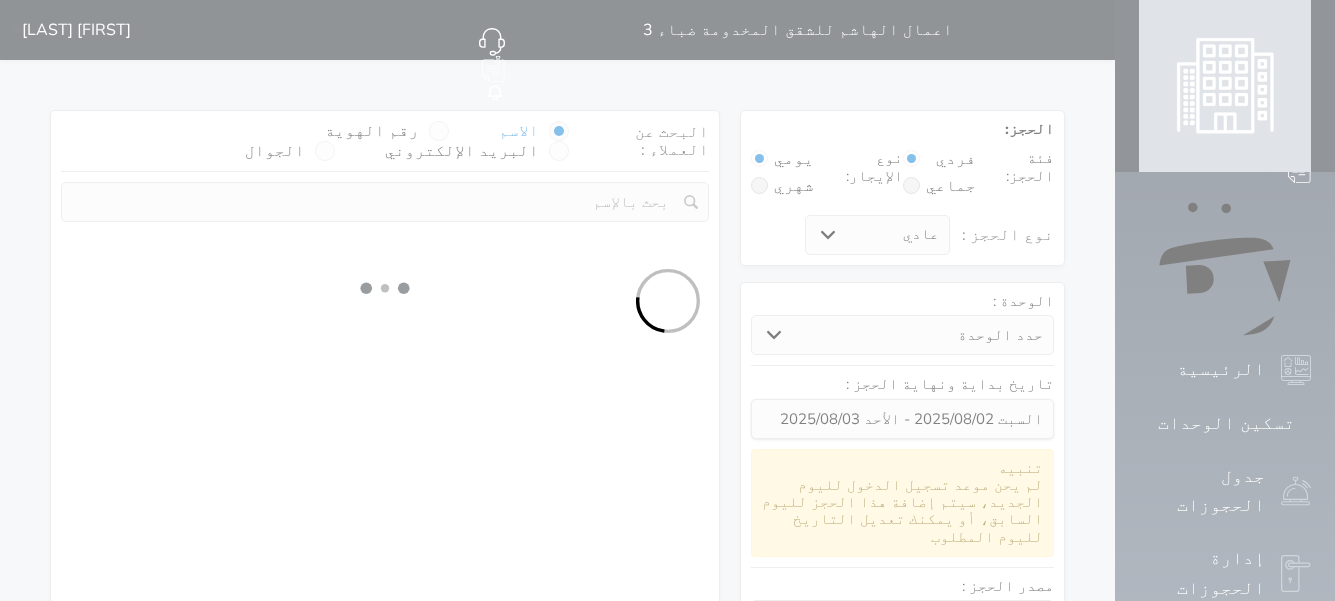 select on "7" 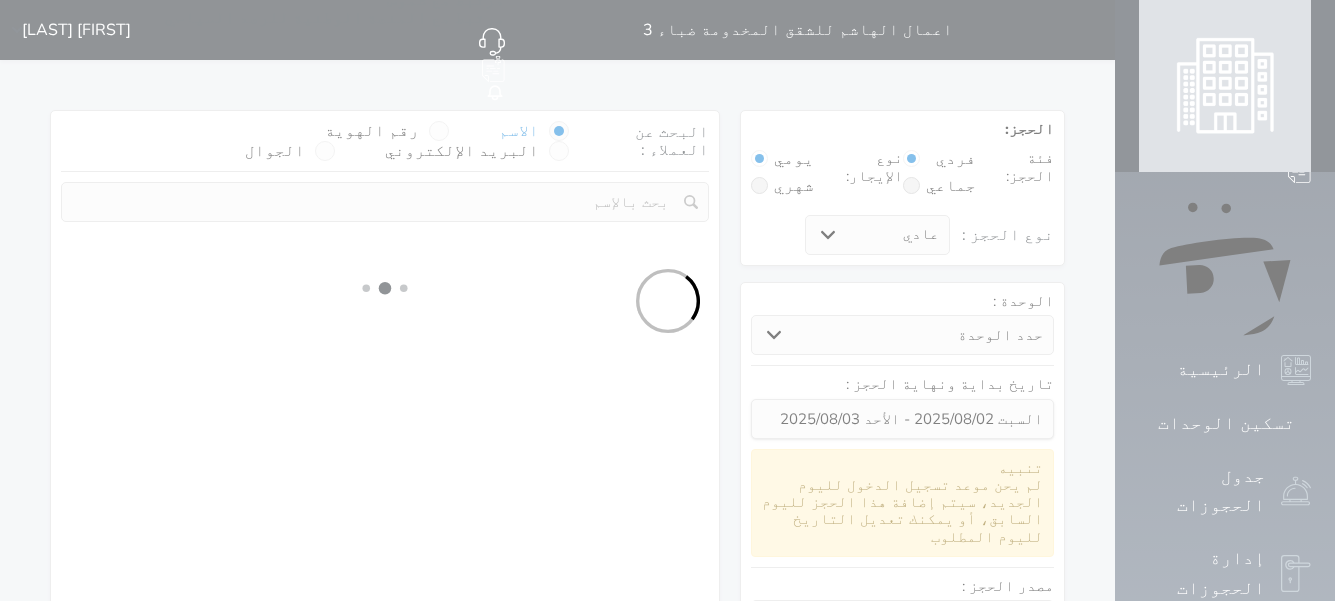 select 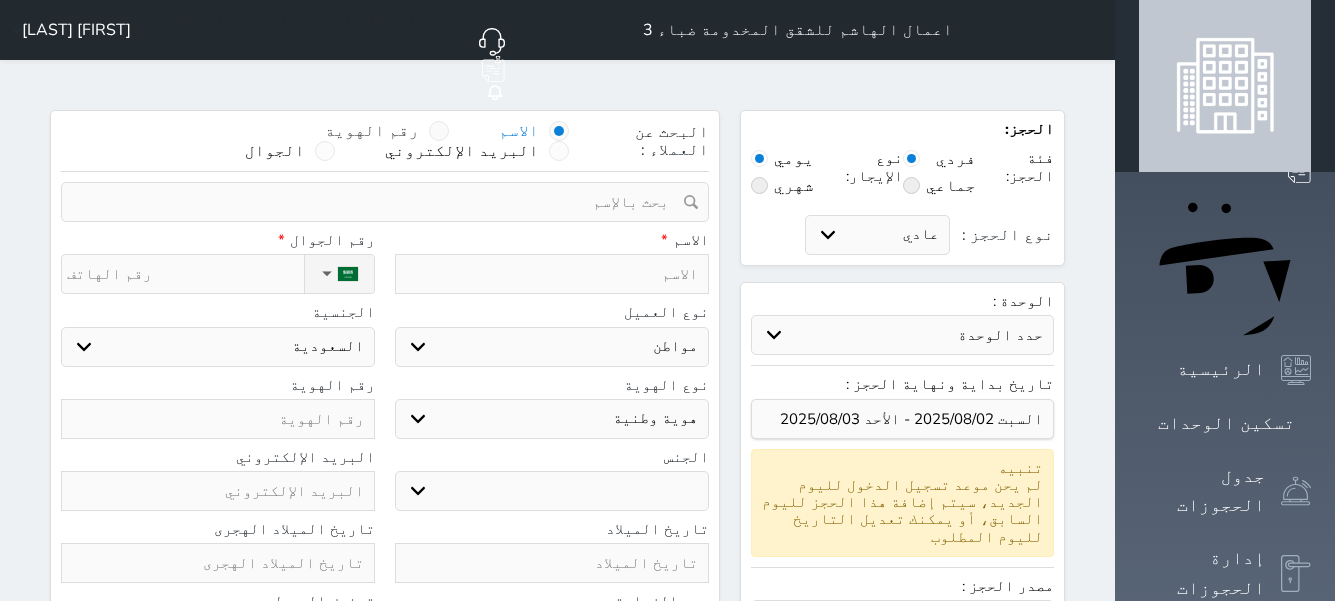 select 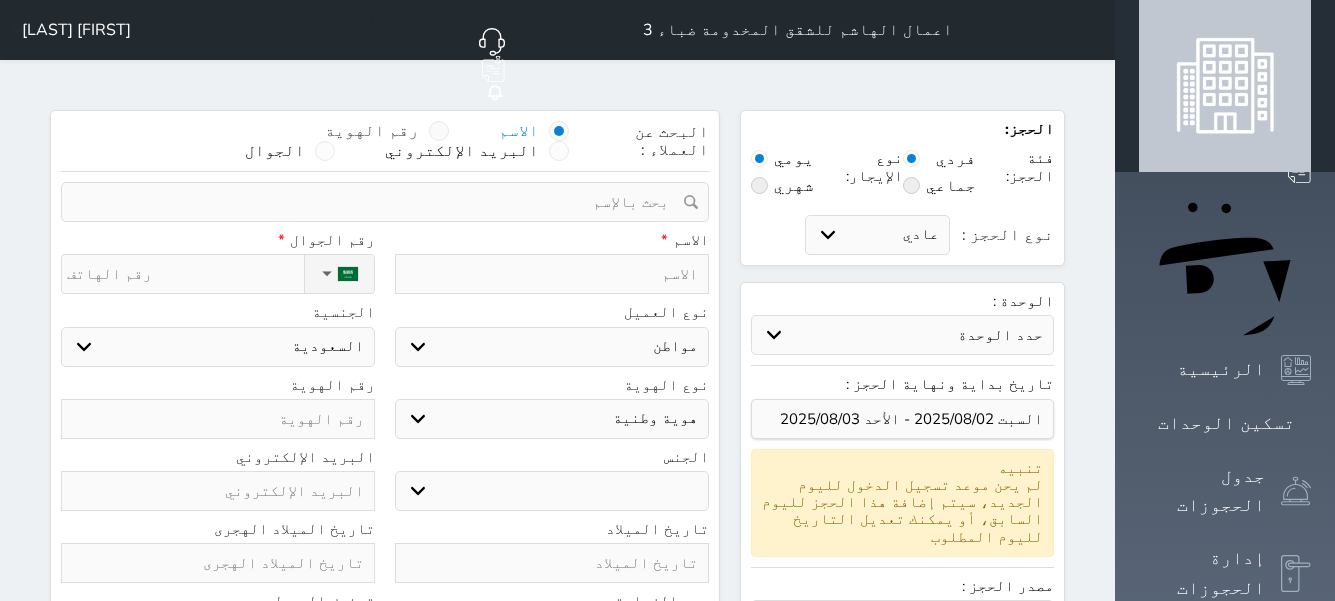 click at bounding box center [439, 131] 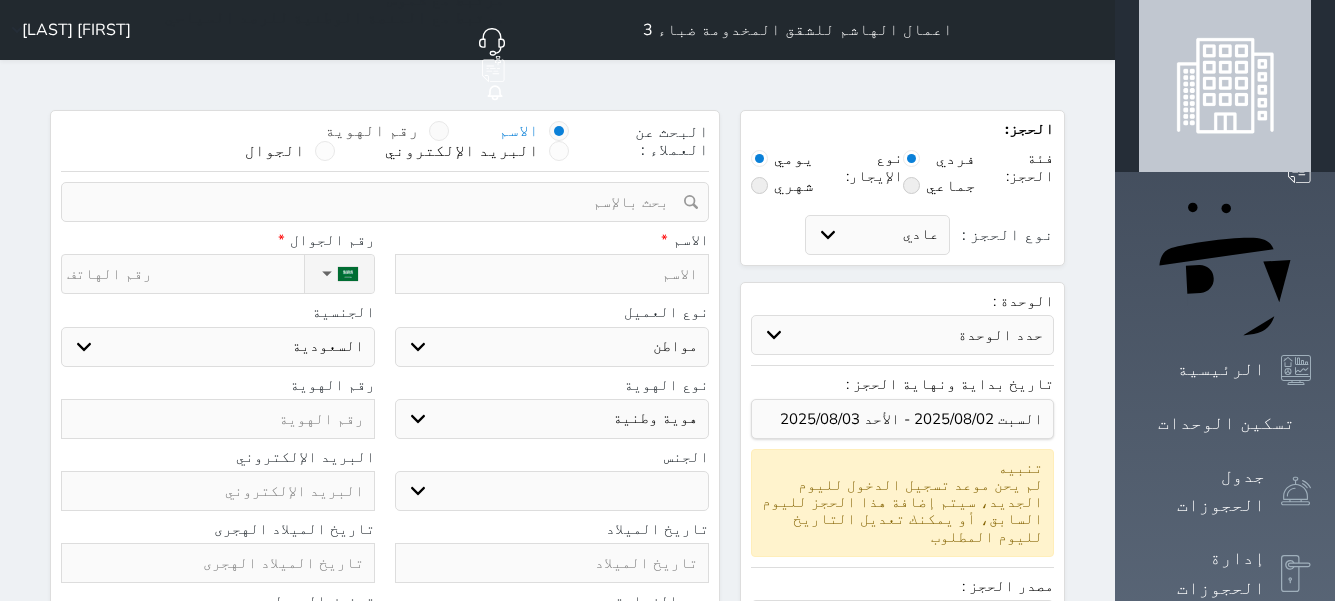 click on "رقم الهوية" at bounding box center [419, 141] 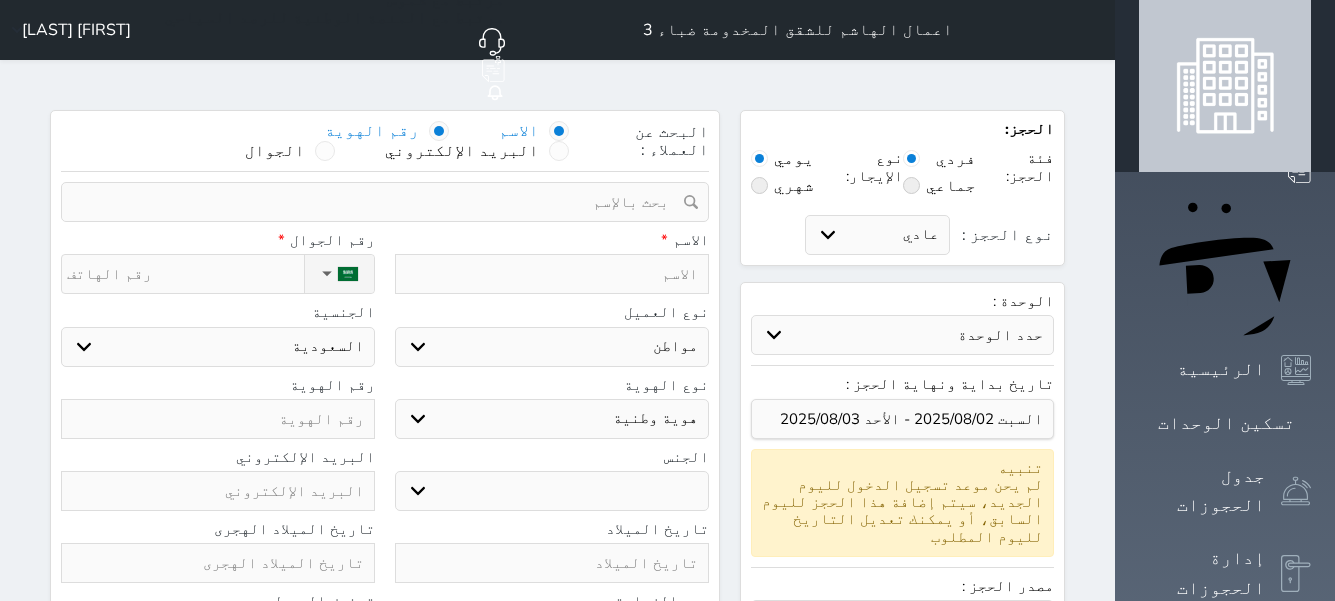 select 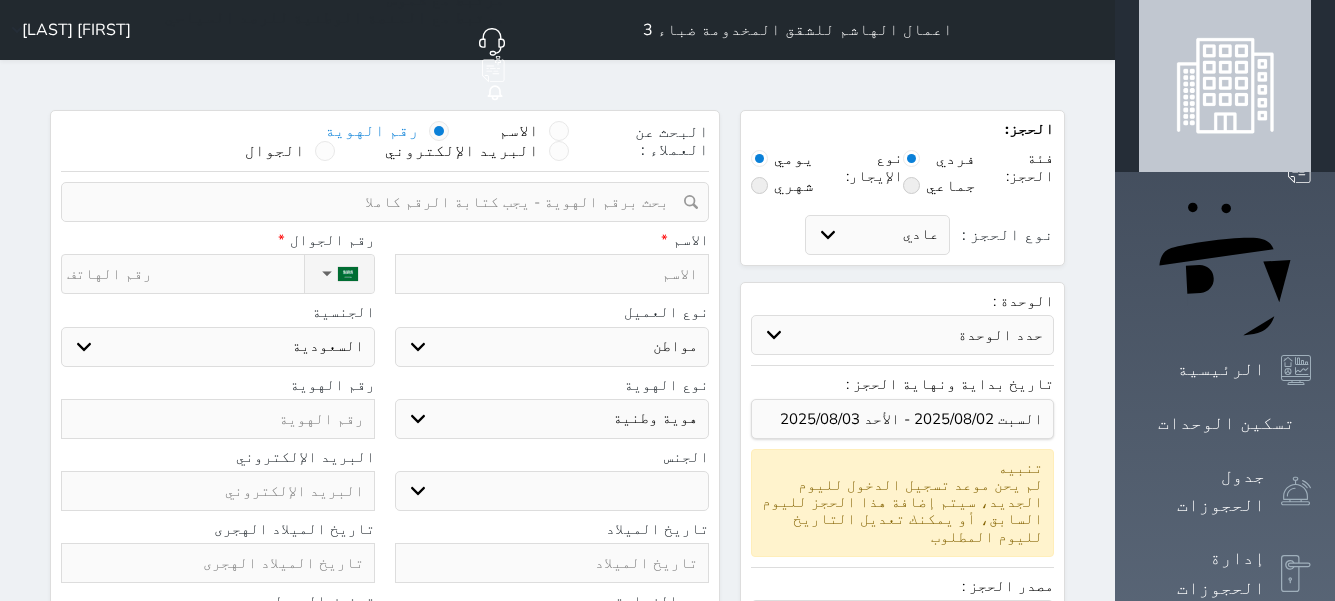 click at bounding box center [378, 202] 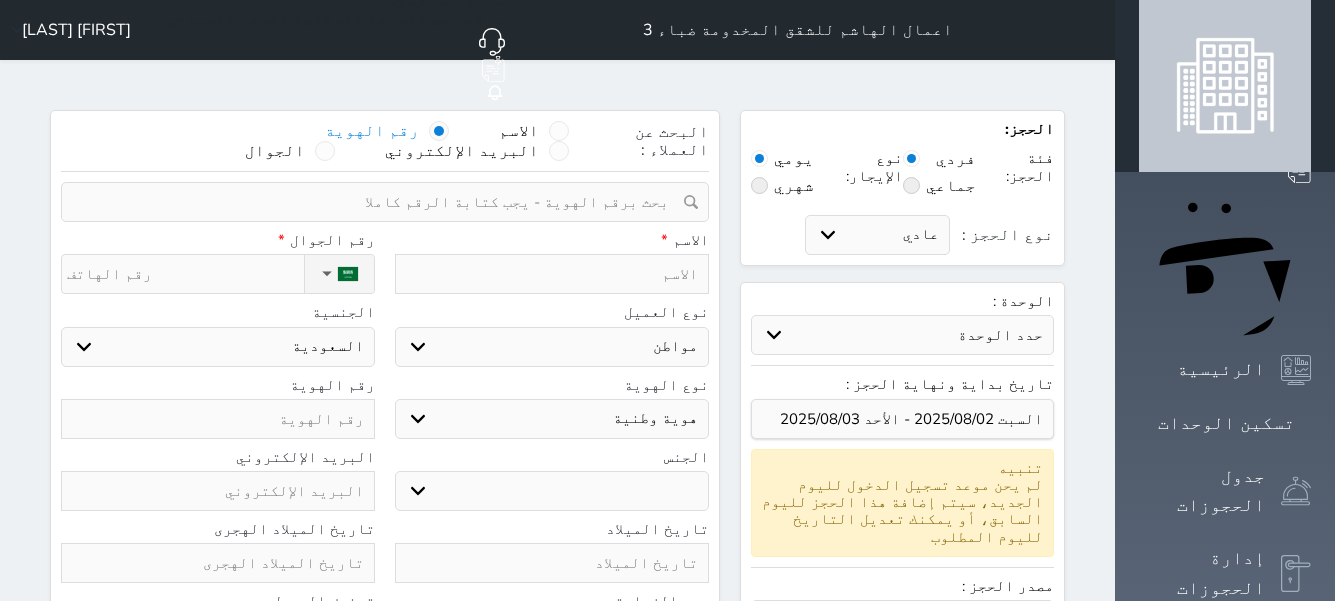 click at bounding box center [378, 202] 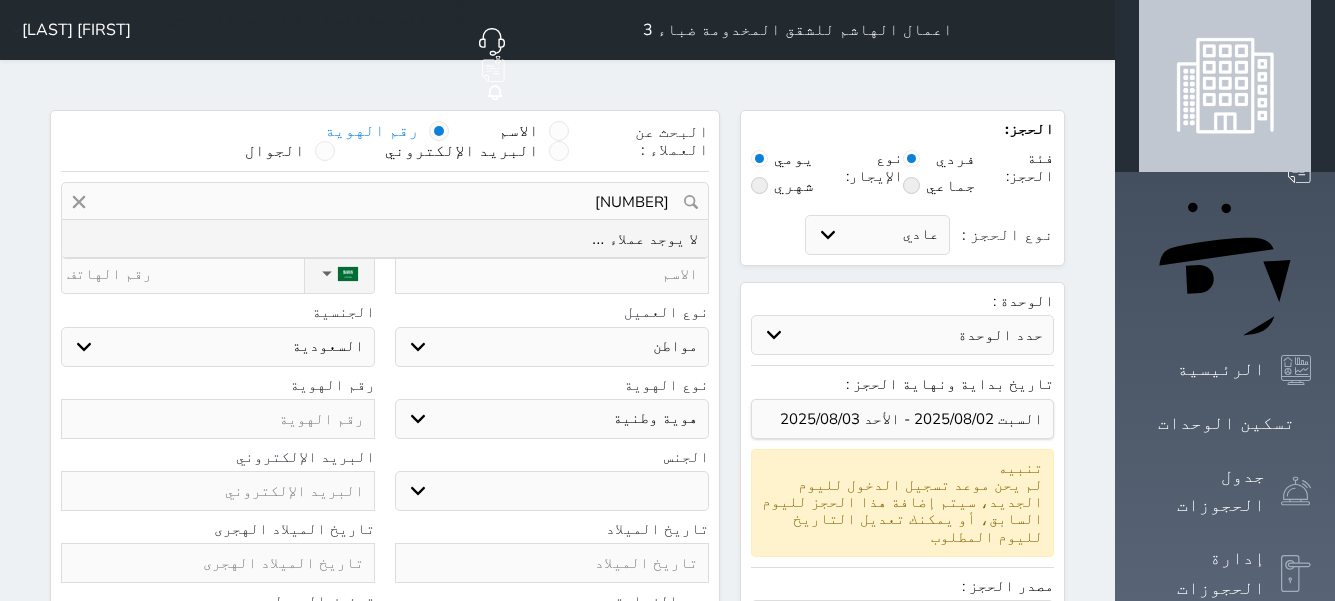 drag, startPoint x: 646, startPoint y: 143, endPoint x: 741, endPoint y: 145, distance: 95.02105 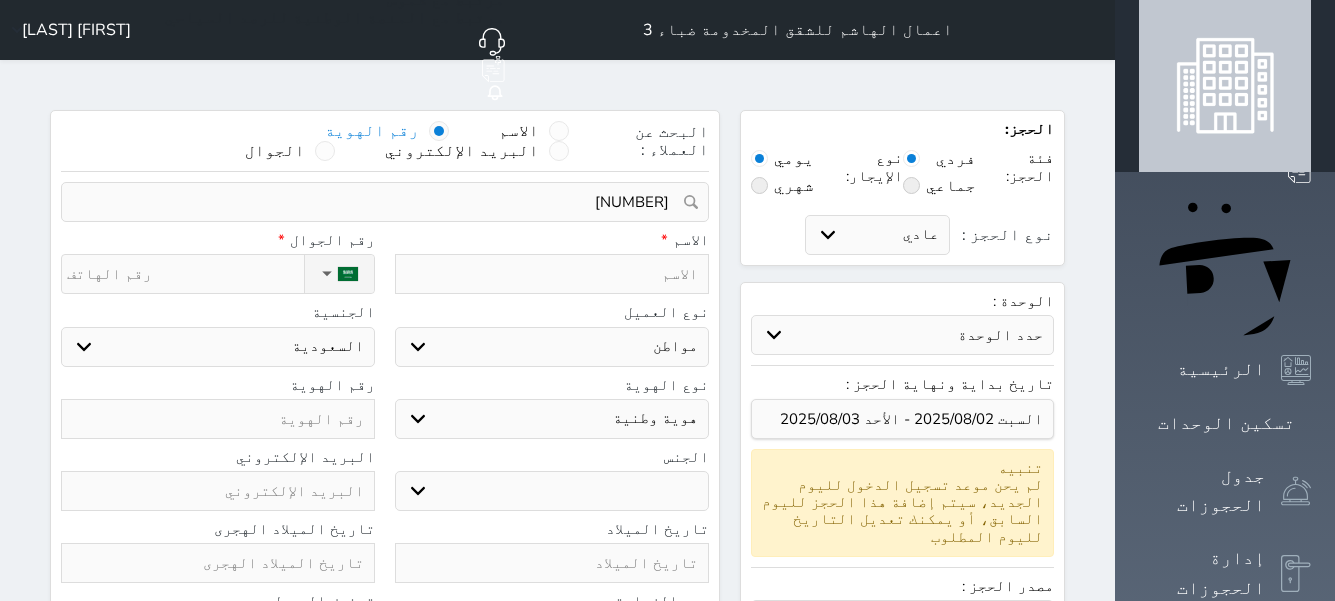type 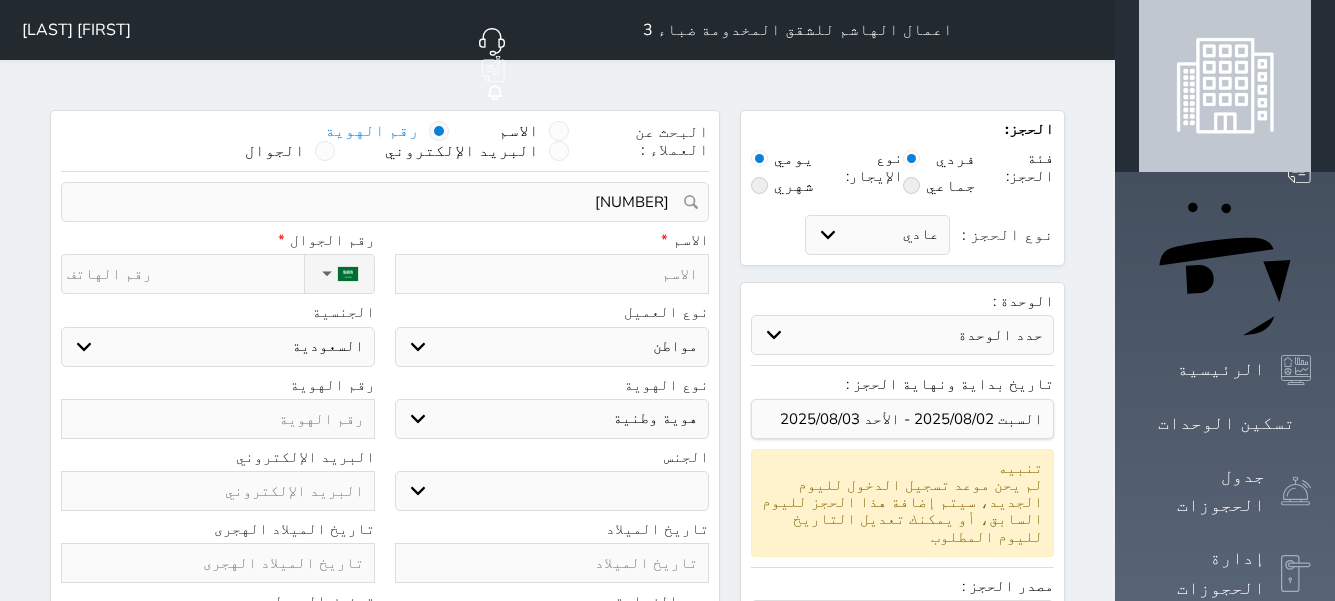 select 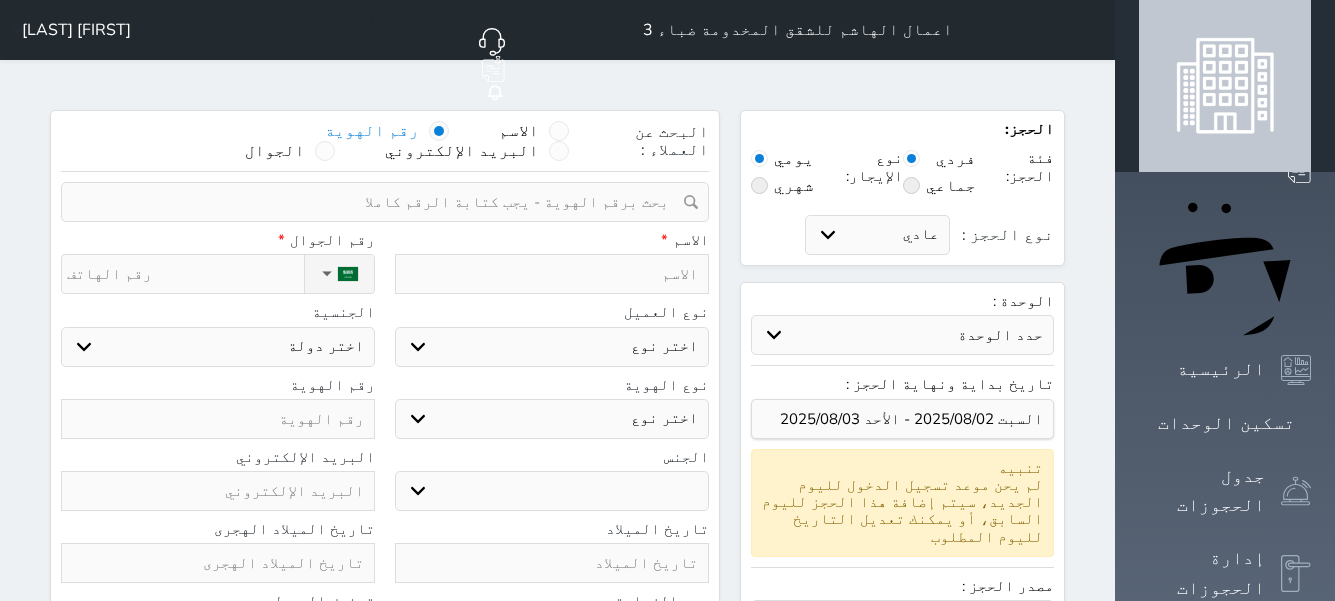 type on "ه" 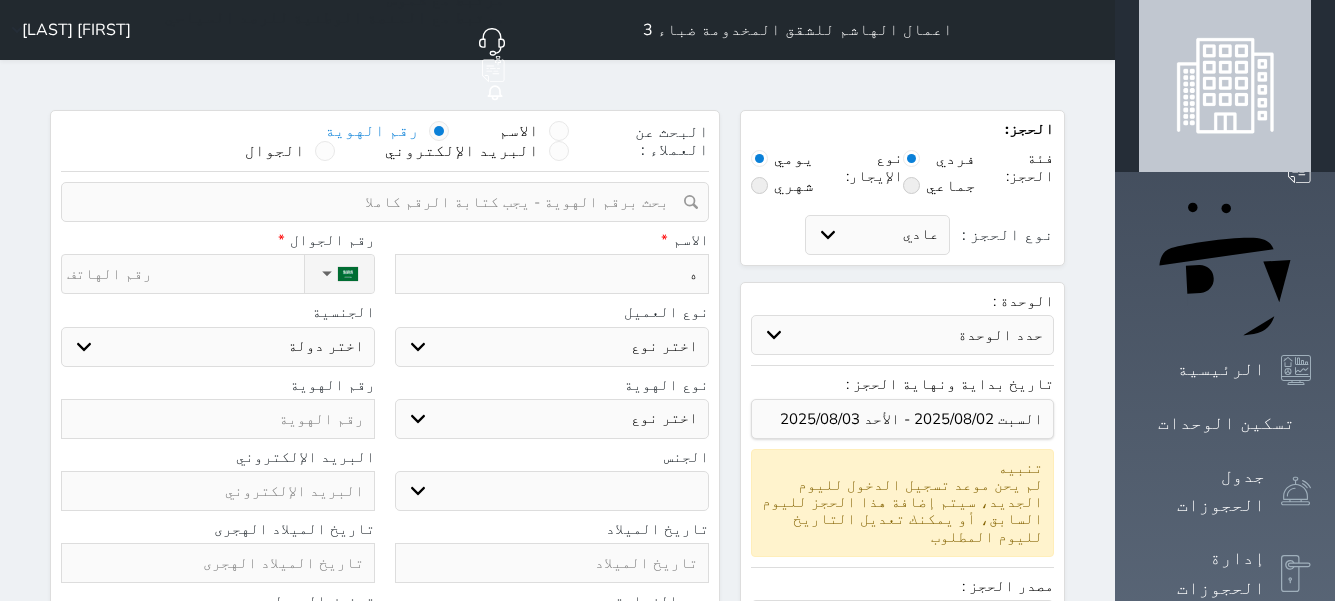 type on "ها" 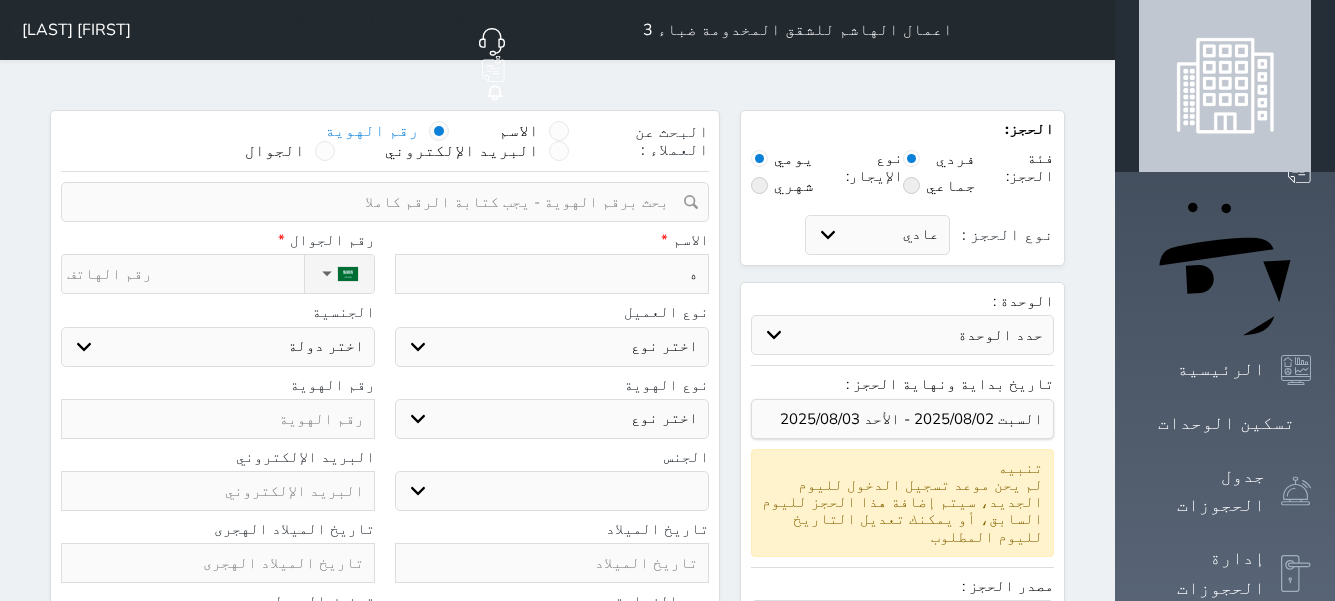 select 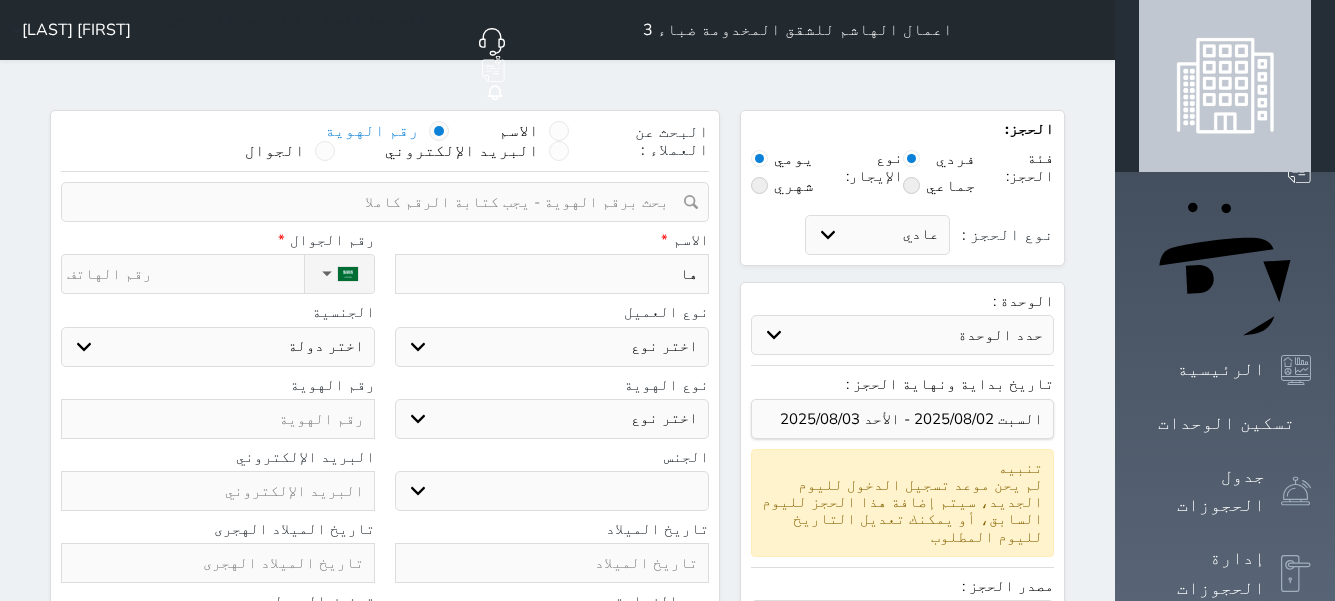 select 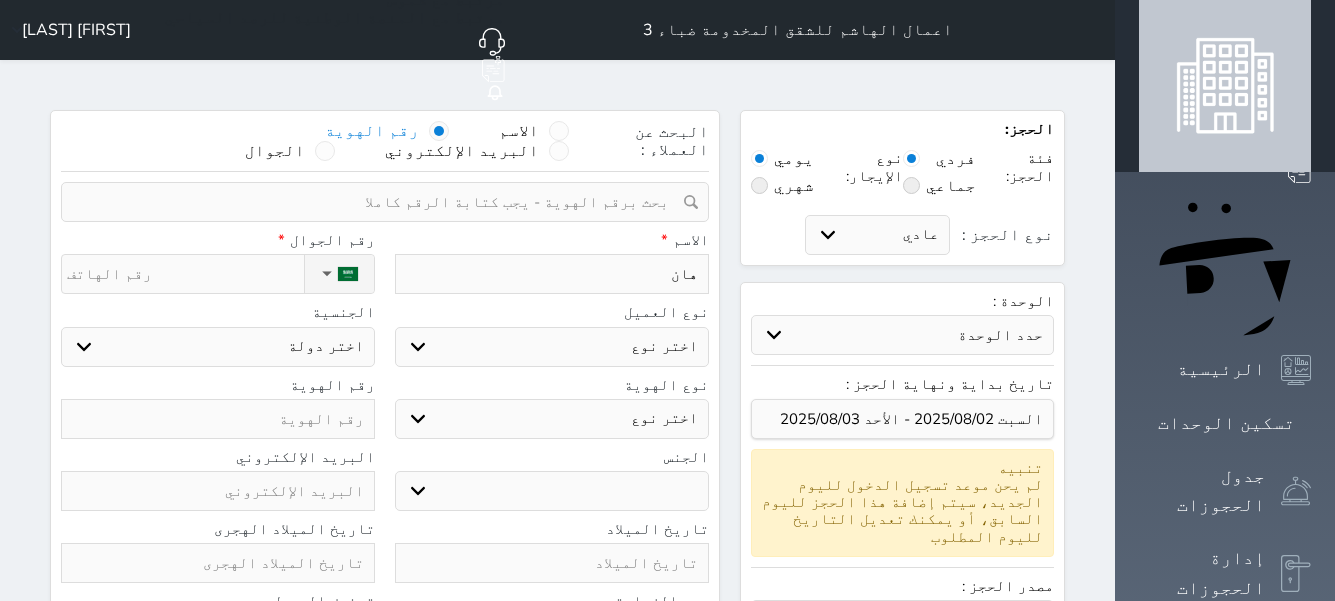 type on "[NAME]" 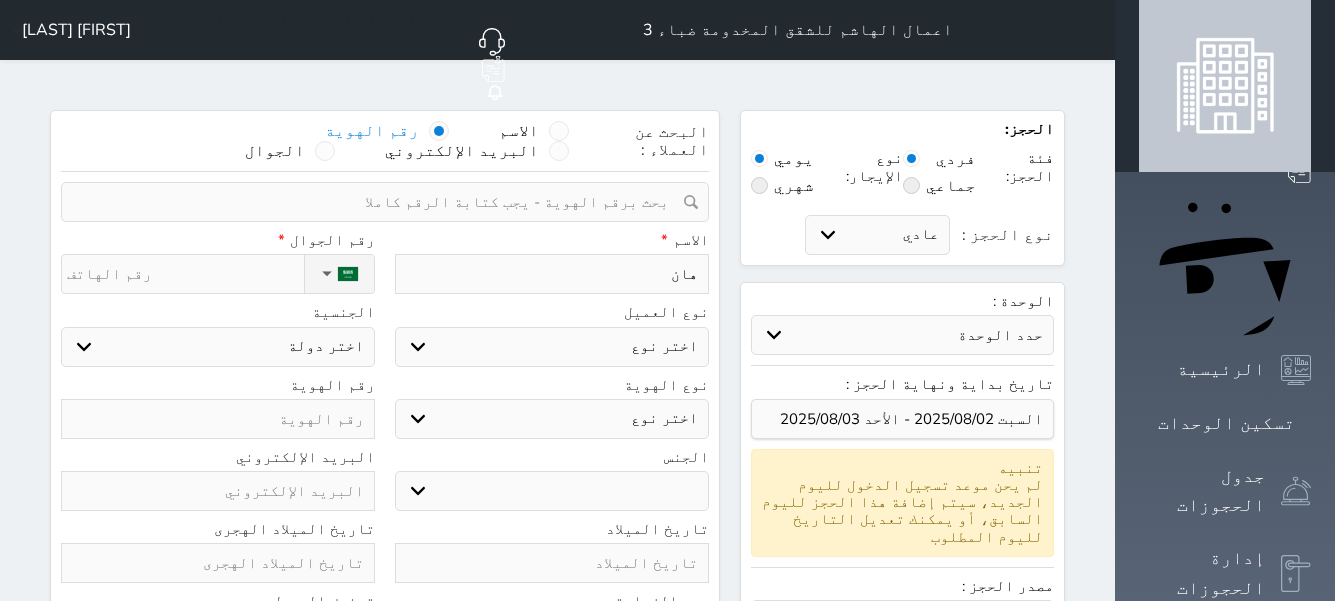 select 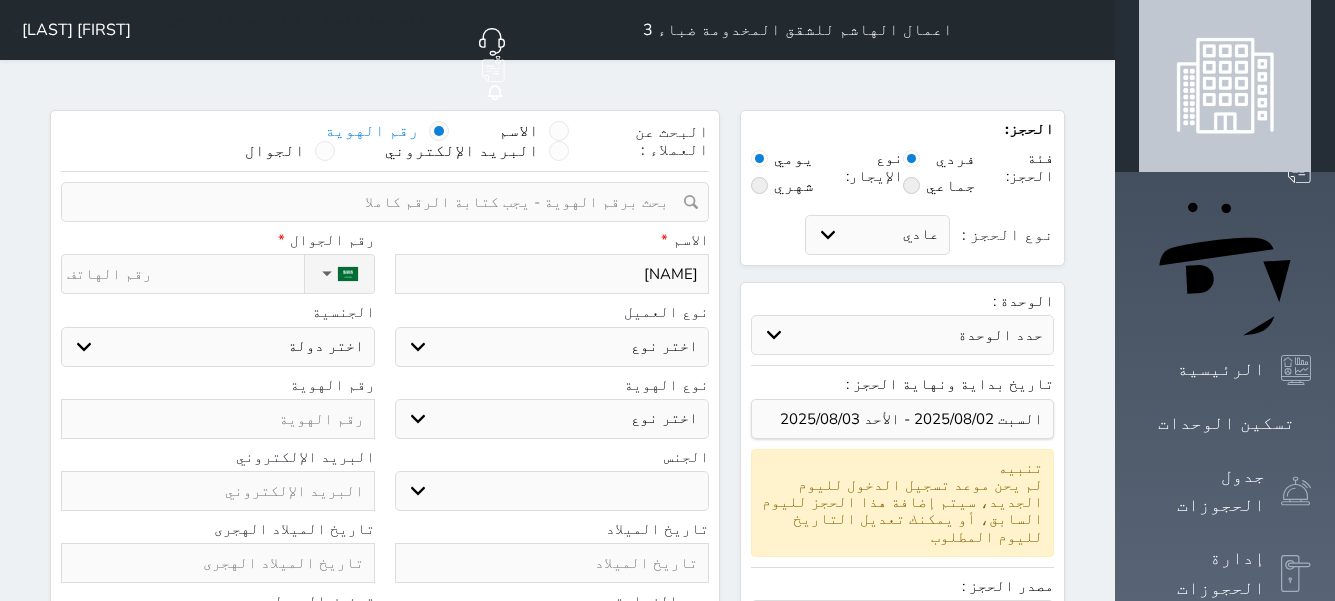 type on "[NAME]" 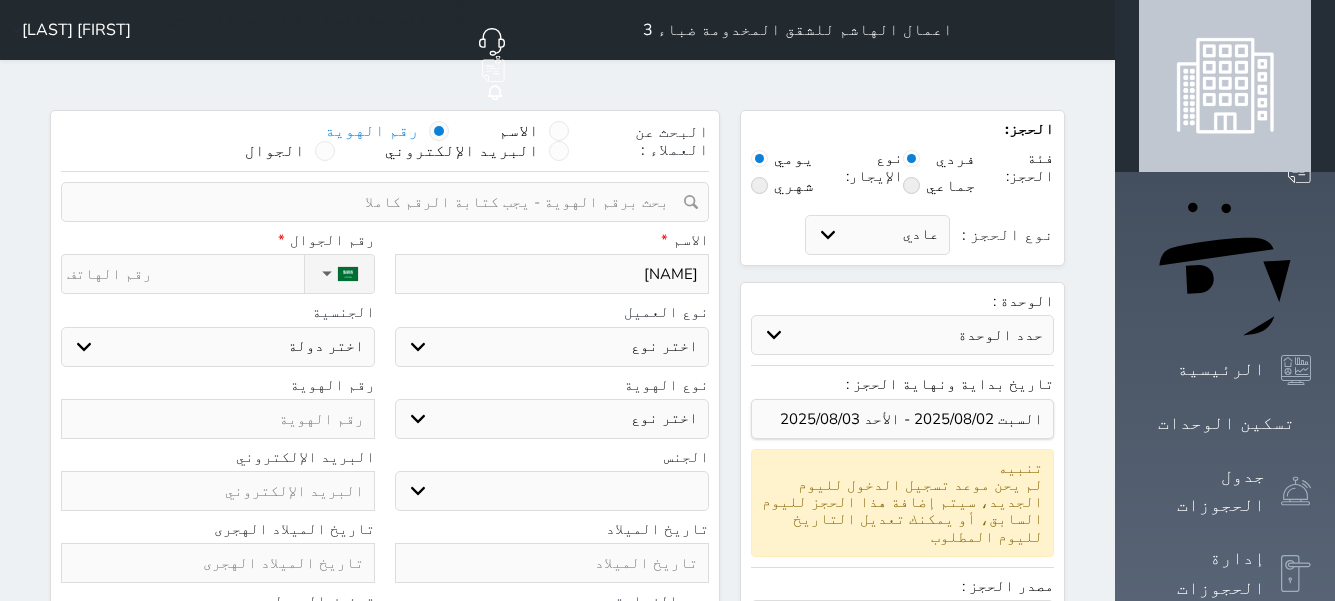 select 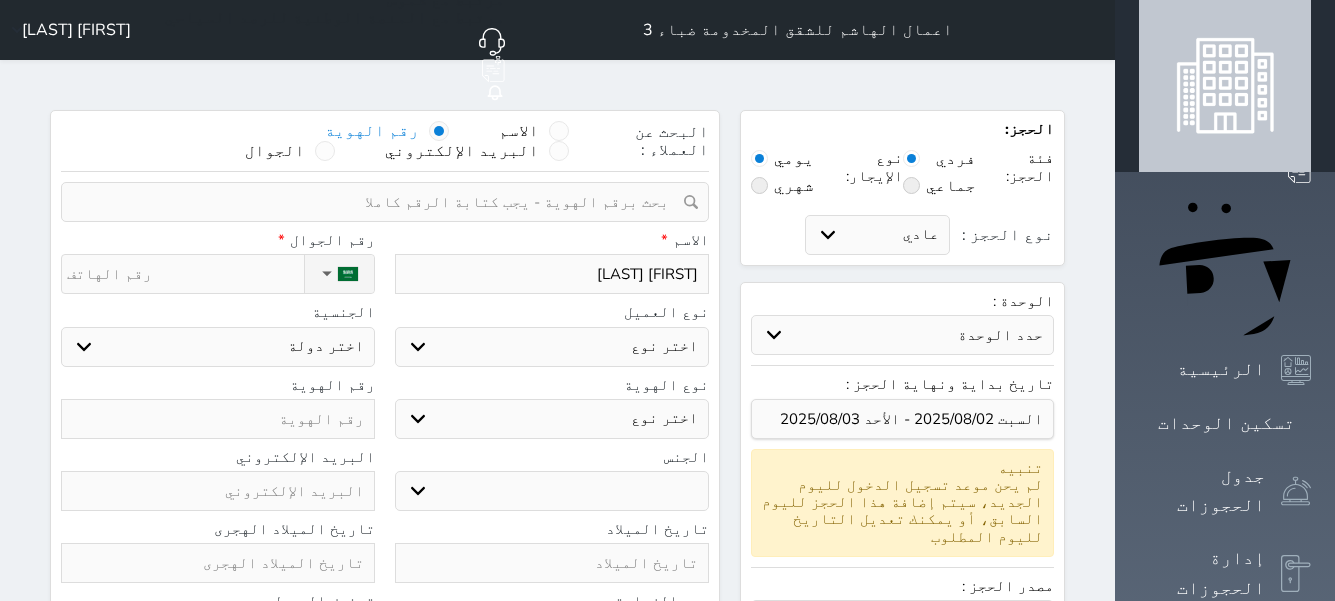 type on "[FIRST] [LAST]" 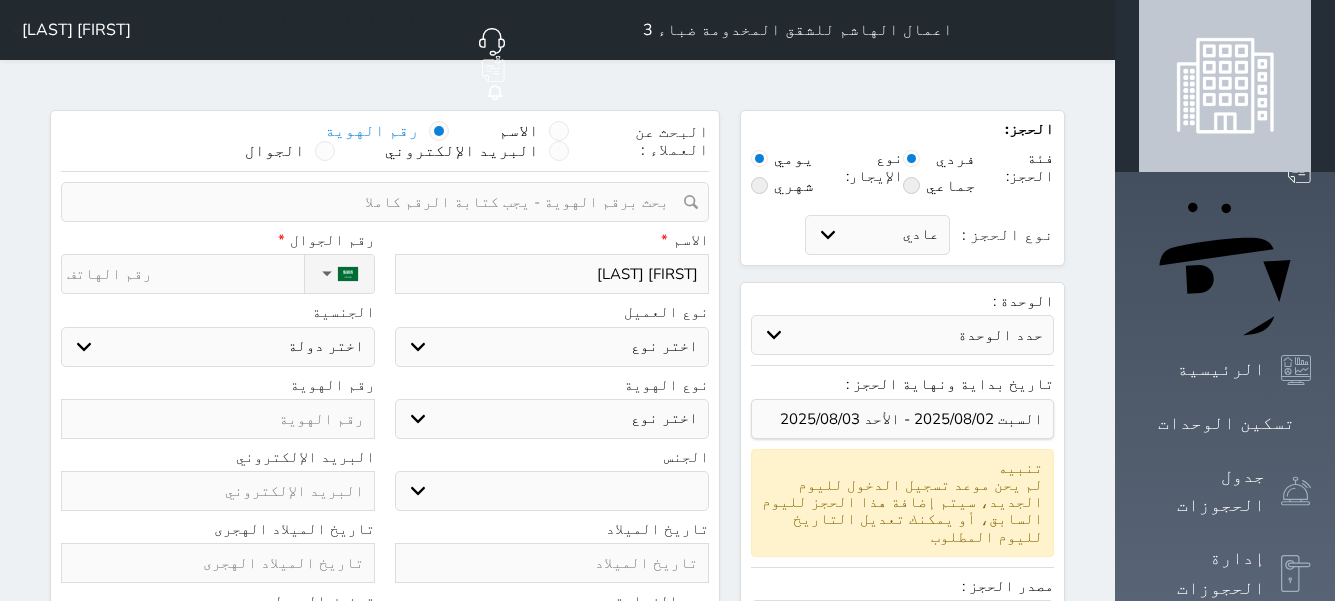 type on "[FIRST] [LAST]" 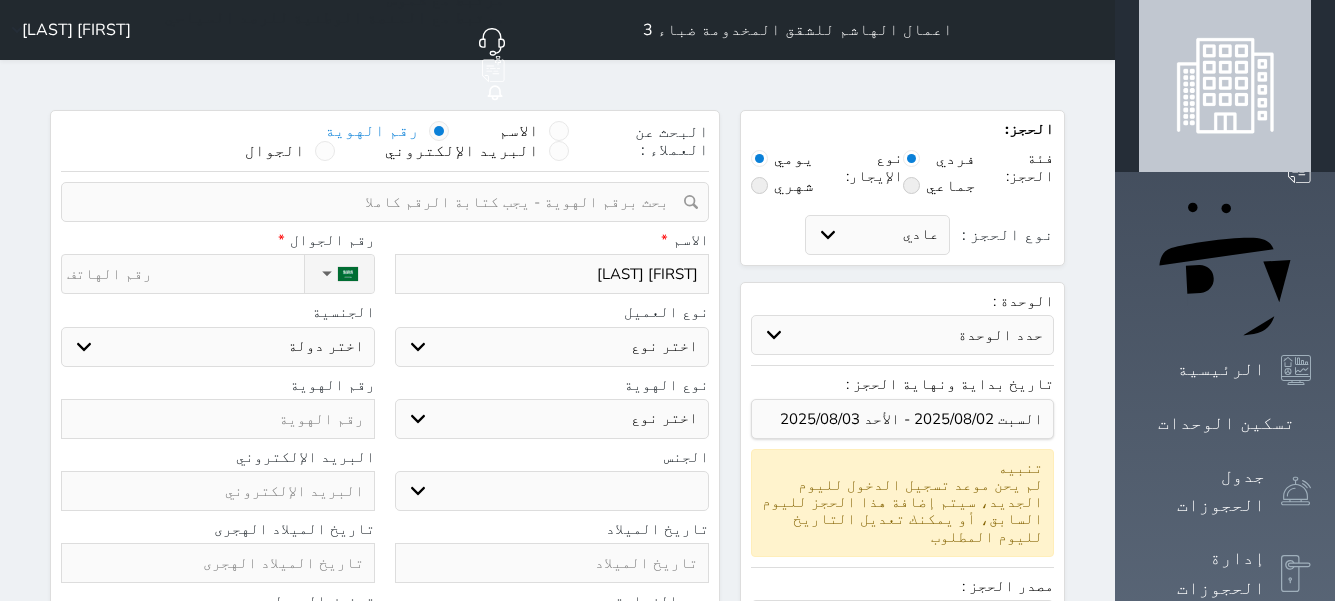 select 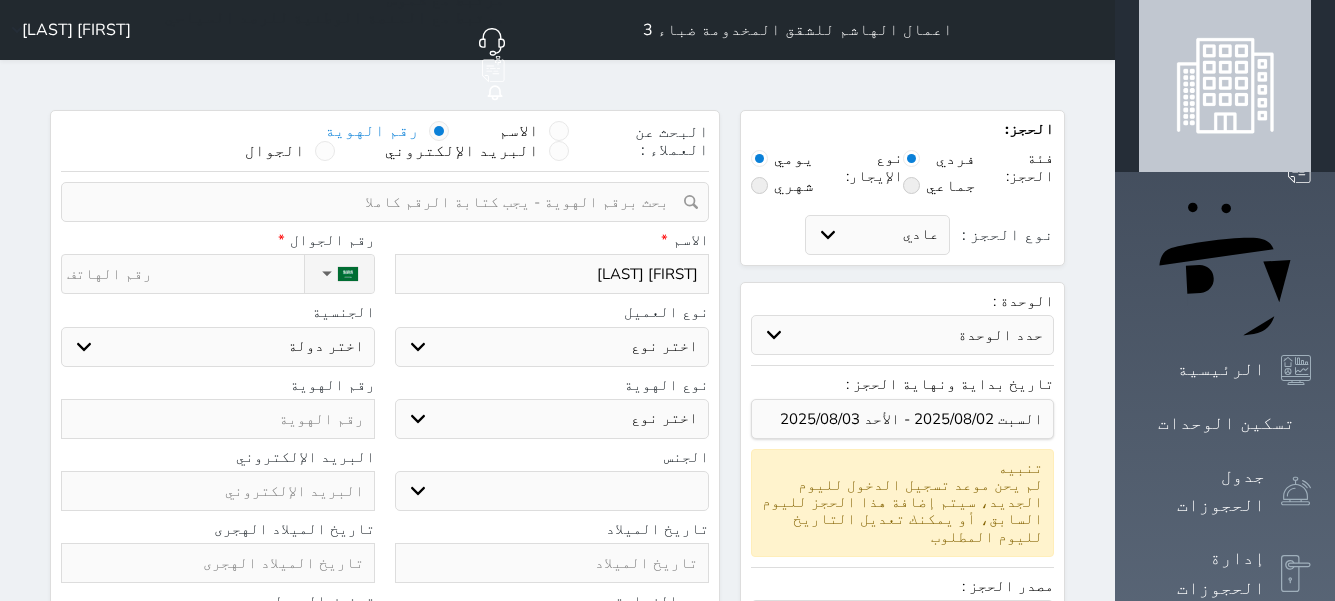 type on "هاني ابراه" 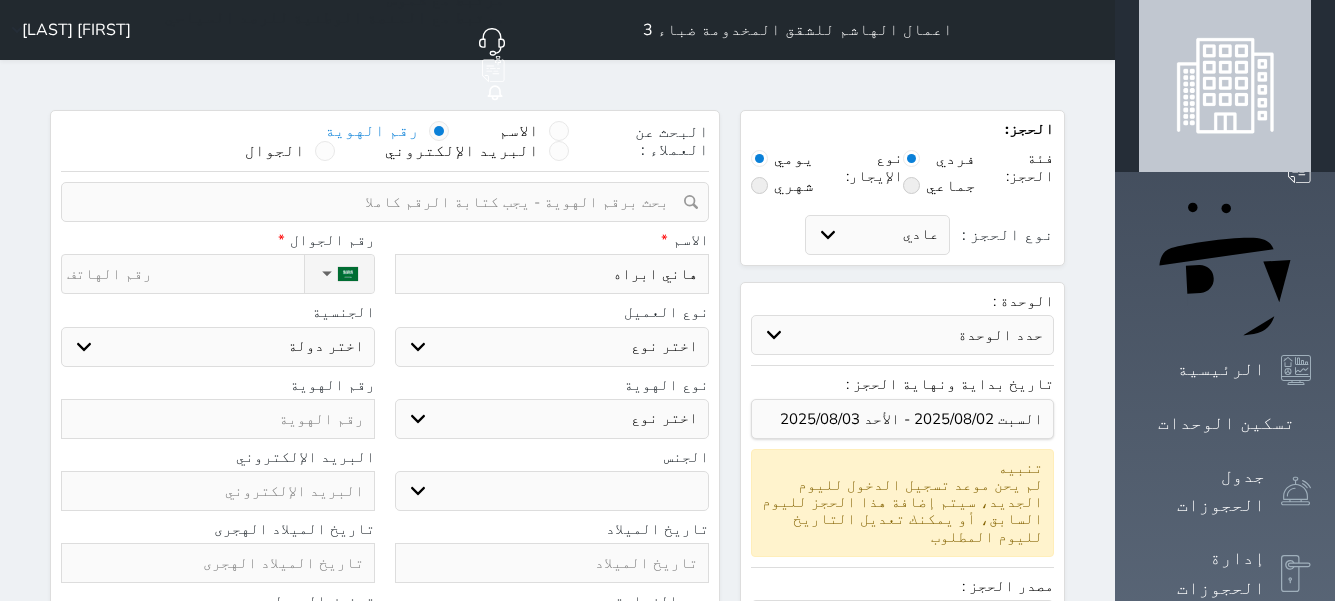 select 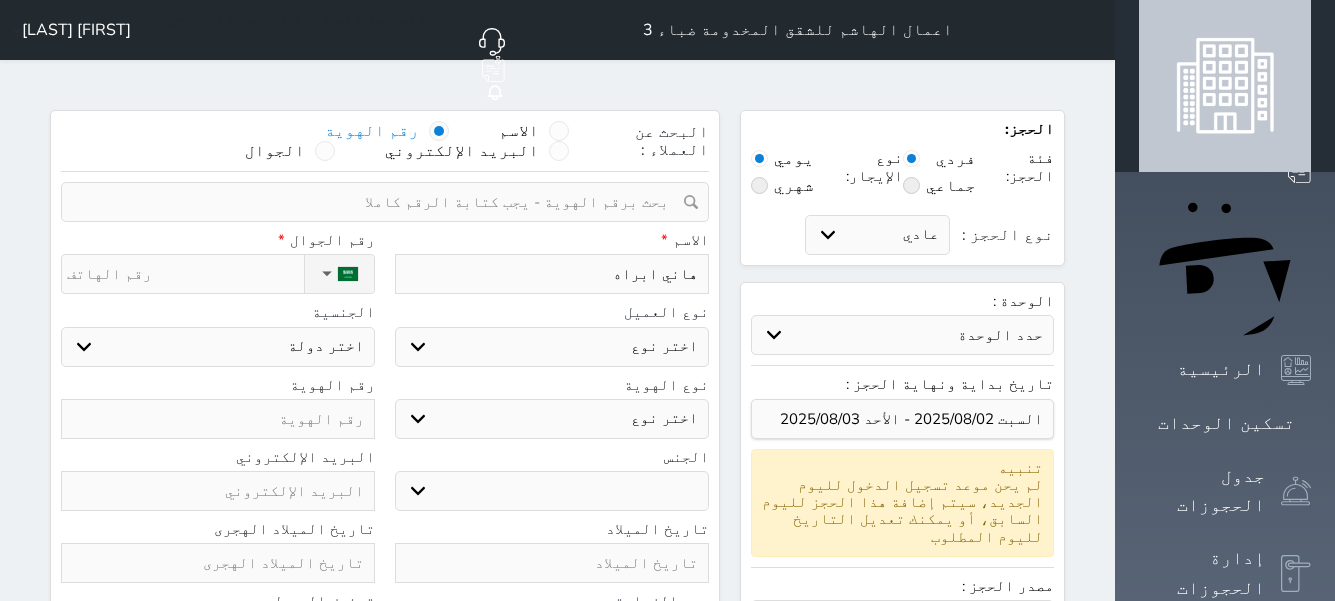 select 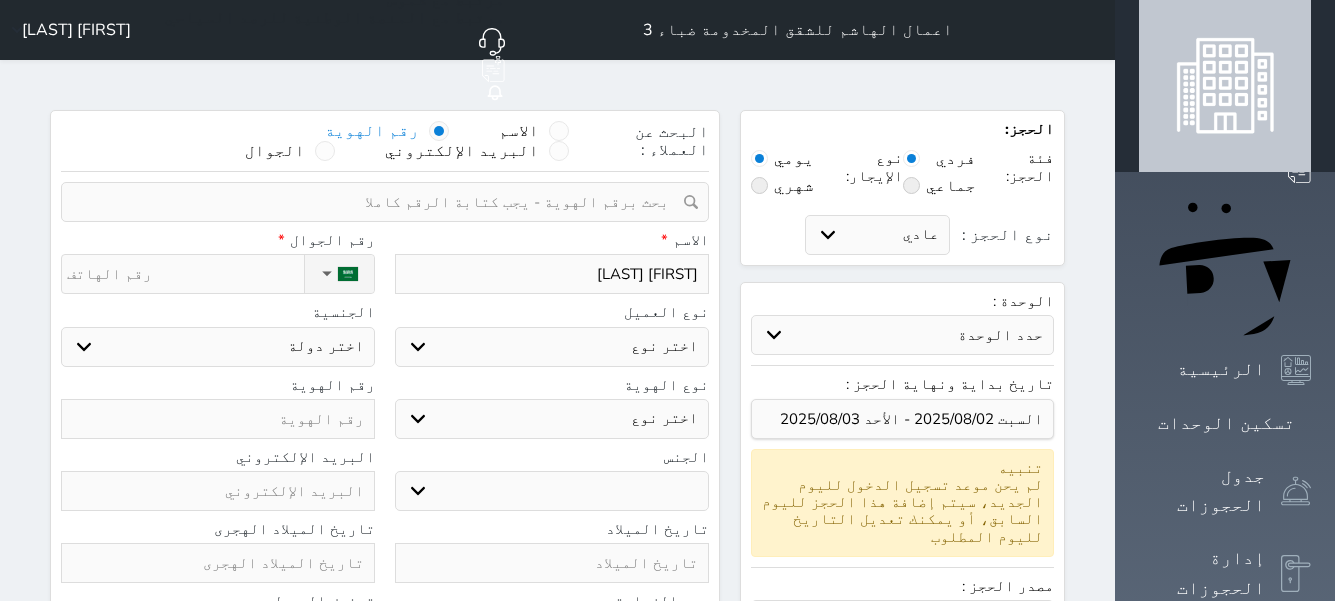 type on "[FIRST] [LAST]" 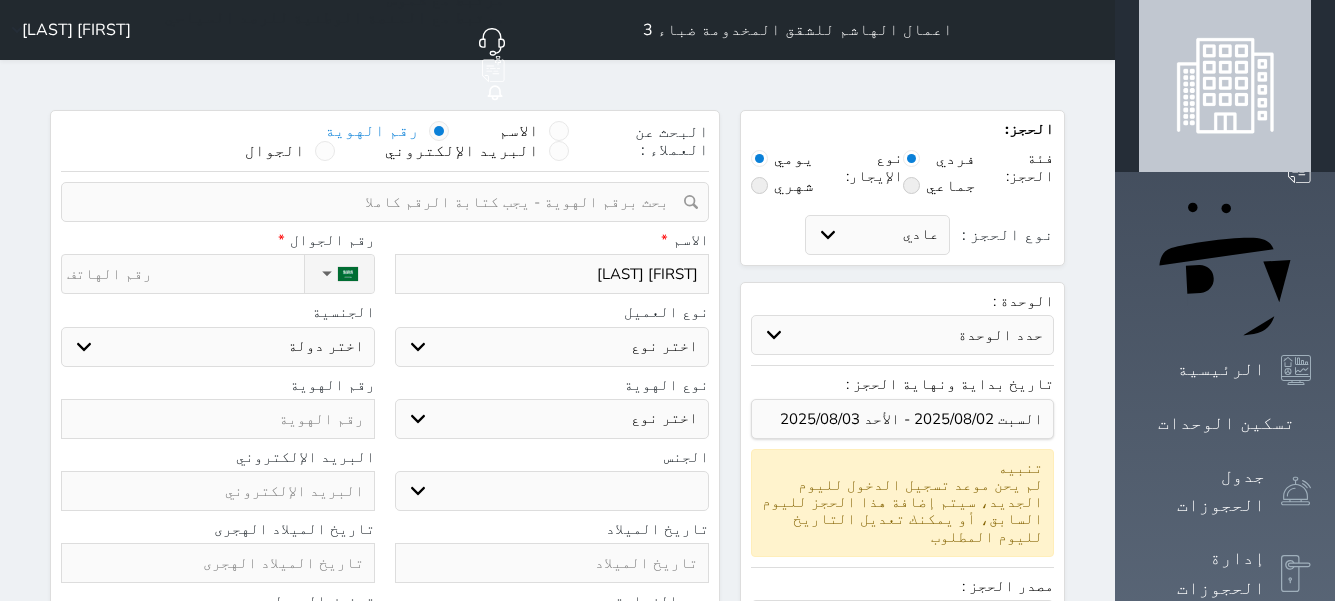 select 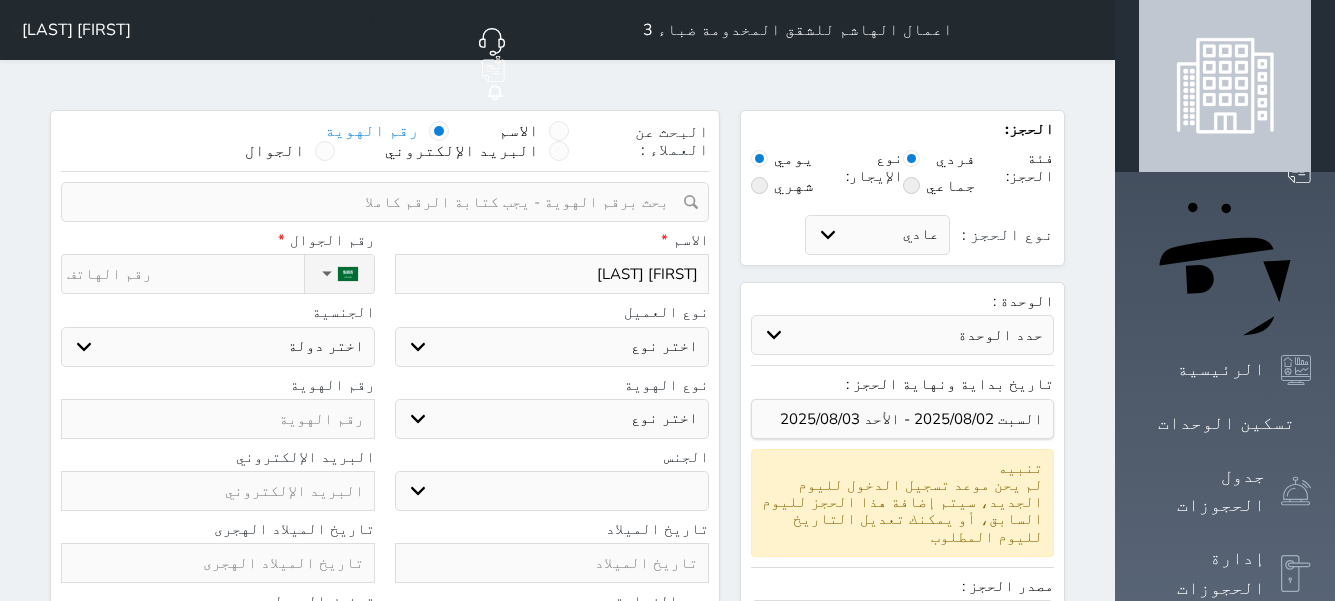 type on "[FIRST] [LAST]" 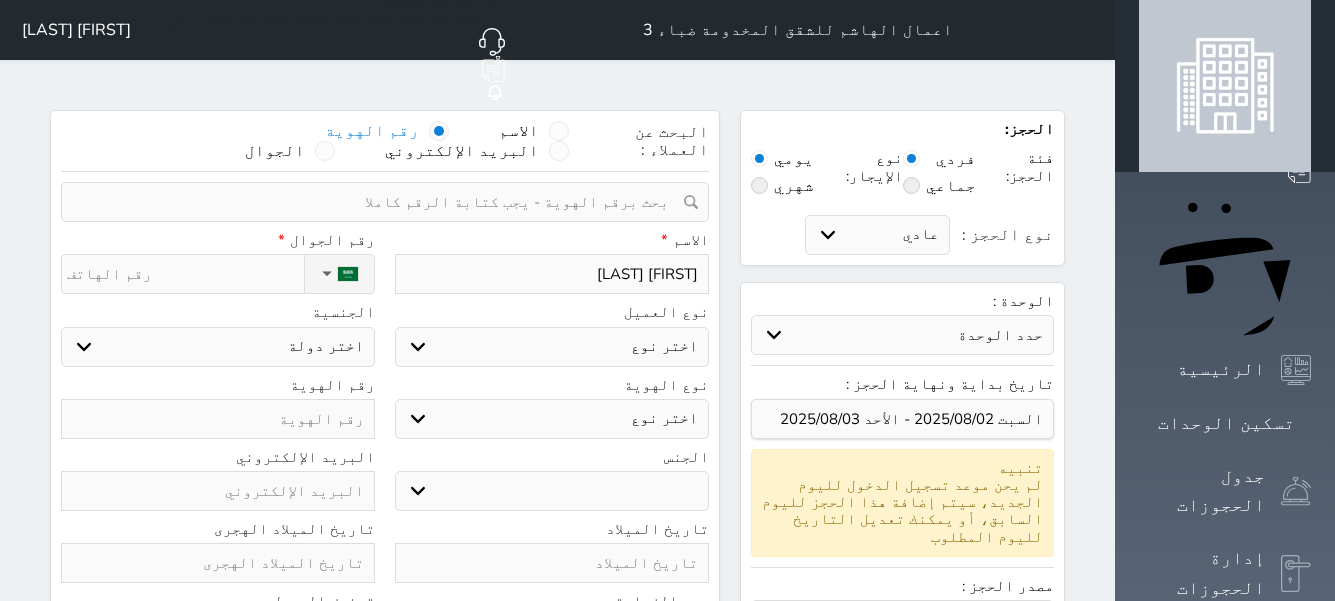 select 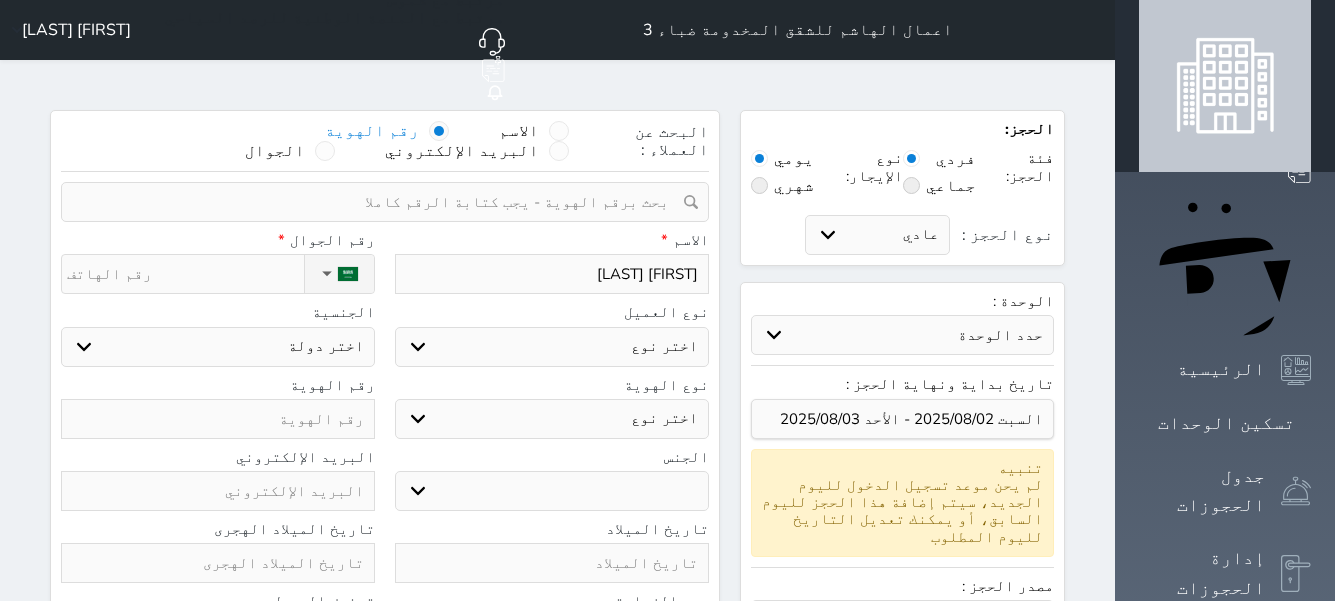 type on "هاني ابراهيم ا" 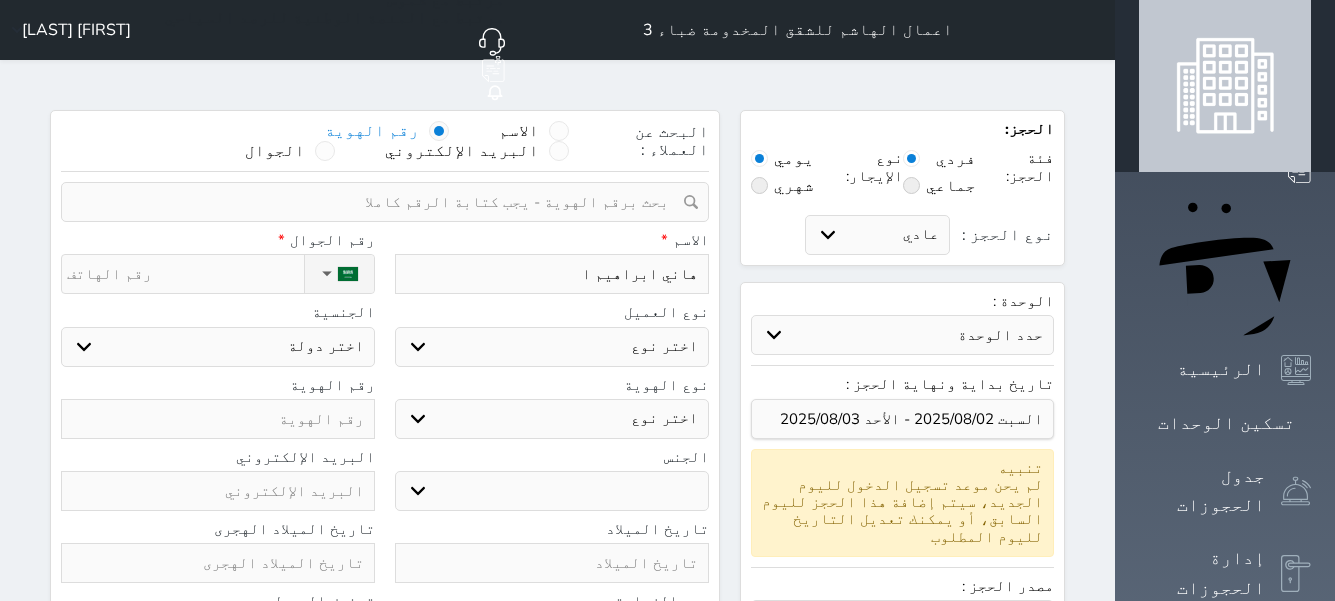 select 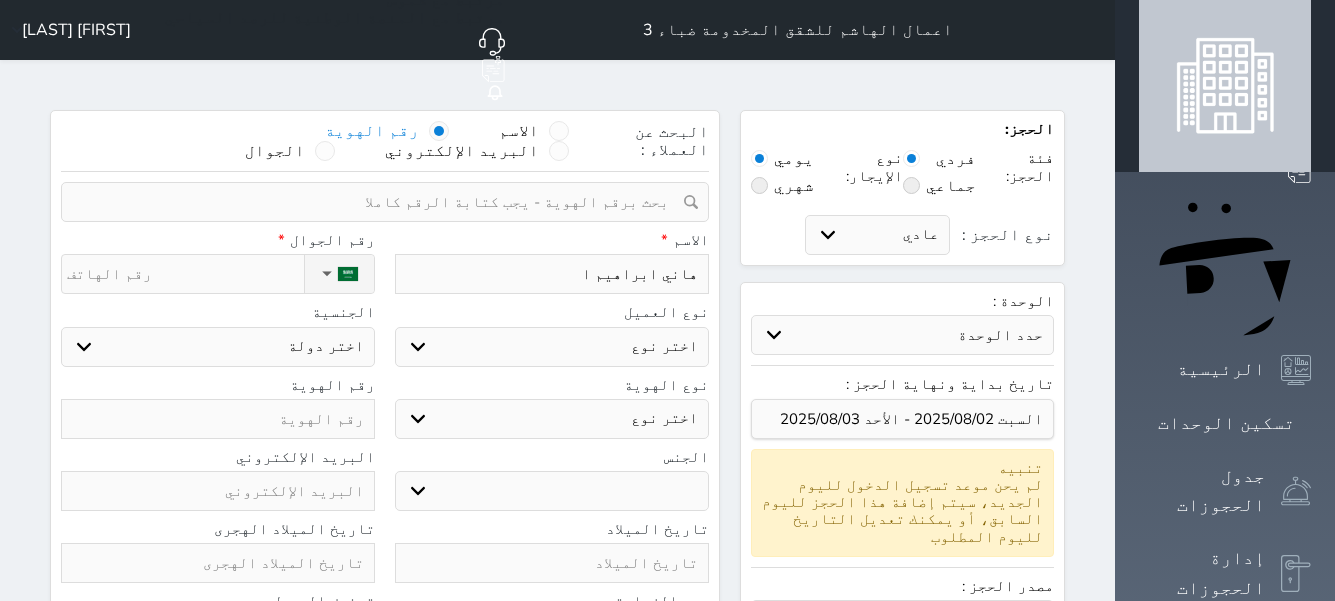 type on "[FIRST] [LAST]" 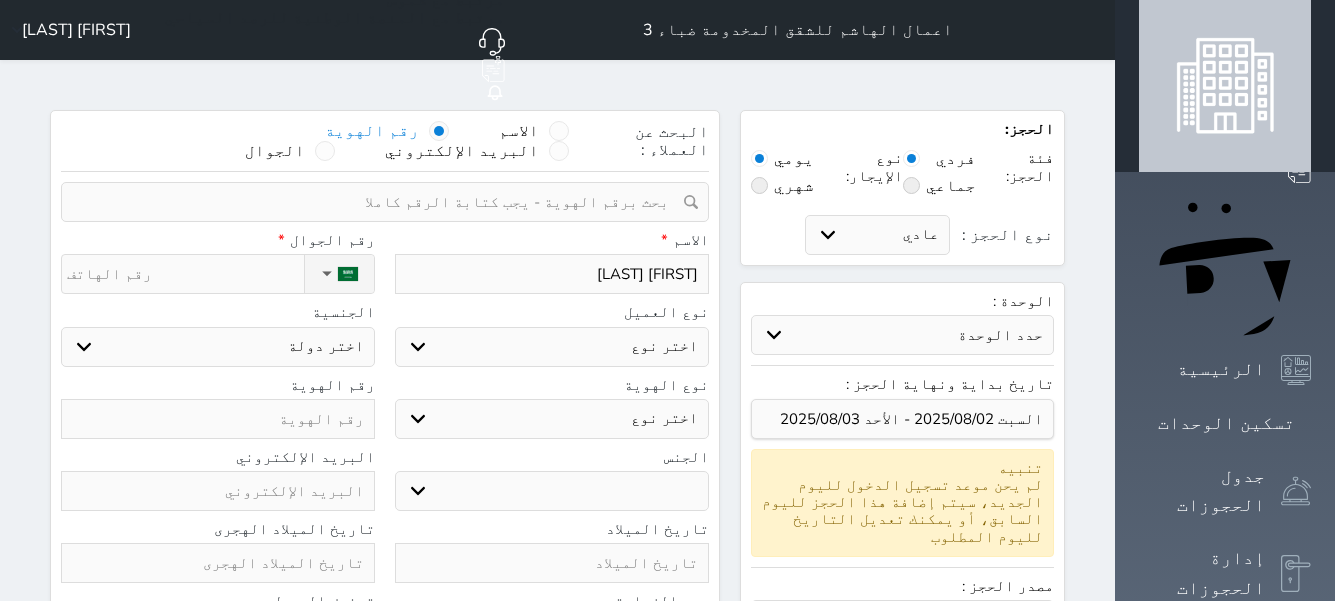 select 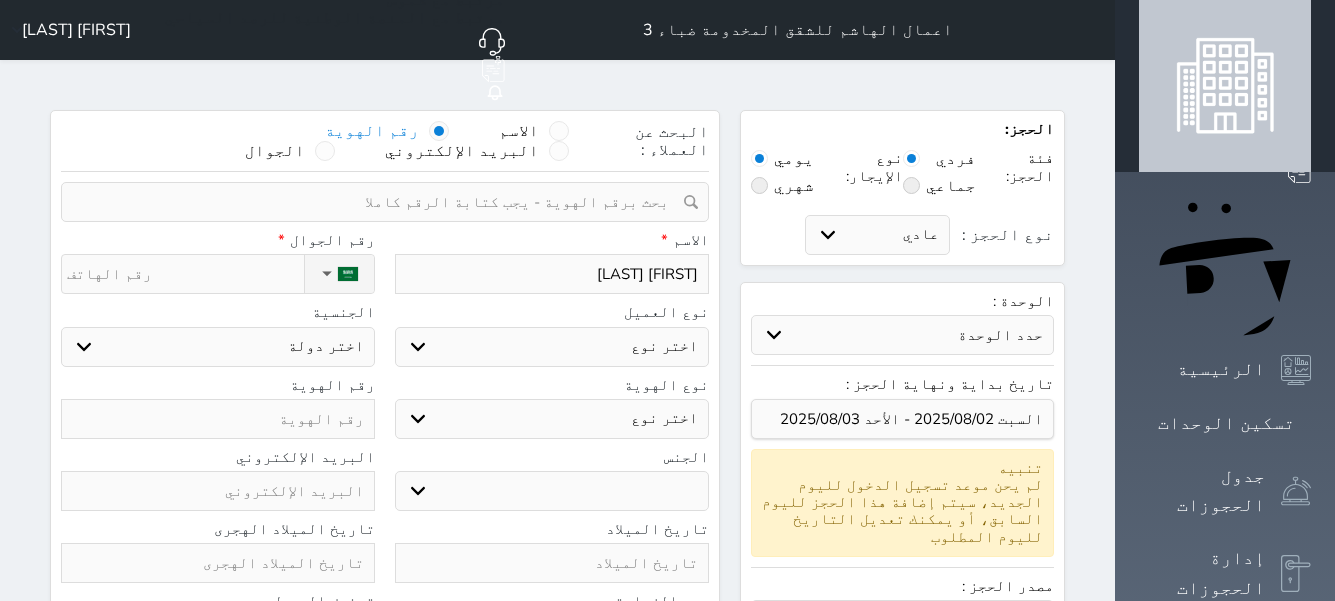 select 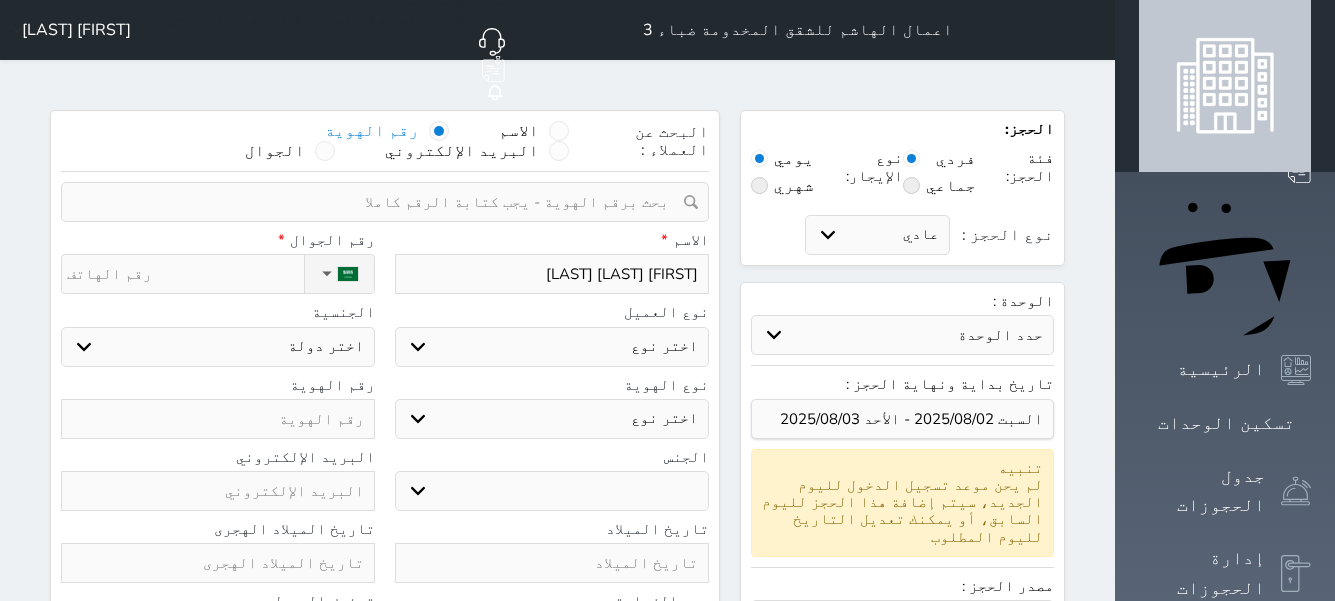 type on "[FIRST] [LAST] [LAST]" 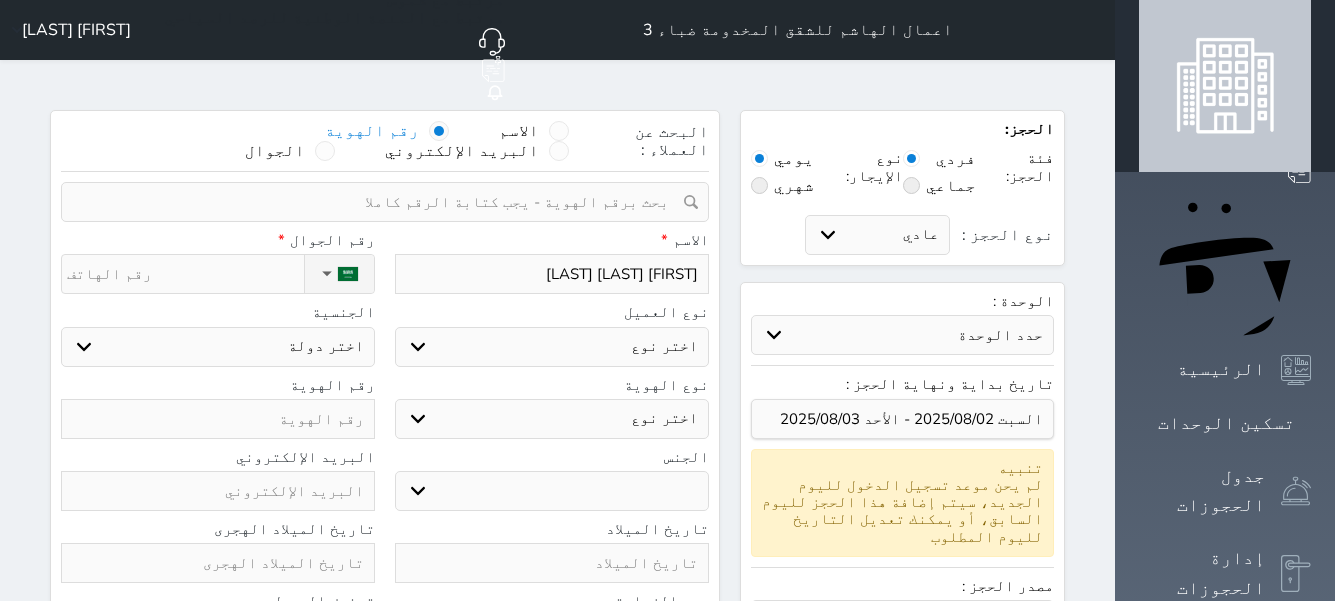 type on "[FIRST] [LAST] [LAST]" 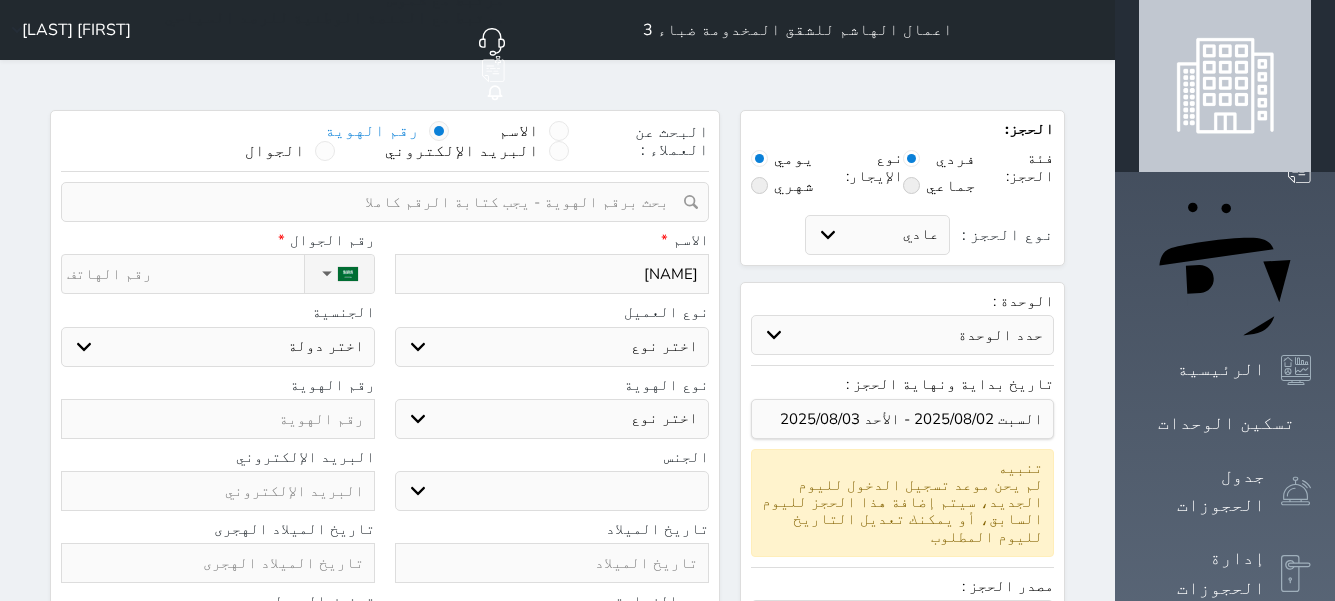 type on "[FIRST] [LAST] [LAST]" 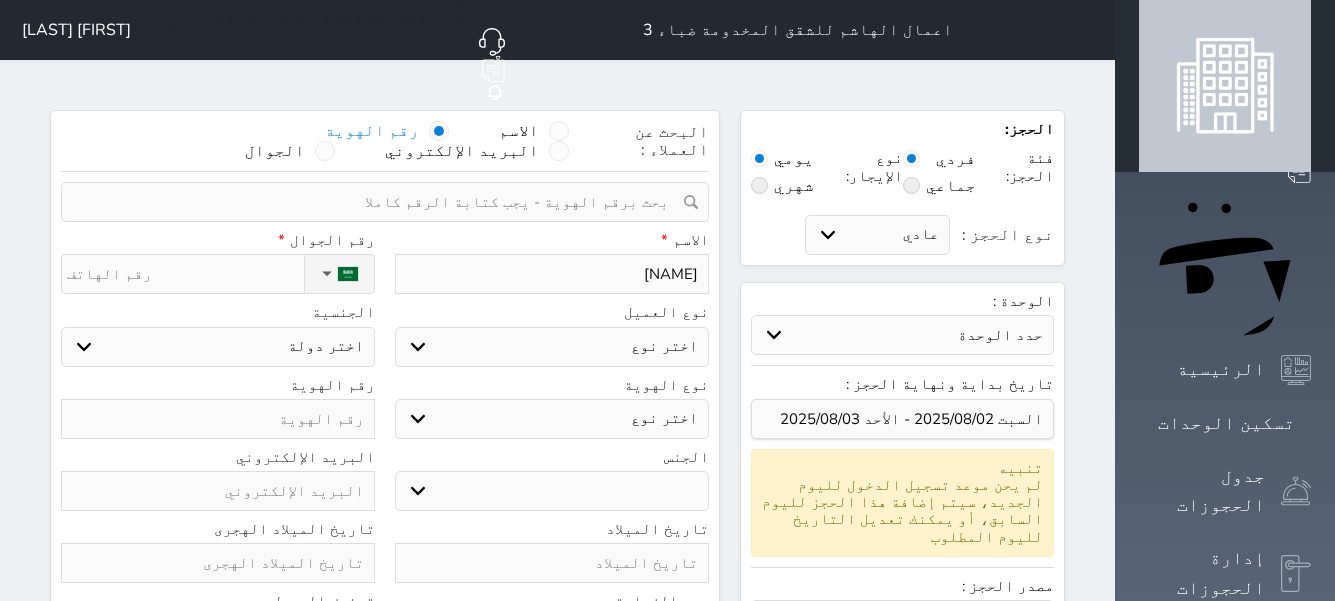 select 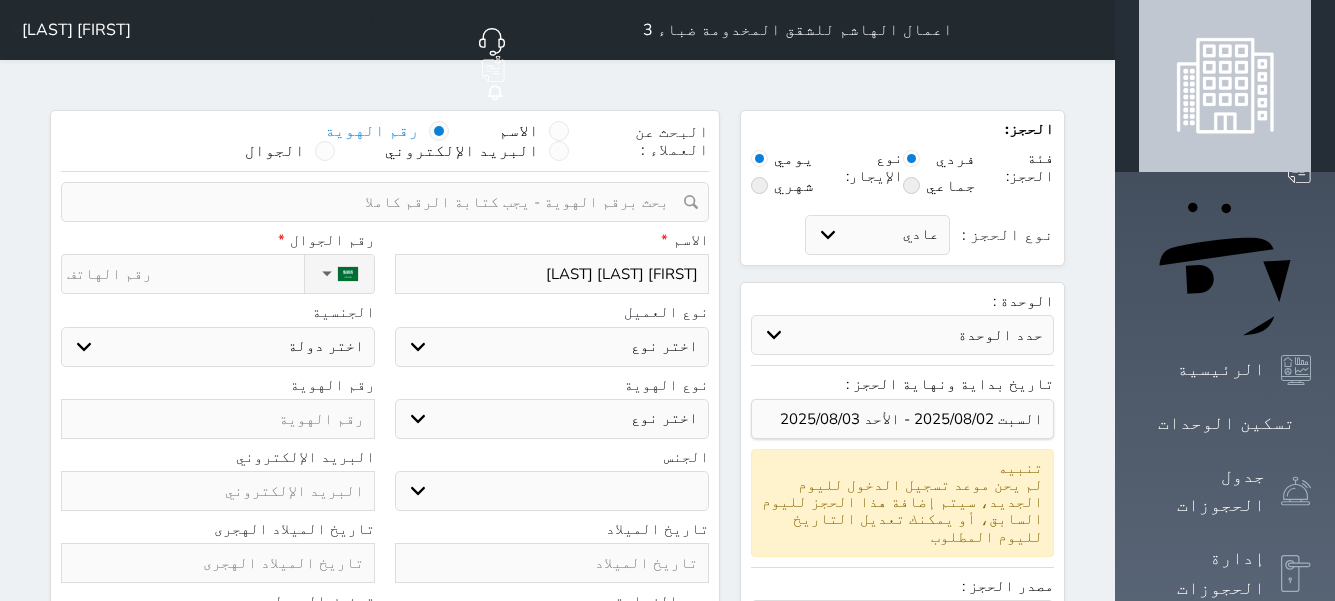 type on "[FIRST] [LAST] [LAST]" 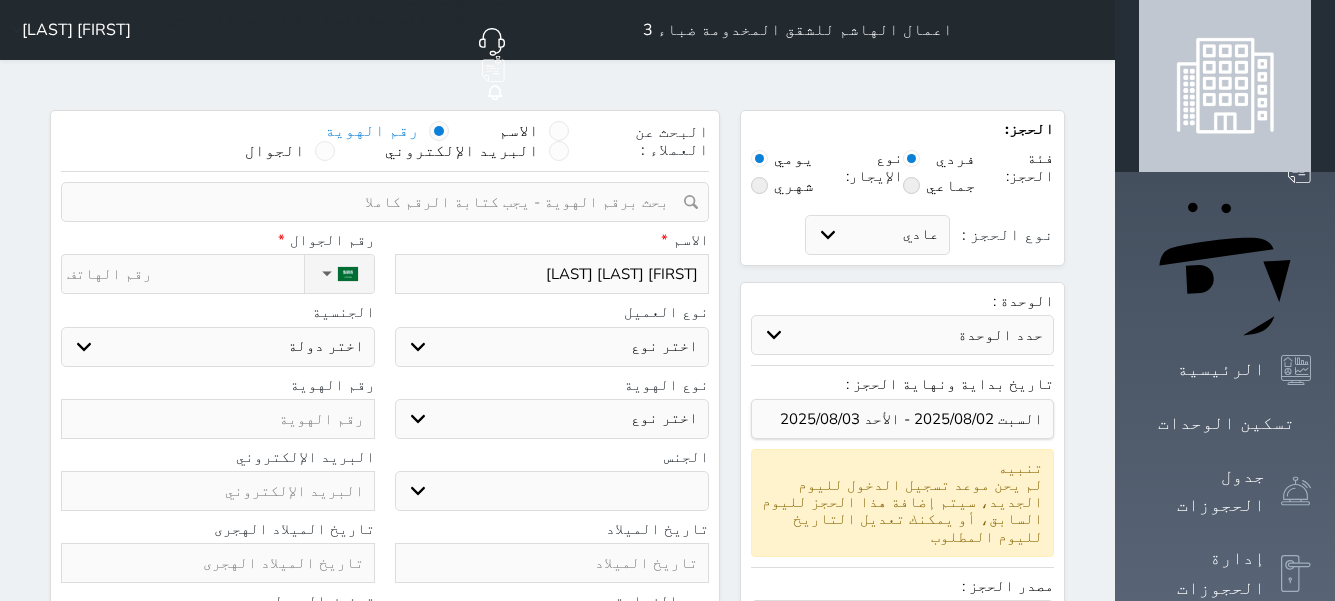 select 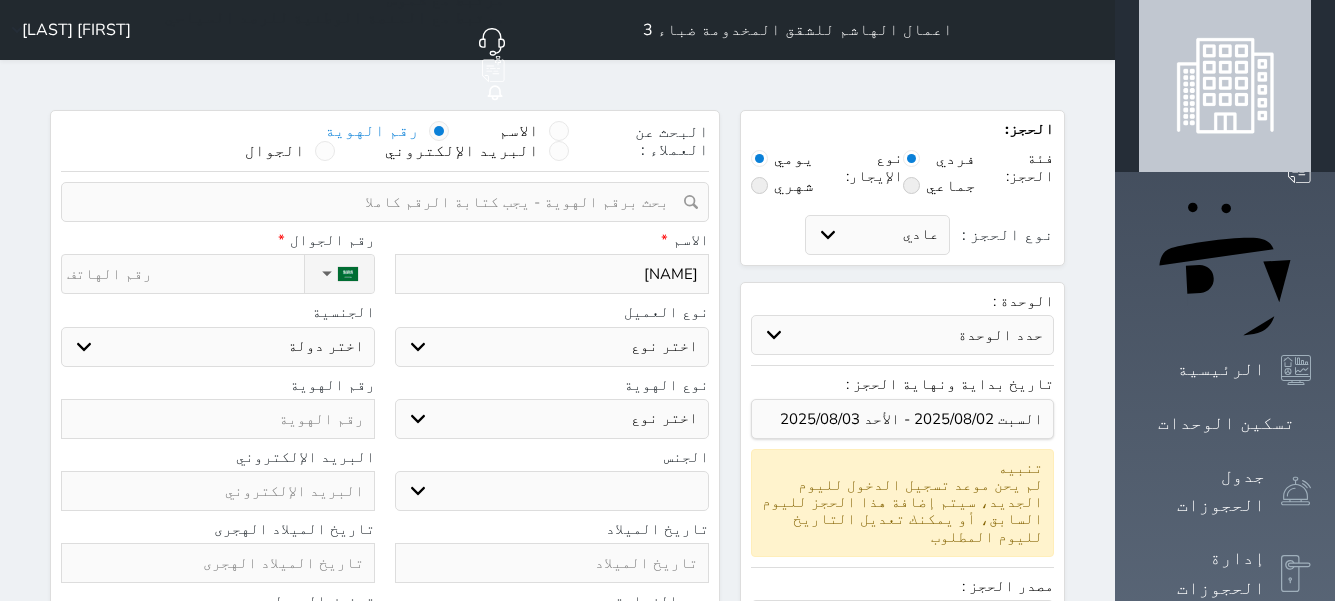 type on "[NAME]" 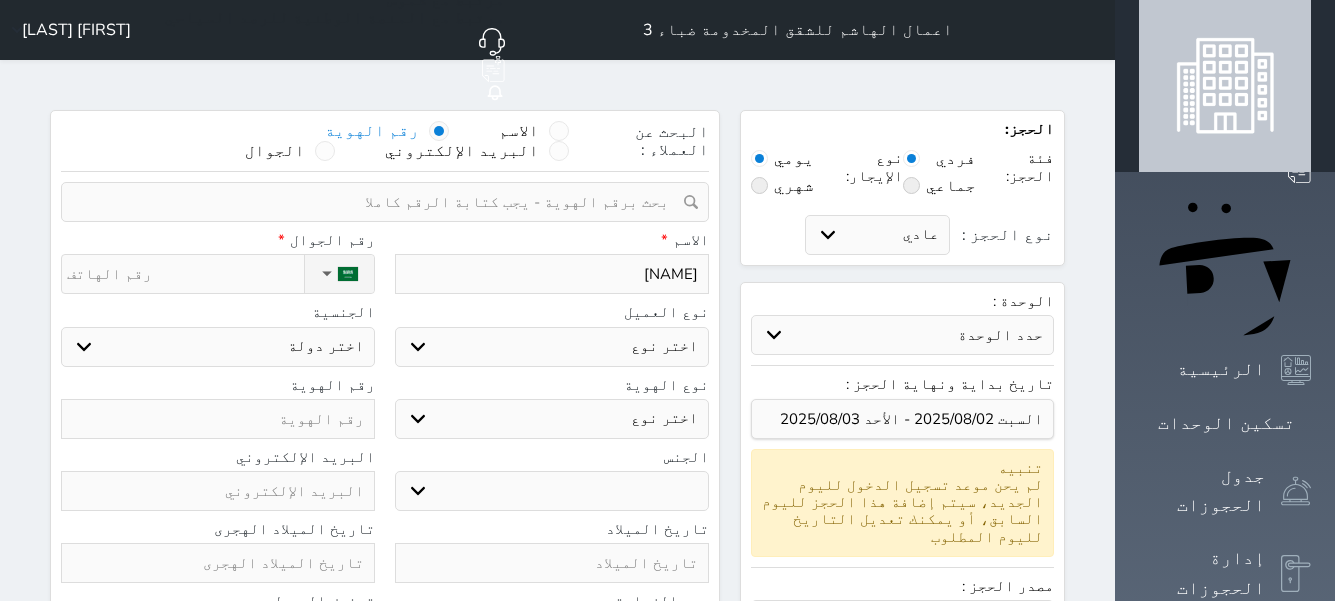 type on "[NAME]" 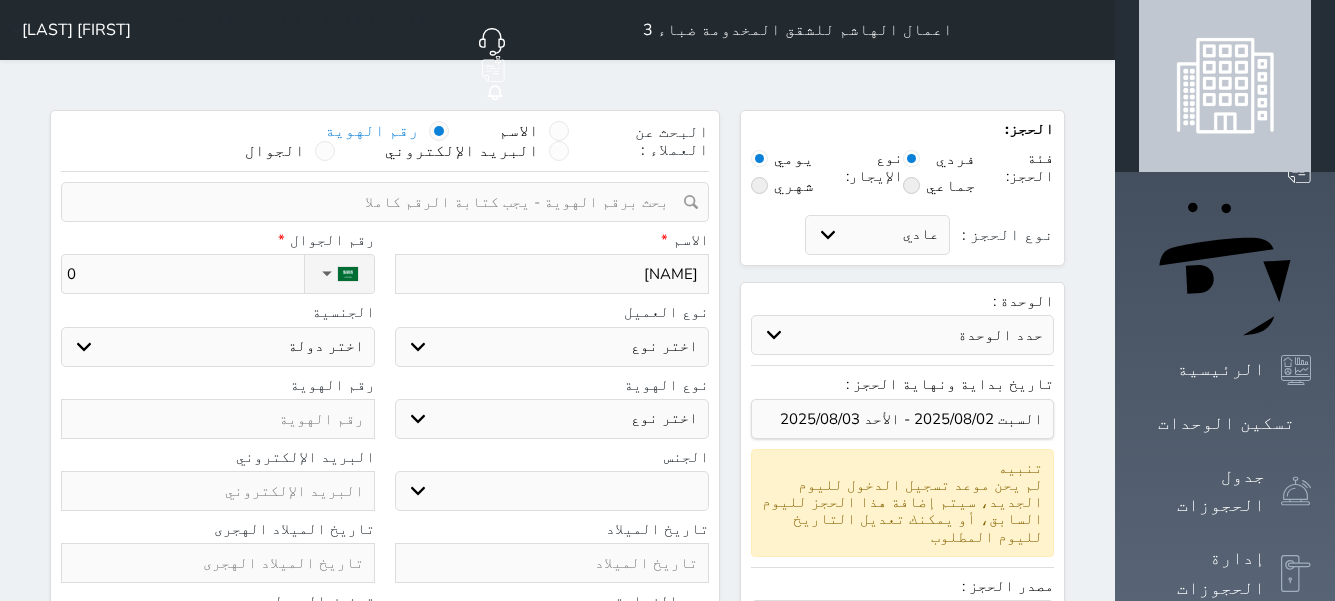 select 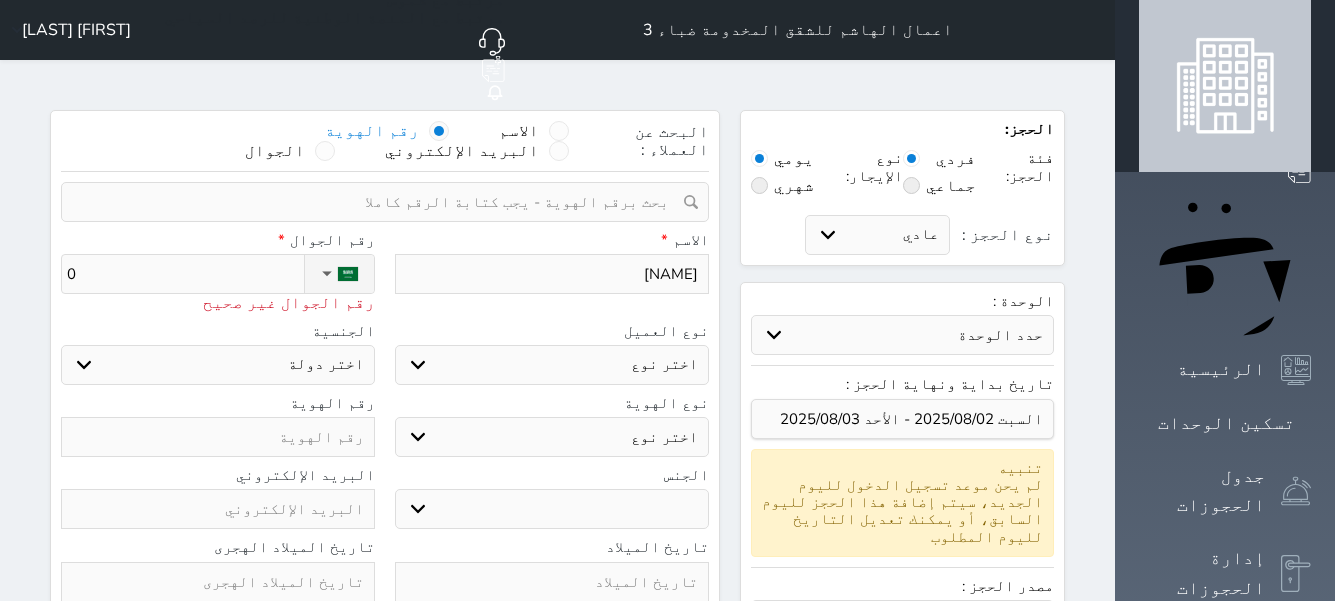 type on "05" 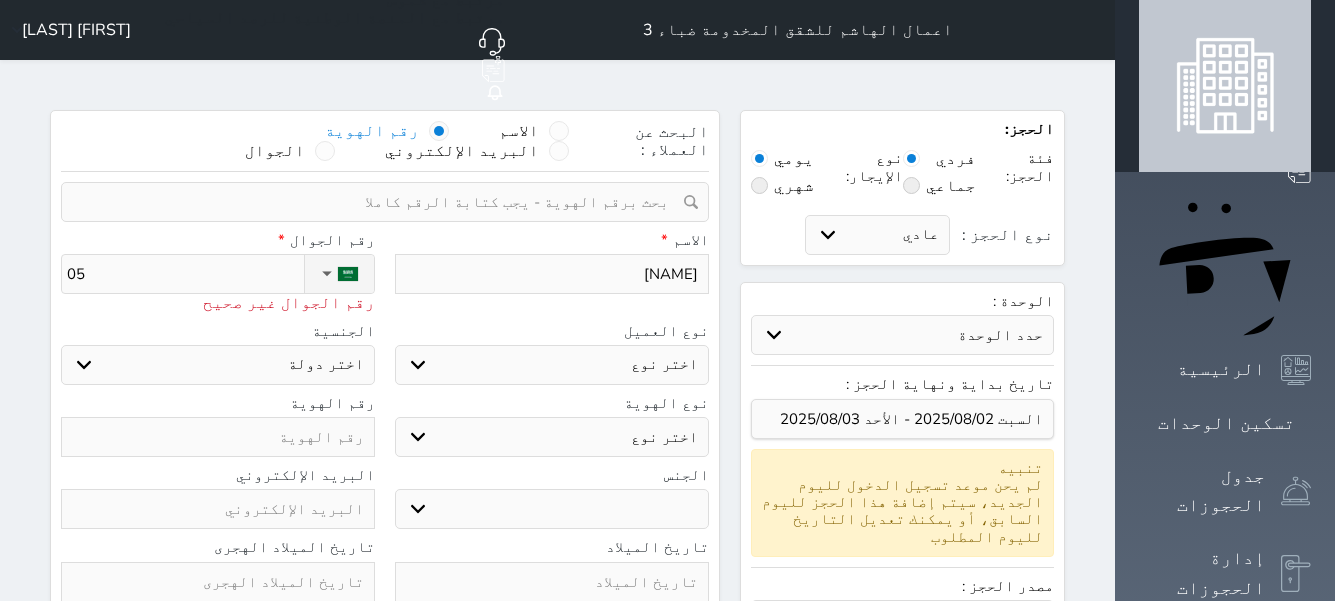 select 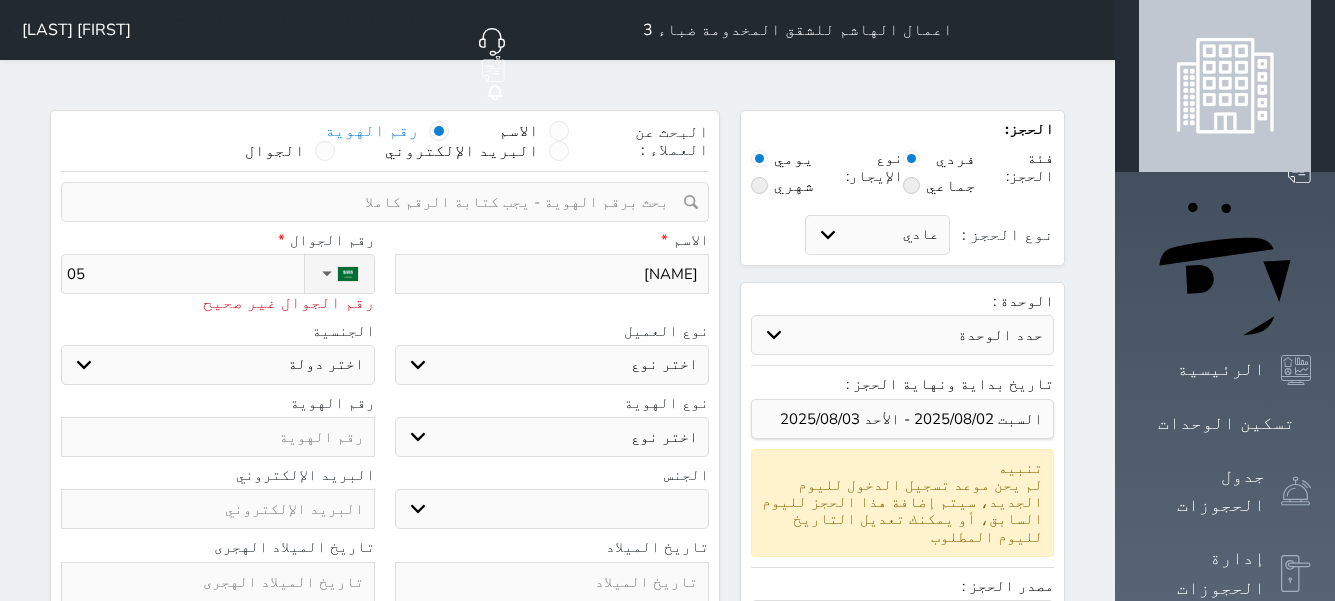 select 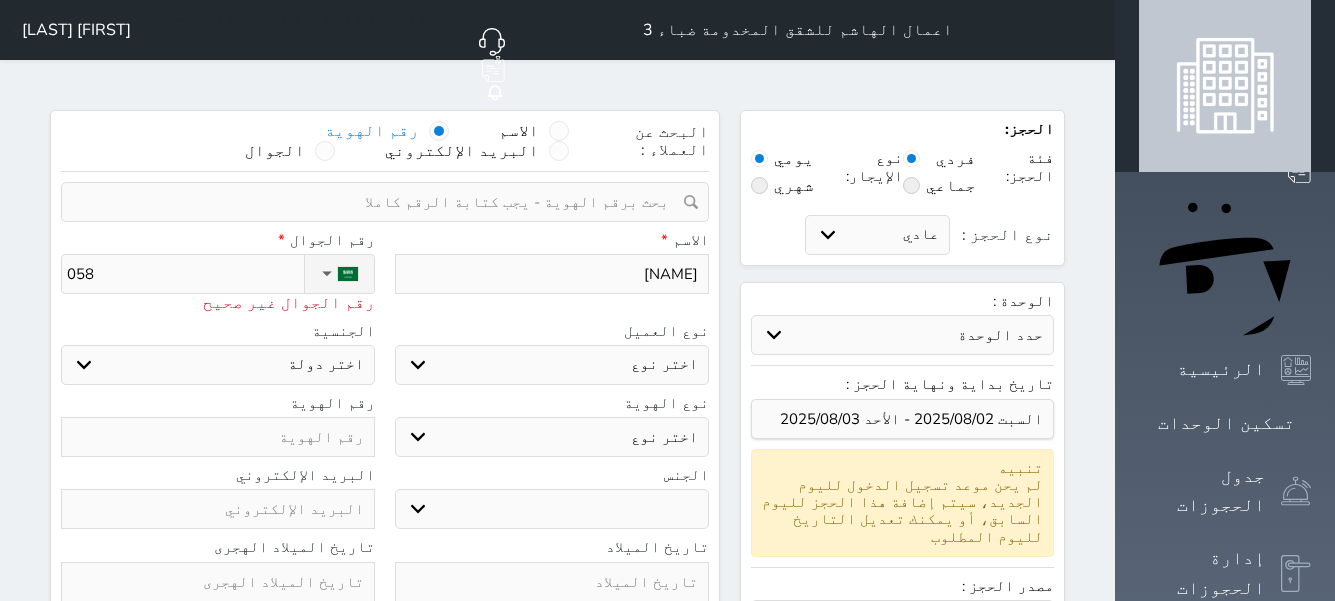 type on "[PHONE]" 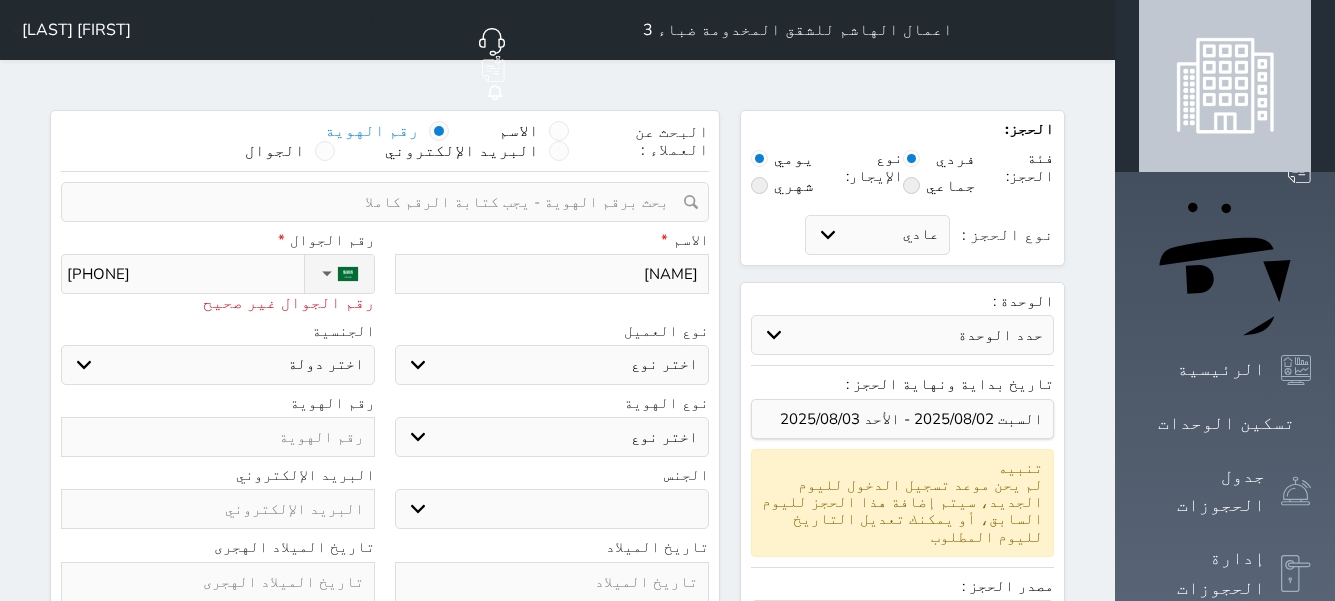 type on "[PHONE]" 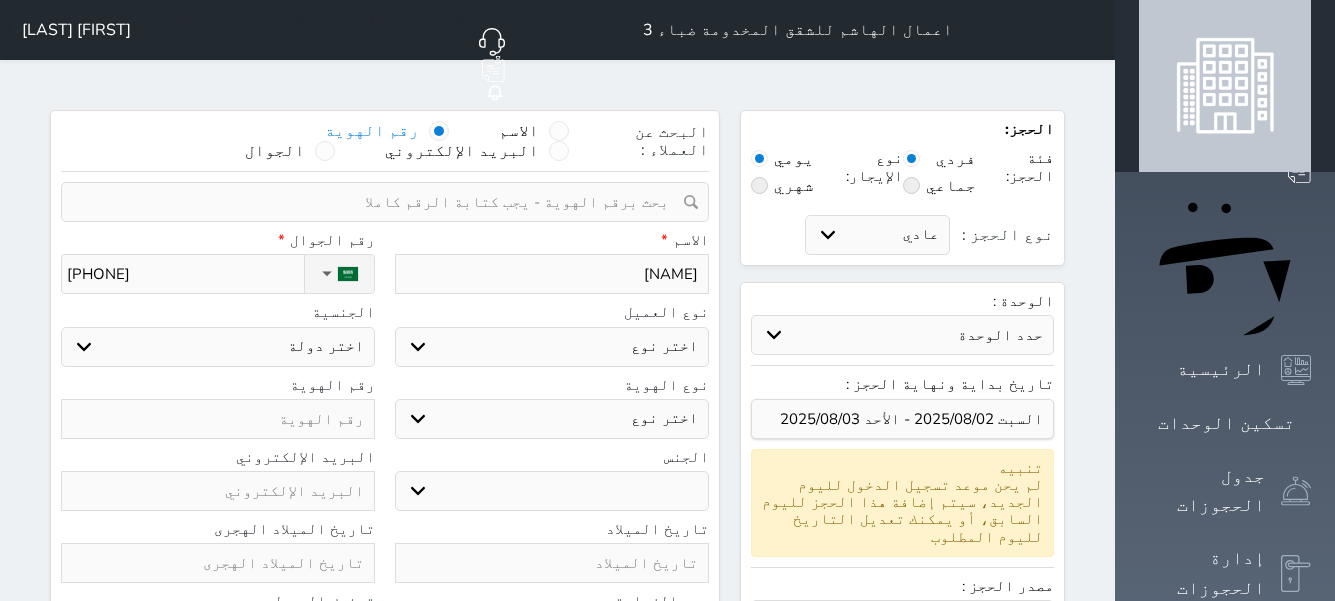 paste on "[NUMBER]" 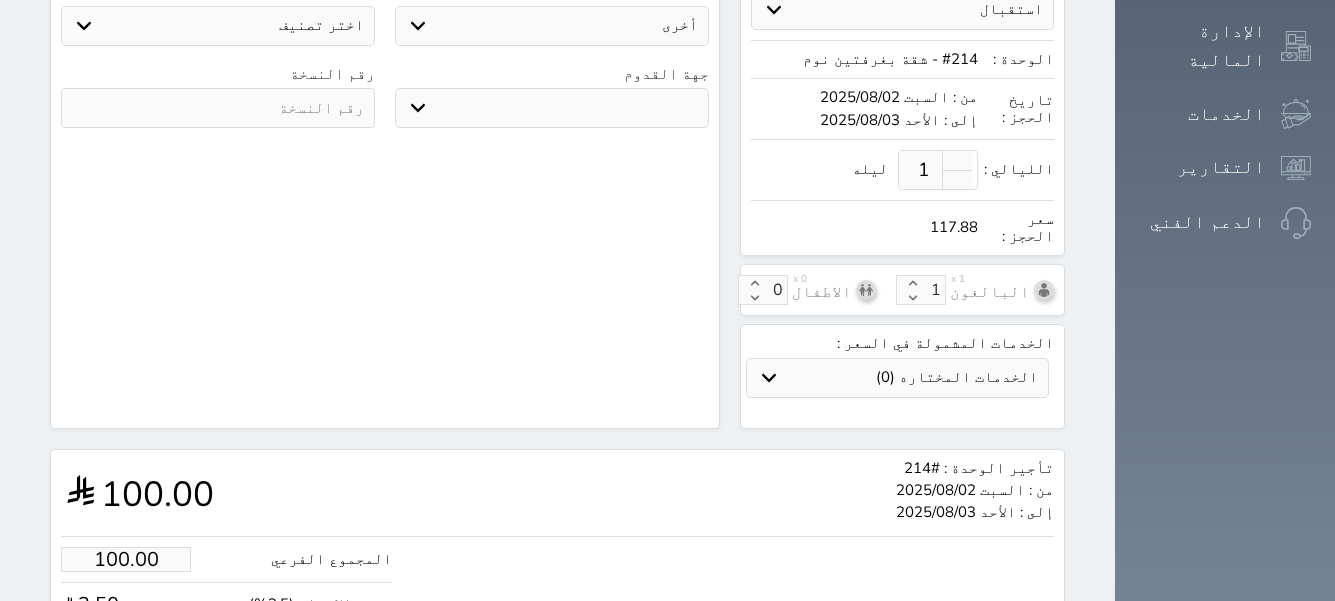 scroll, scrollTop: 716, scrollLeft: 0, axis: vertical 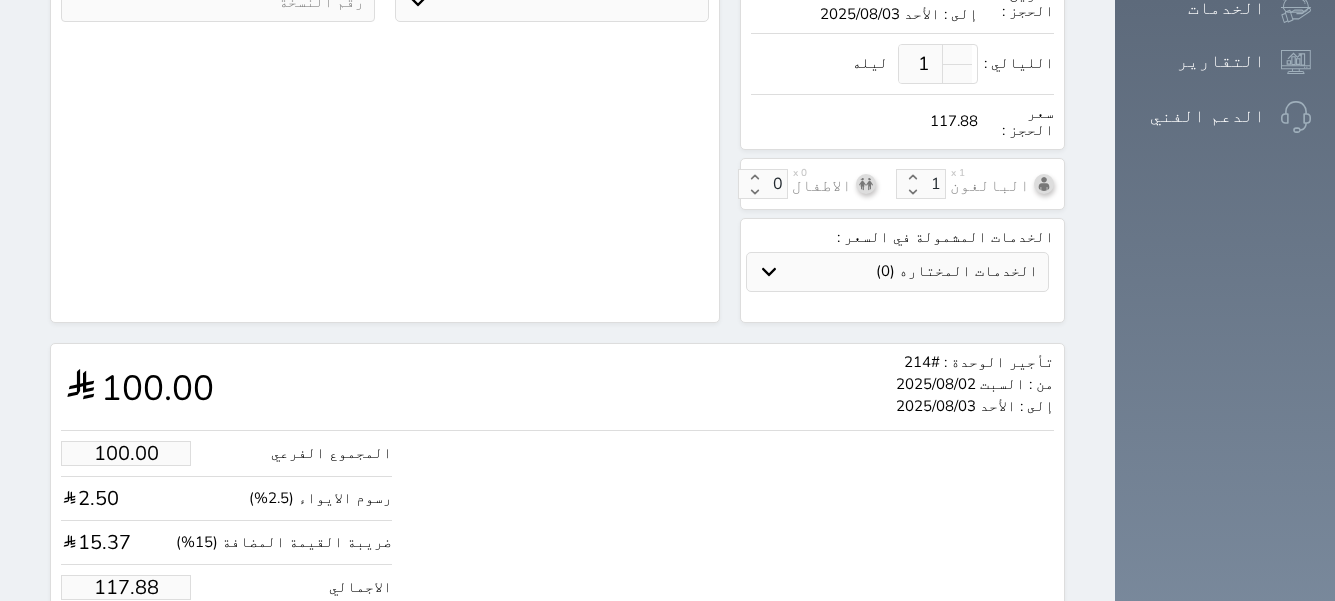 drag, startPoint x: 55, startPoint y: 504, endPoint x: 176, endPoint y: 503, distance: 121.004135 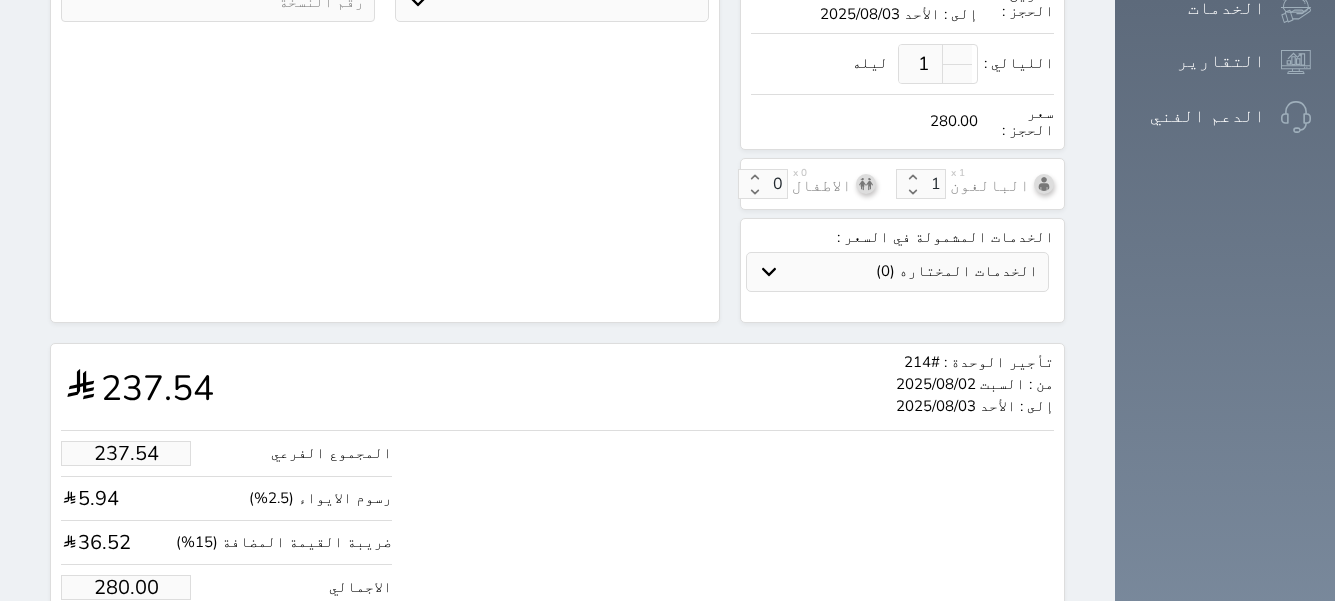 click on "حجز" at bounding box center [148, 648] 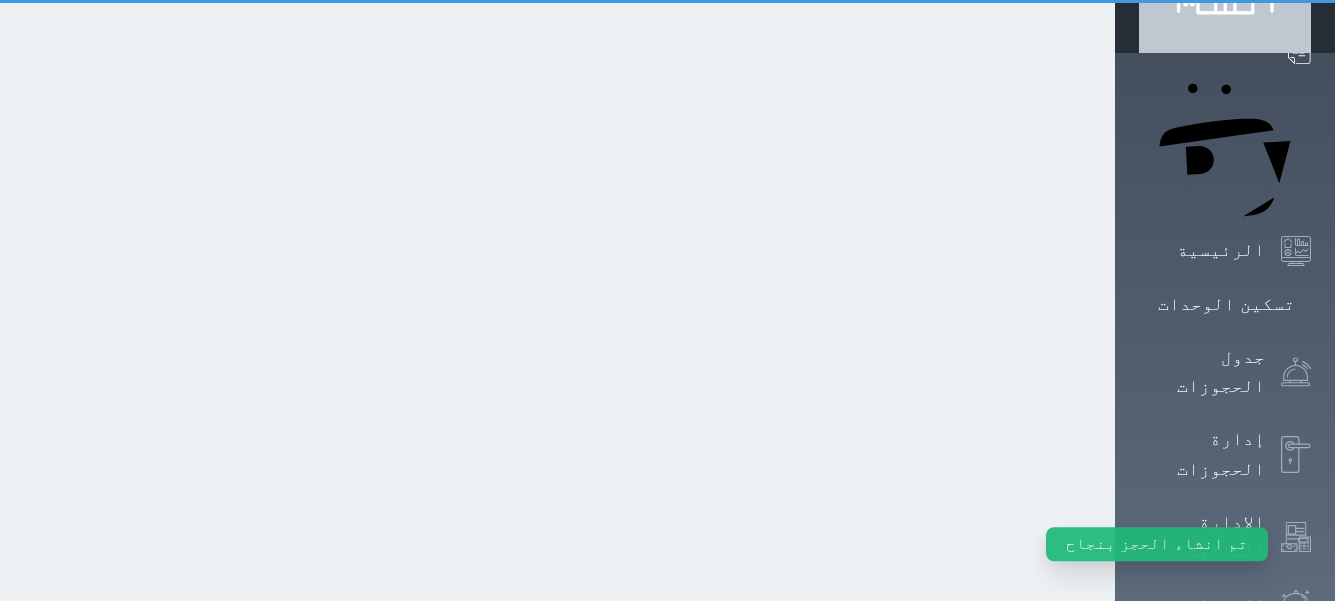 scroll, scrollTop: 0, scrollLeft: 0, axis: both 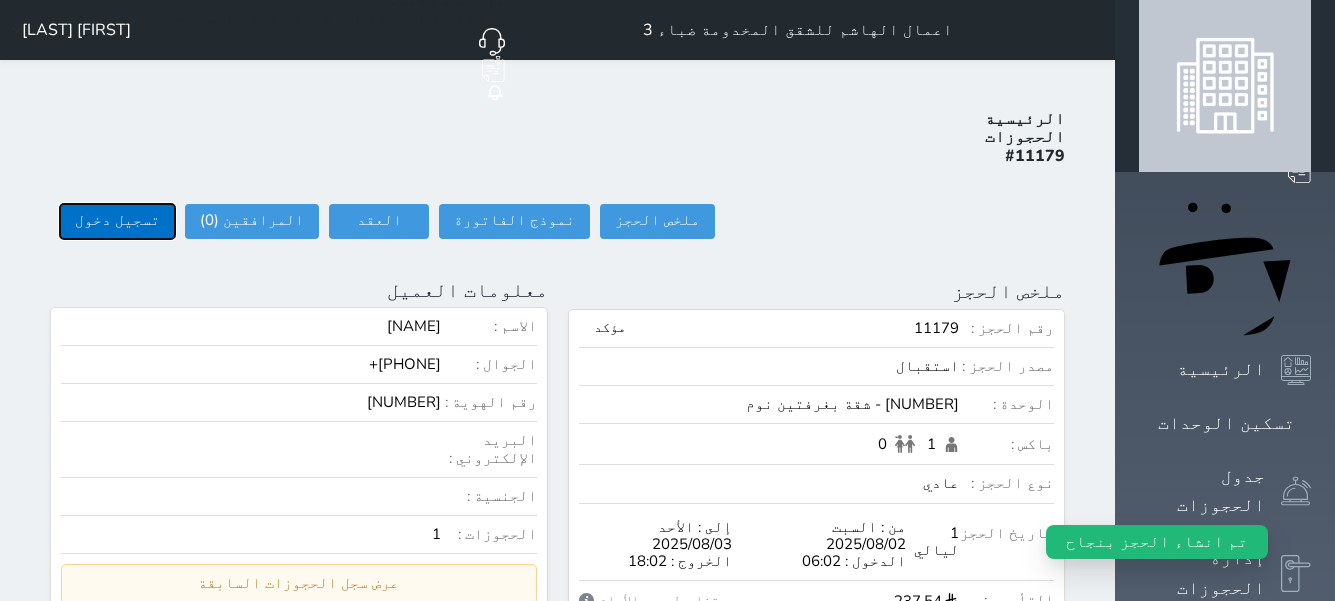 click on "تسجيل دخول" at bounding box center (117, 221) 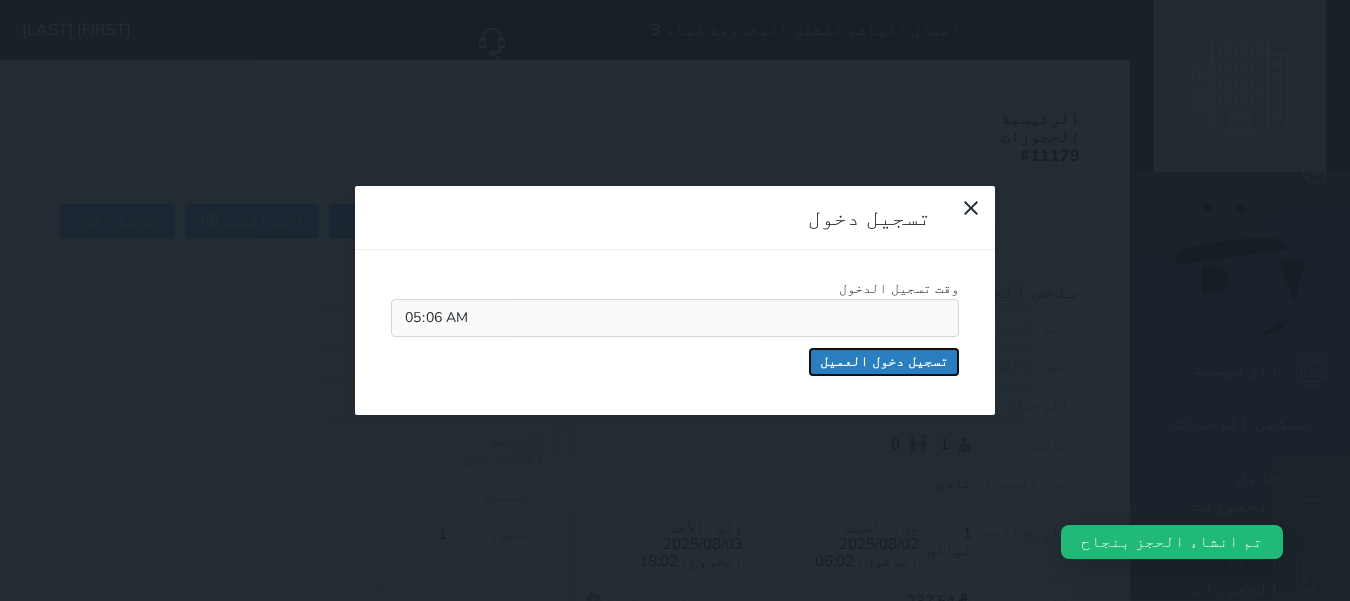 click on "تسجيل دخول العميل" at bounding box center (884, 362) 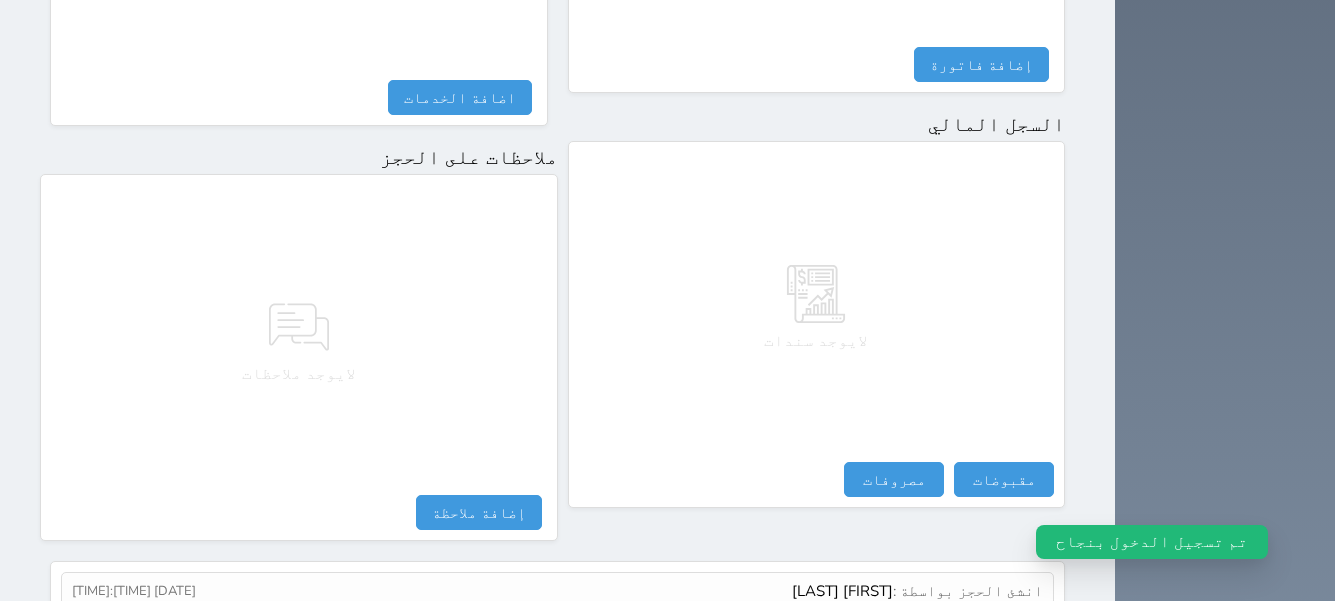 scroll, scrollTop: 1179, scrollLeft: 0, axis: vertical 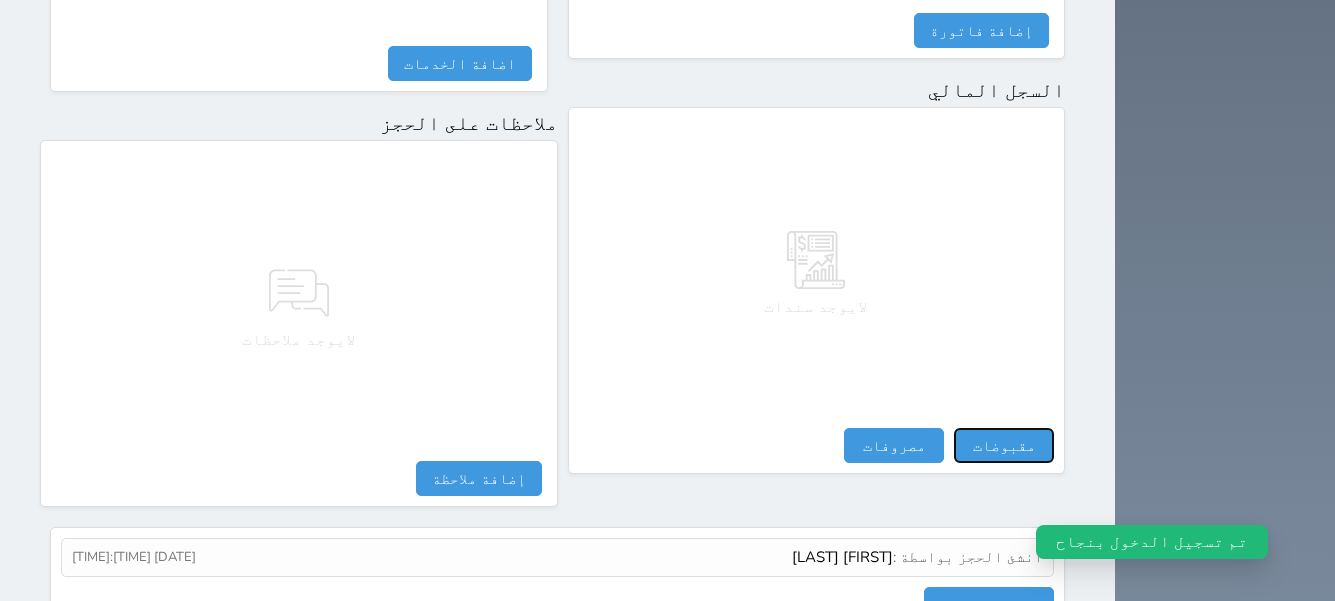 click on "مقبوضات" at bounding box center [1004, 445] 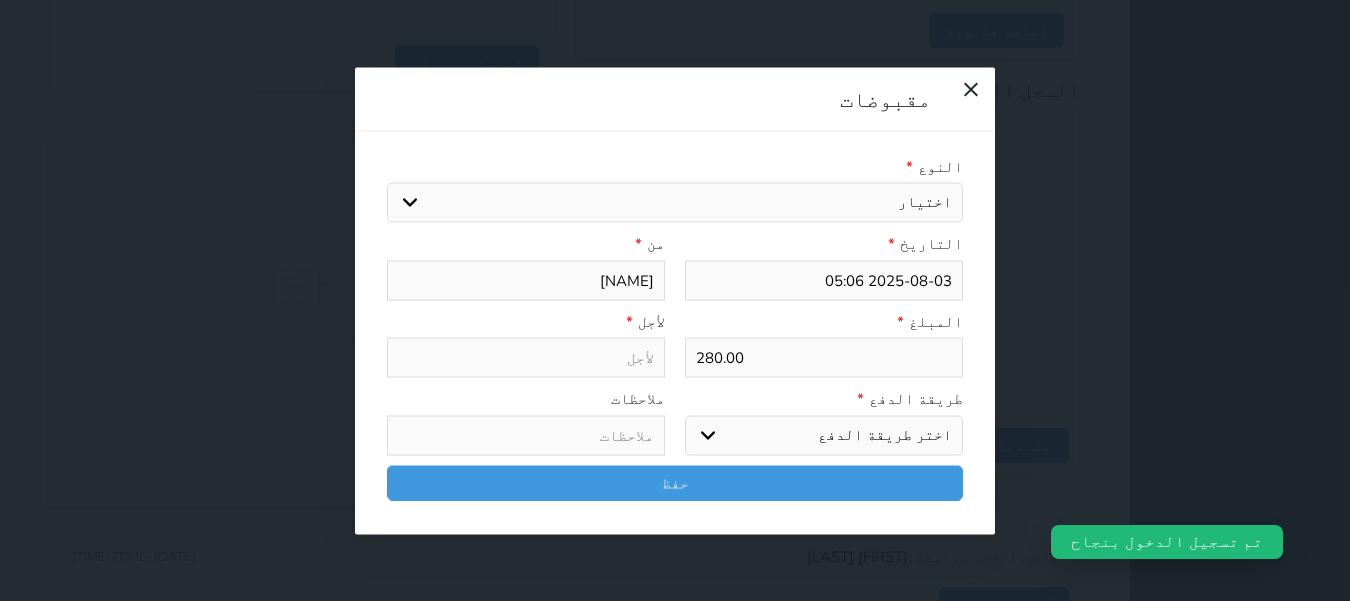click on "اختر طريقة الدفع   دفع نقدى   تحويل بنكى   مدى   بطاقة ائتمان   آجل" at bounding box center [824, 435] 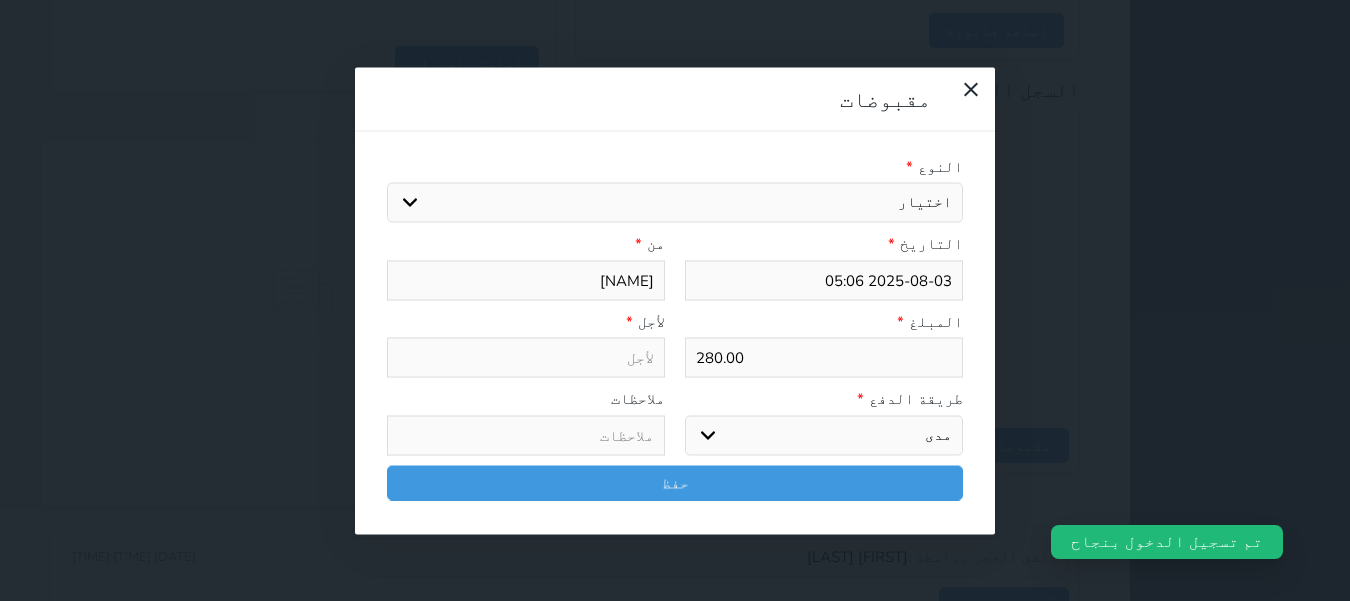 click on "اختر طريقة الدفع   دفع نقدى   تحويل بنكى   مدى   بطاقة ائتمان   آجل" at bounding box center [824, 435] 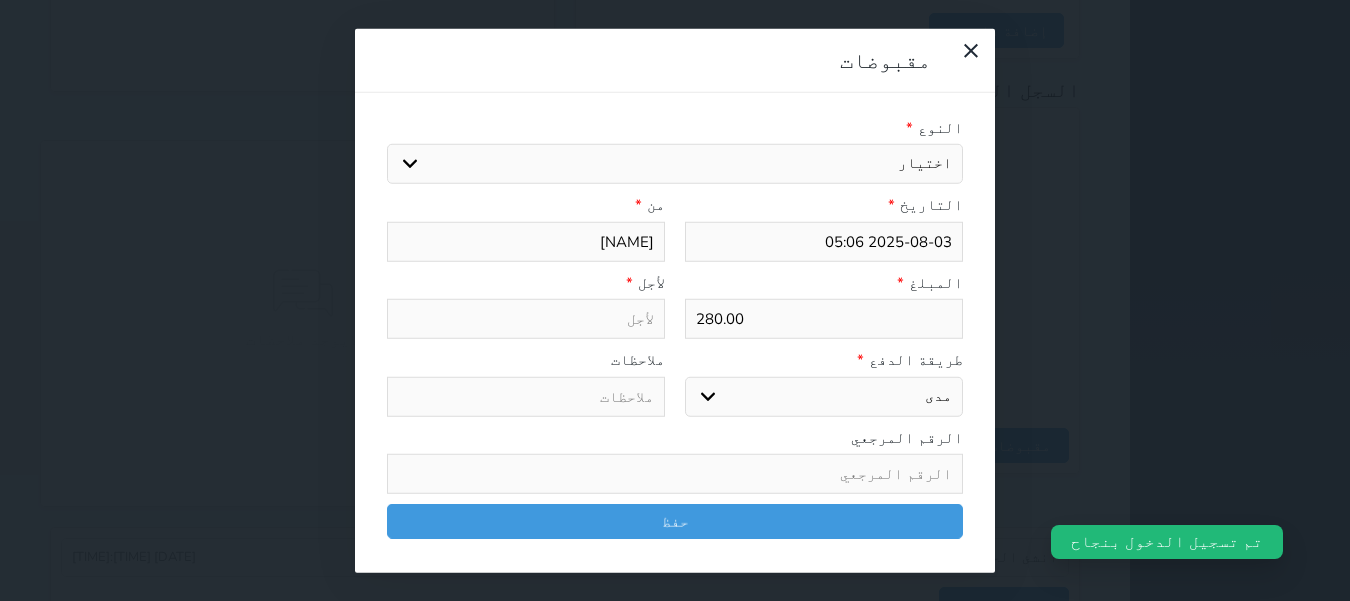 click on "اختيار   مقبوضات عامة قيمة إيجار فواتير تامين عربون لا ينطبق آخر مغسلة واي فاي - الإنترنت مواقف السيارات طعام الأغذية والمشروبات مشروبات المشروبات الباردة المشروبات الساخنة الإفطار غداء عشاء مخبز و كعك حمام سباحة الصالة الرياضية سبا و خدمات الجمال اختيار وإسقاط (خدمات النقل) ميني بار كابل - تلفزيون سرير إضافي تصفيف الشعر التسوق خدمات الجولات السياحية المنظمة خدمات الدليل السياحي" at bounding box center [675, 164] 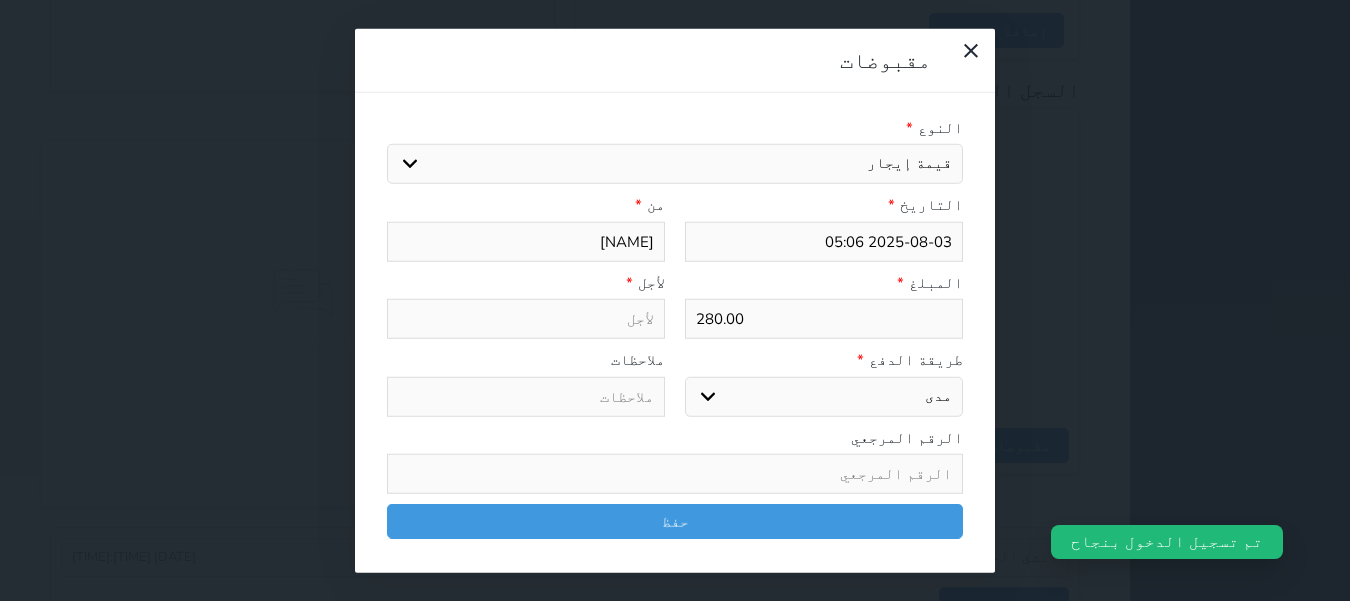 click on "اختيار   مقبوضات عامة قيمة إيجار فواتير تامين عربون لا ينطبق آخر مغسلة واي فاي - الإنترنت مواقف السيارات طعام الأغذية والمشروبات مشروبات المشروبات الباردة المشروبات الساخنة الإفطار غداء عشاء مخبز و كعك حمام سباحة الصالة الرياضية سبا و خدمات الجمال اختيار وإسقاط (خدمات النقل) ميني بار كابل - تلفزيون سرير إضافي تصفيف الشعر التسوق خدمات الجولات السياحية المنظمة خدمات الدليل السياحي" at bounding box center (675, 164) 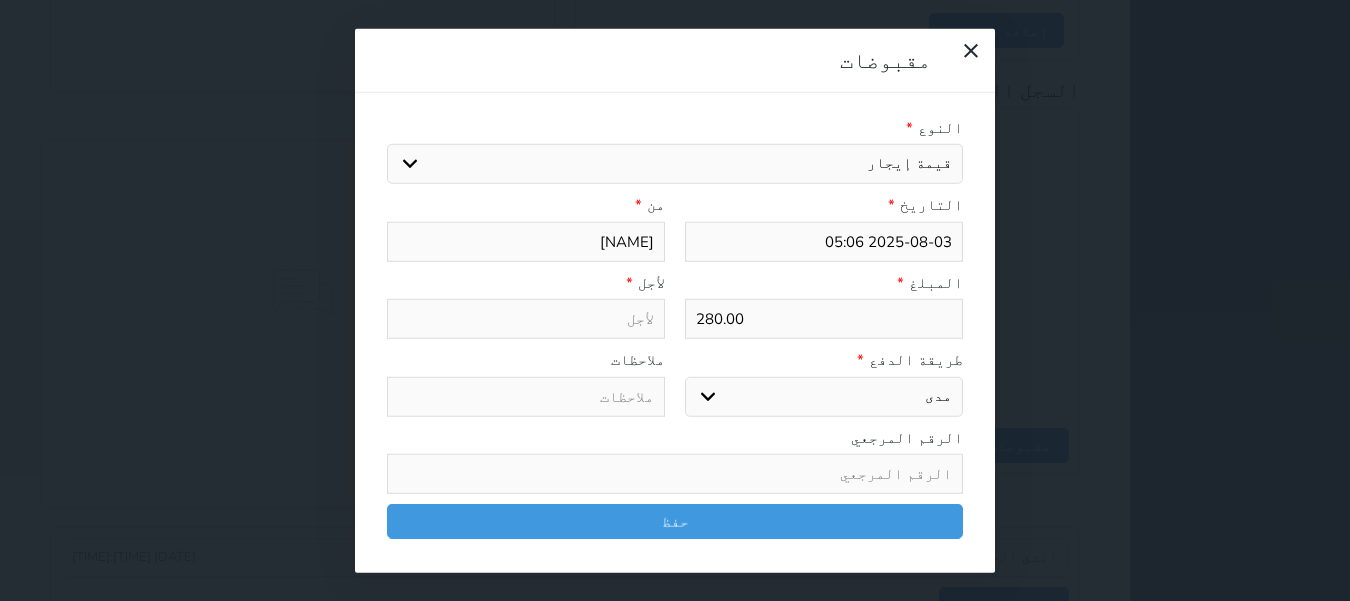 click at bounding box center [526, 319] 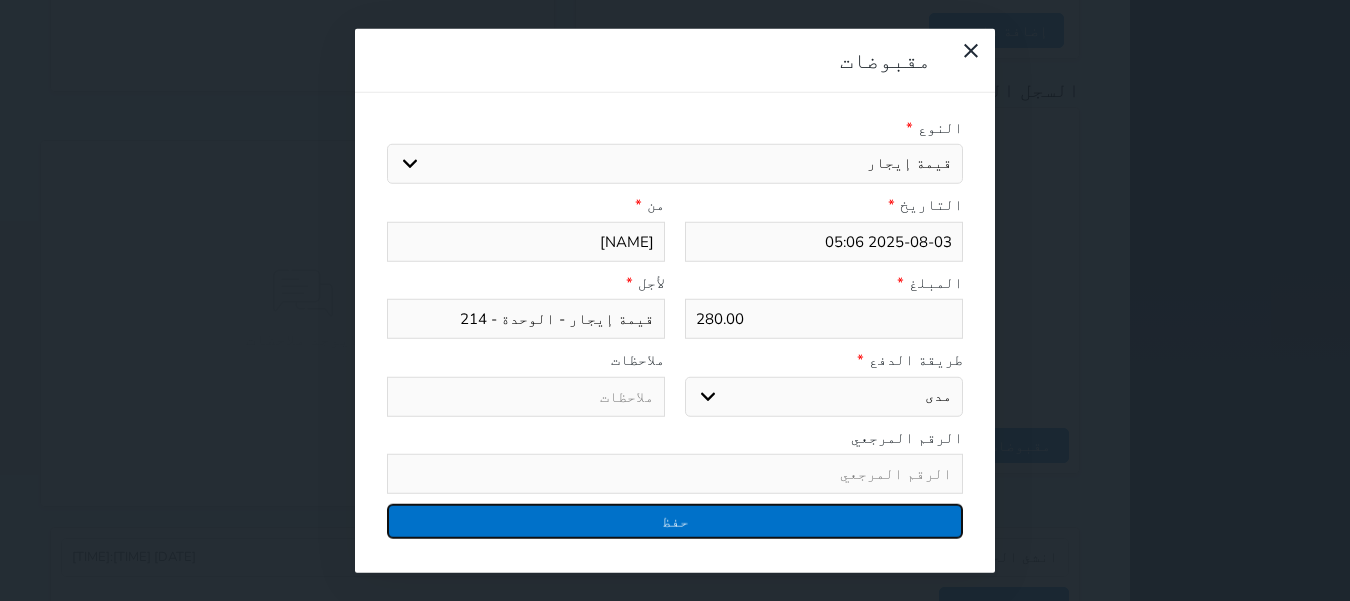 click on "حفظ" at bounding box center (675, 521) 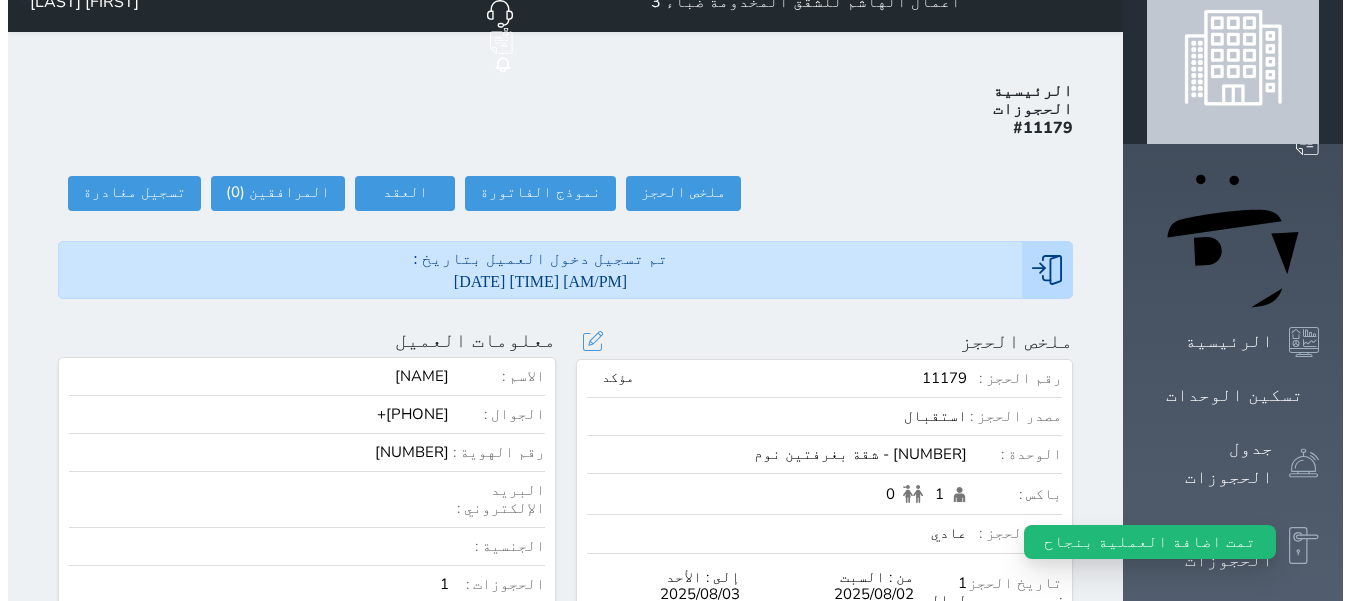 scroll, scrollTop: 0, scrollLeft: 0, axis: both 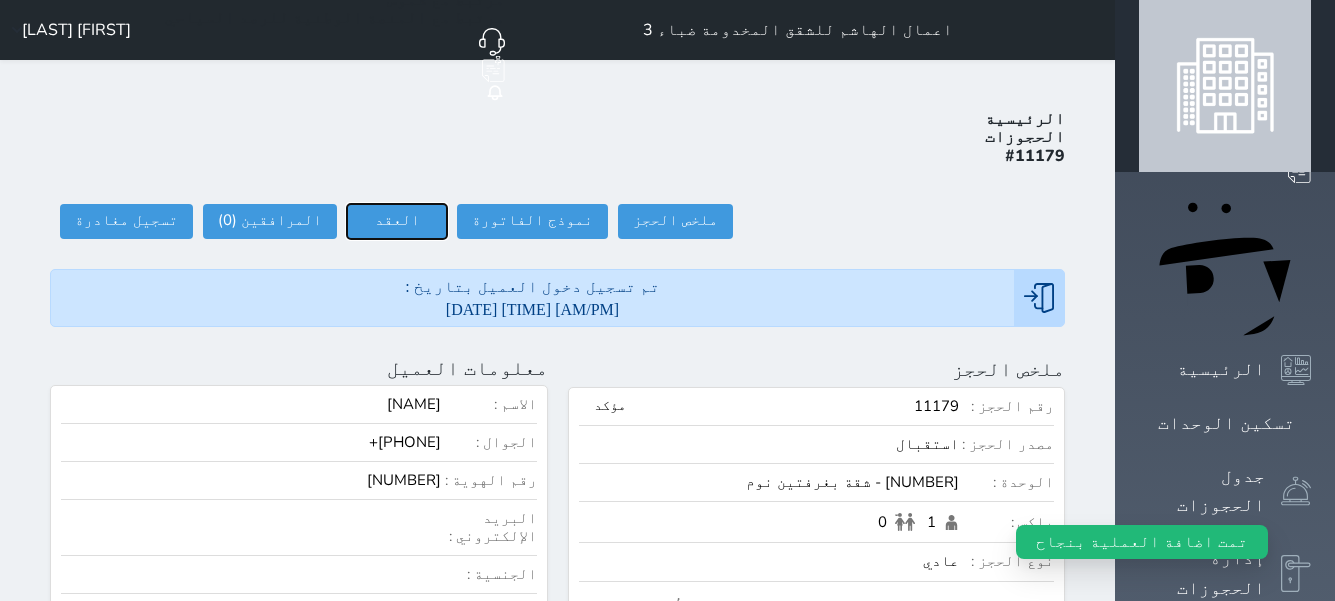 click on "العقد" at bounding box center [397, 221] 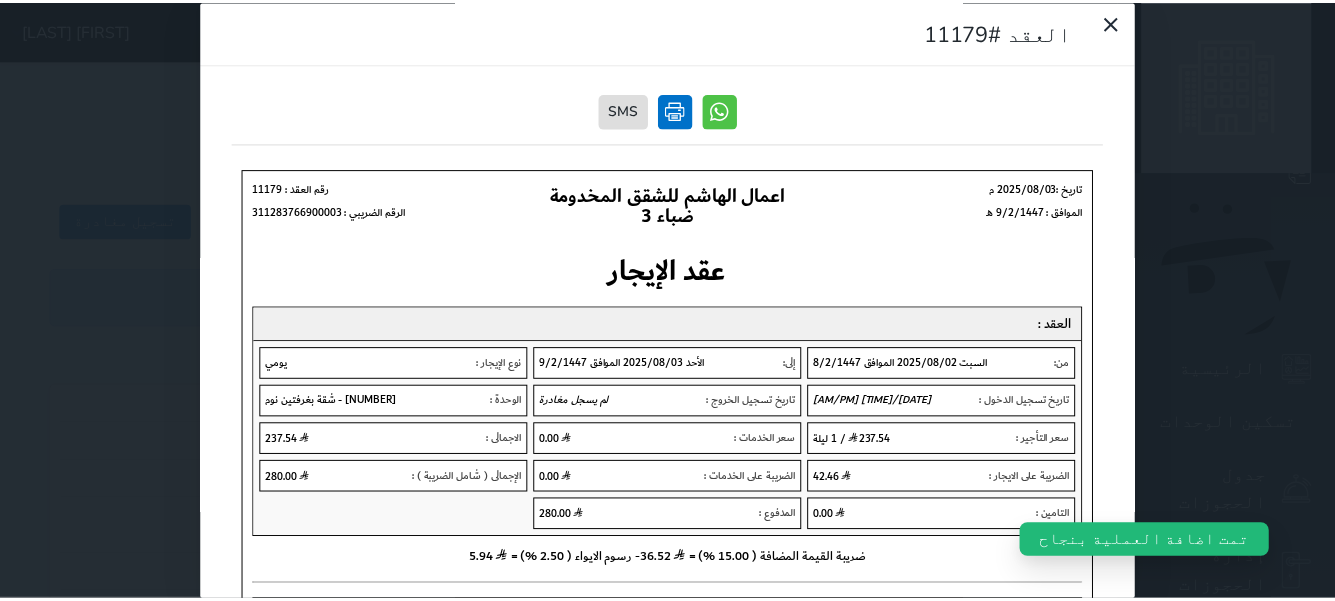 scroll, scrollTop: 0, scrollLeft: 0, axis: both 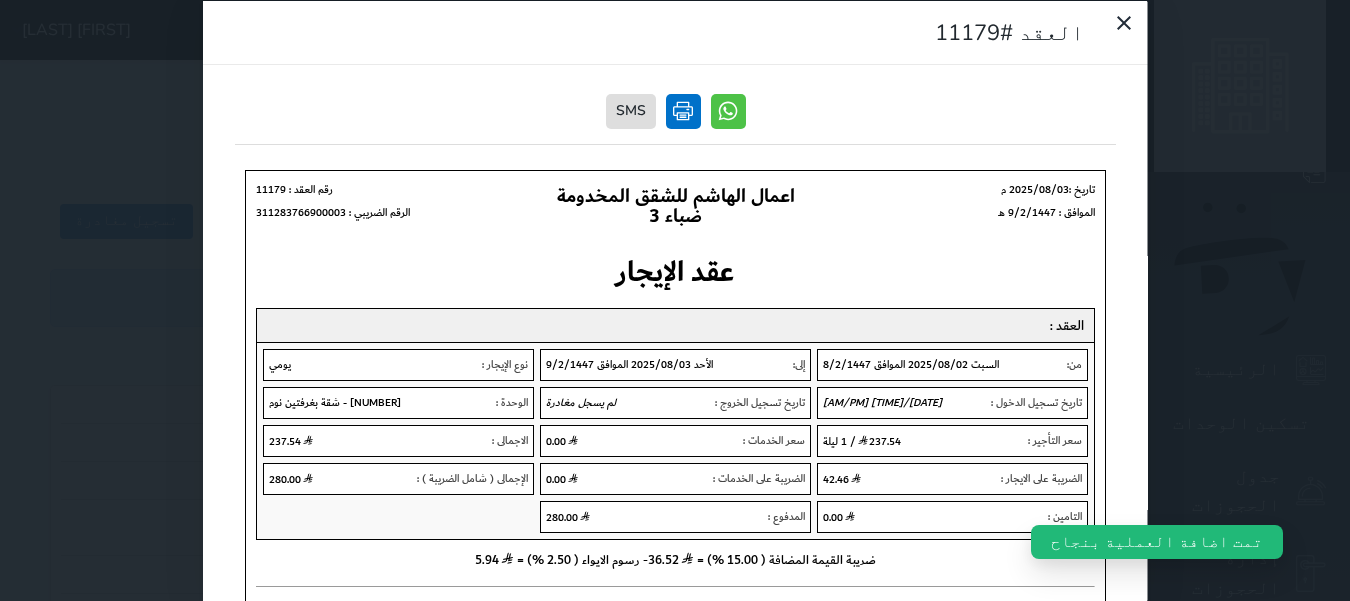 click at bounding box center [682, 110] 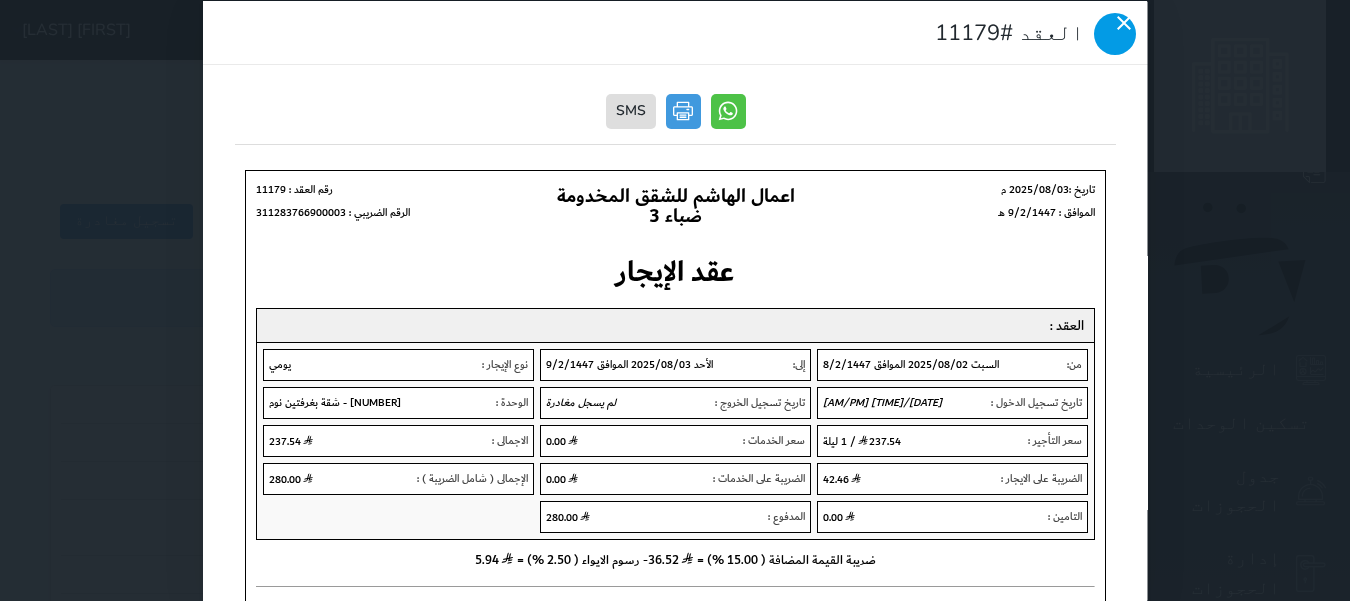 click 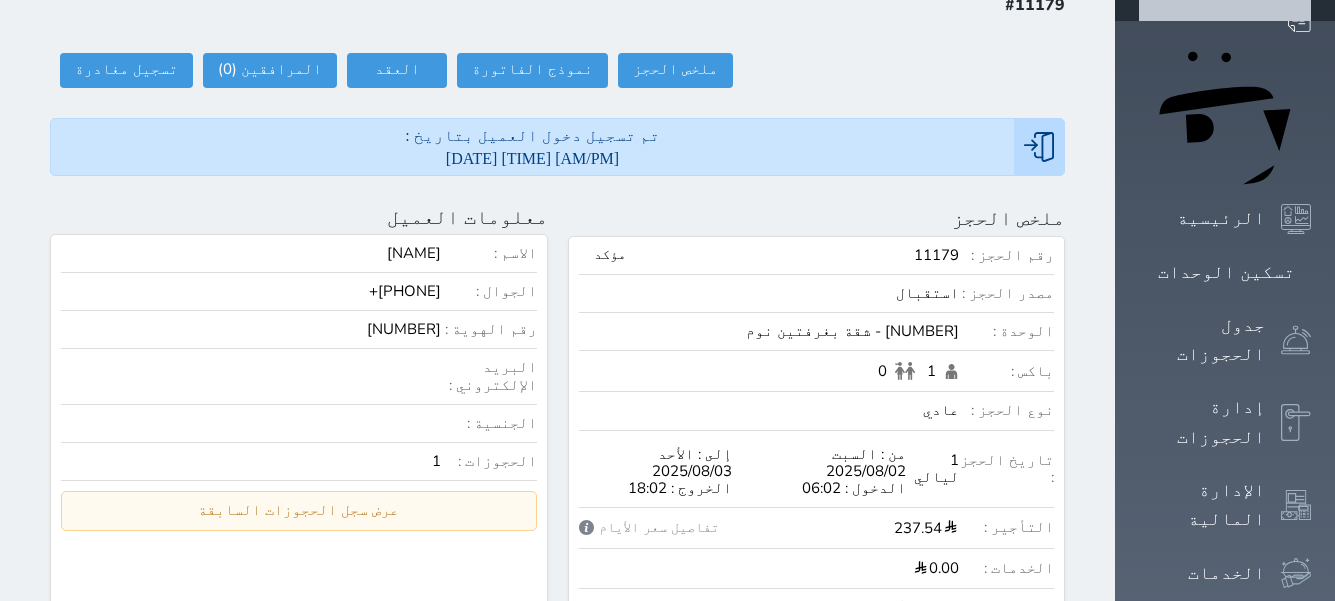 scroll, scrollTop: 0, scrollLeft: 0, axis: both 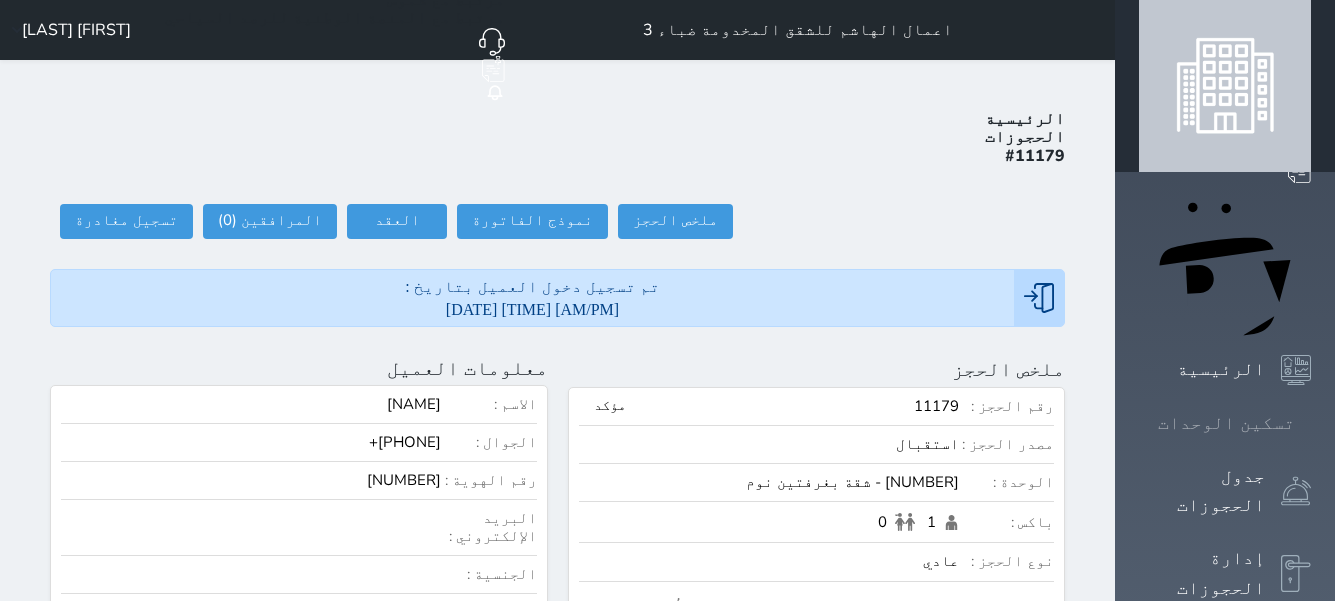 click on "تسكين الوحدات" at bounding box center (1226, 423) 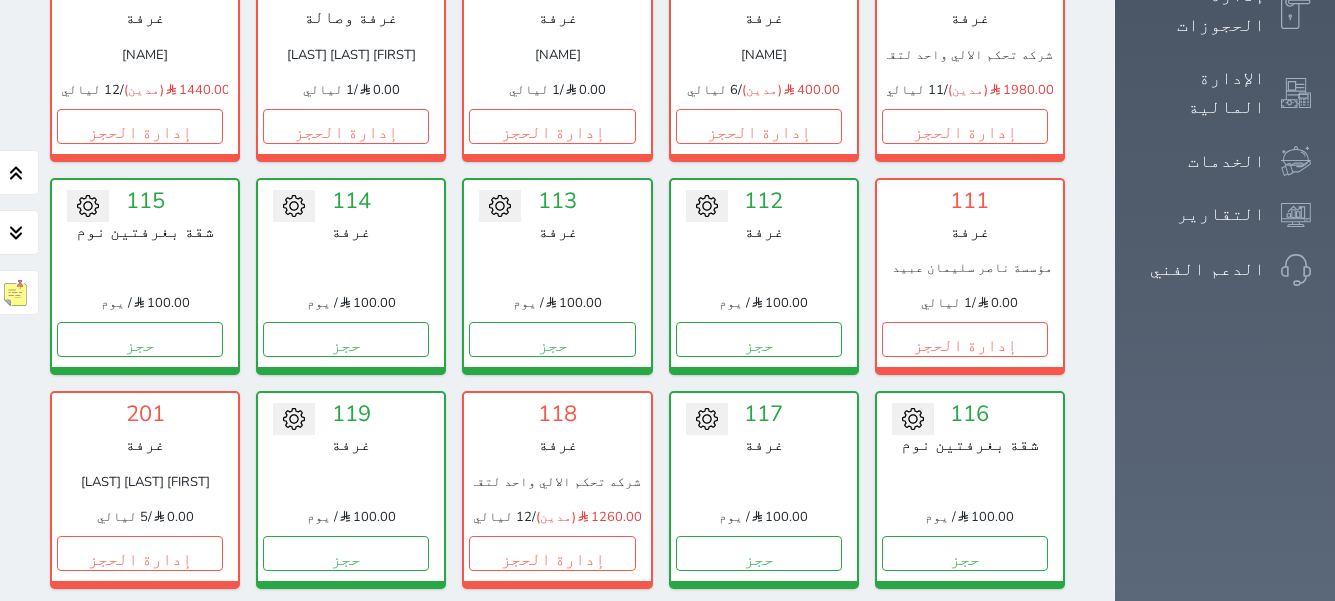 scroll, scrollTop: 678, scrollLeft: 0, axis: vertical 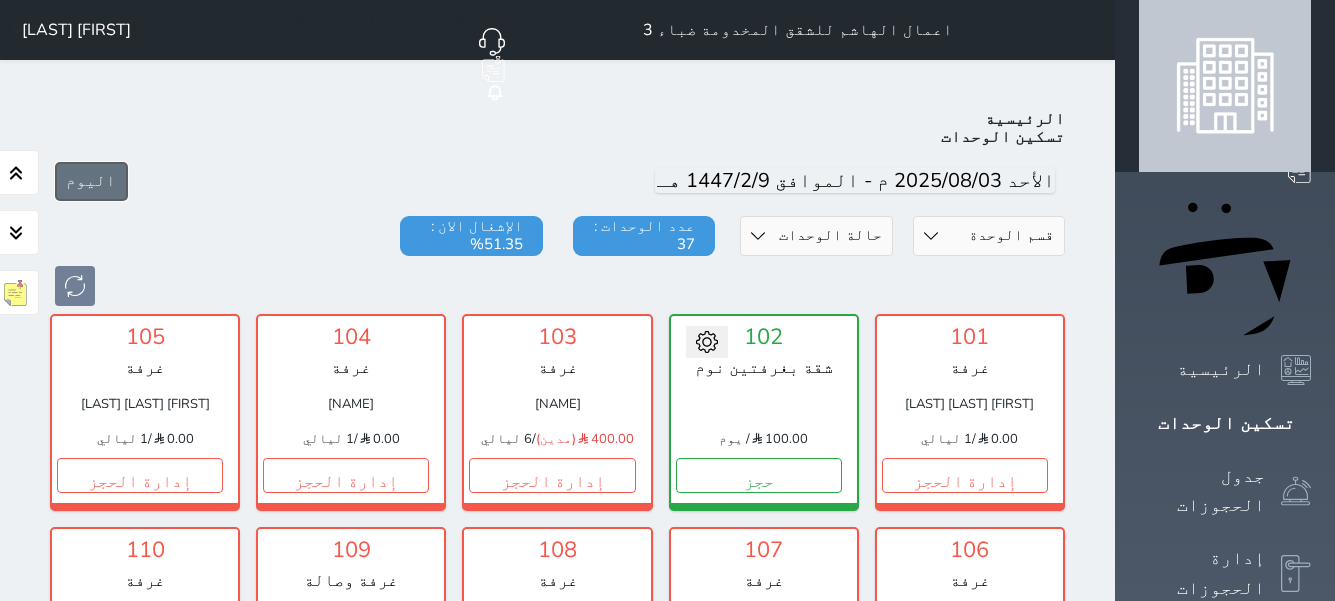 click on "اليوم" at bounding box center [91, 181] 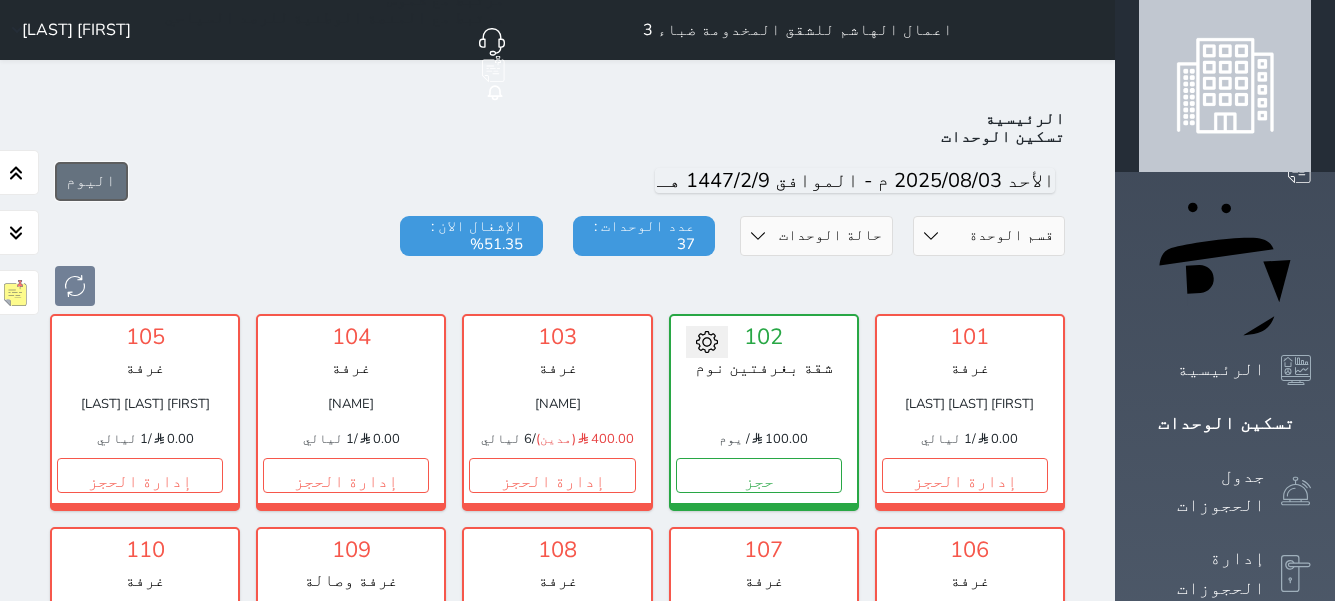 scroll, scrollTop: 78, scrollLeft: 0, axis: vertical 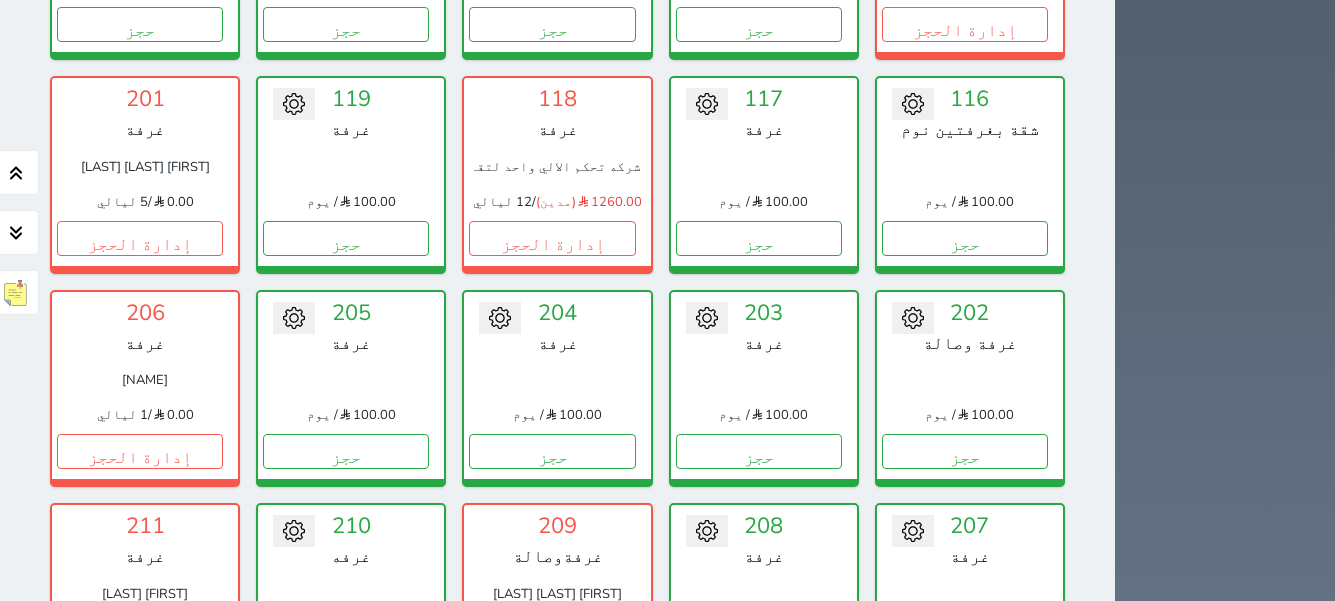 click on "إدارة الحجز" at bounding box center (552, 664) 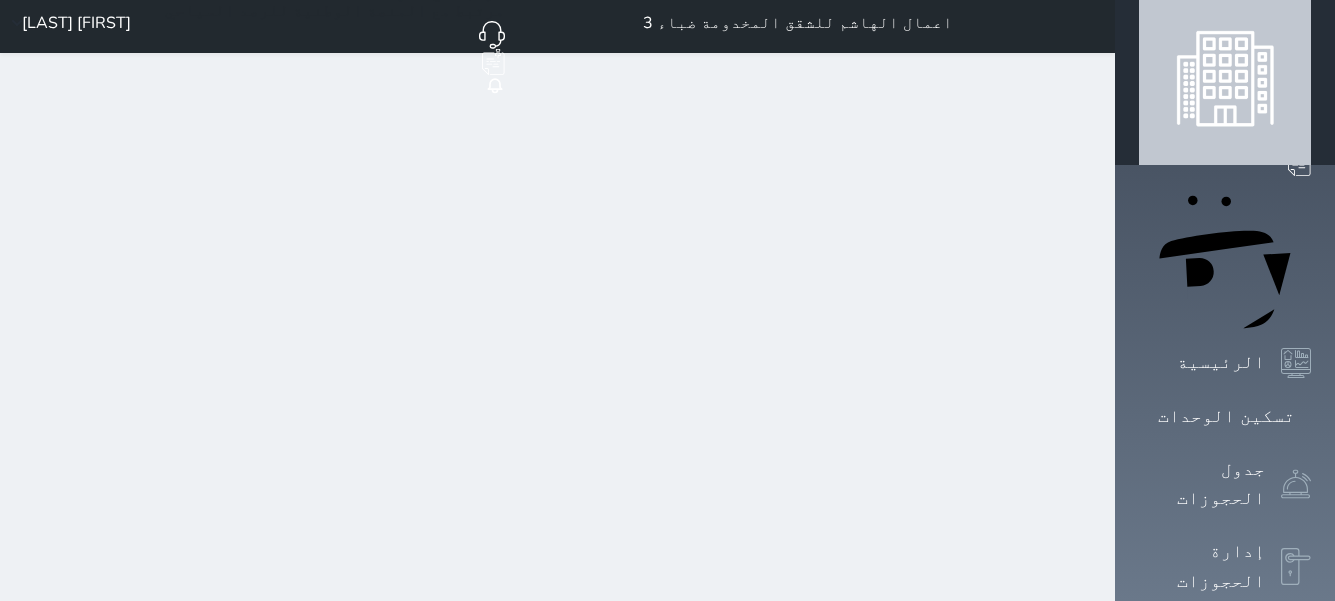 scroll, scrollTop: 0, scrollLeft: 0, axis: both 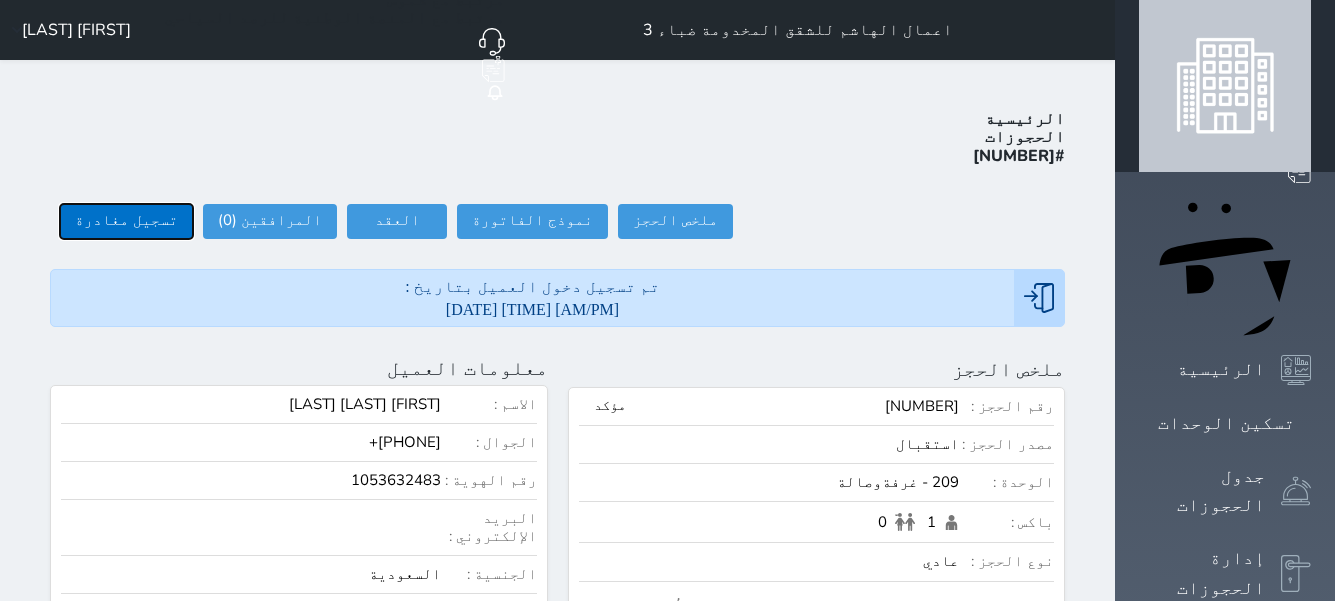 click on "تسجيل مغادرة" at bounding box center [126, 221] 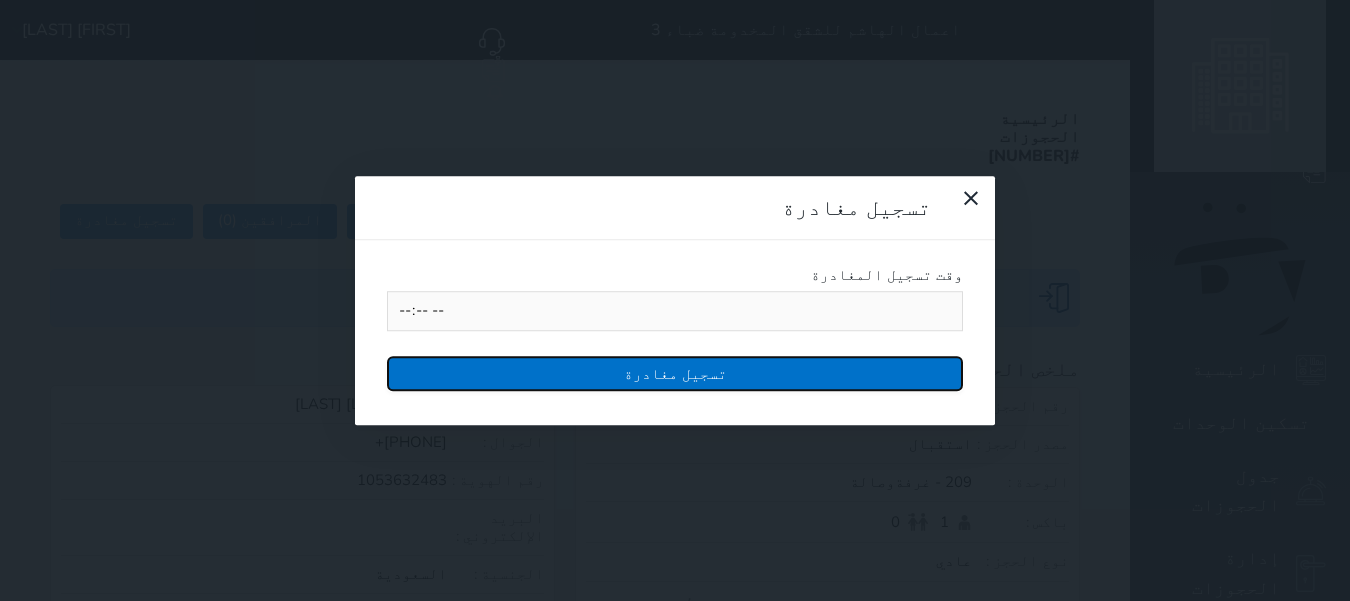 click on "تسجيل مغادرة" at bounding box center [675, 373] 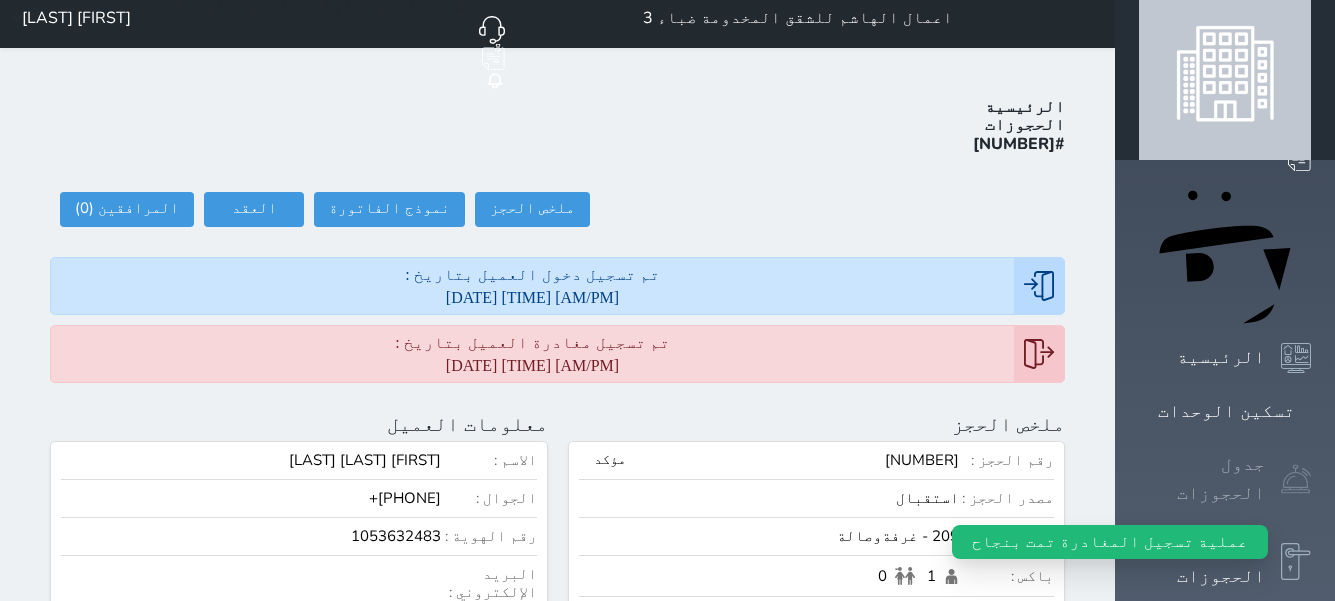 scroll, scrollTop: 0, scrollLeft: 0, axis: both 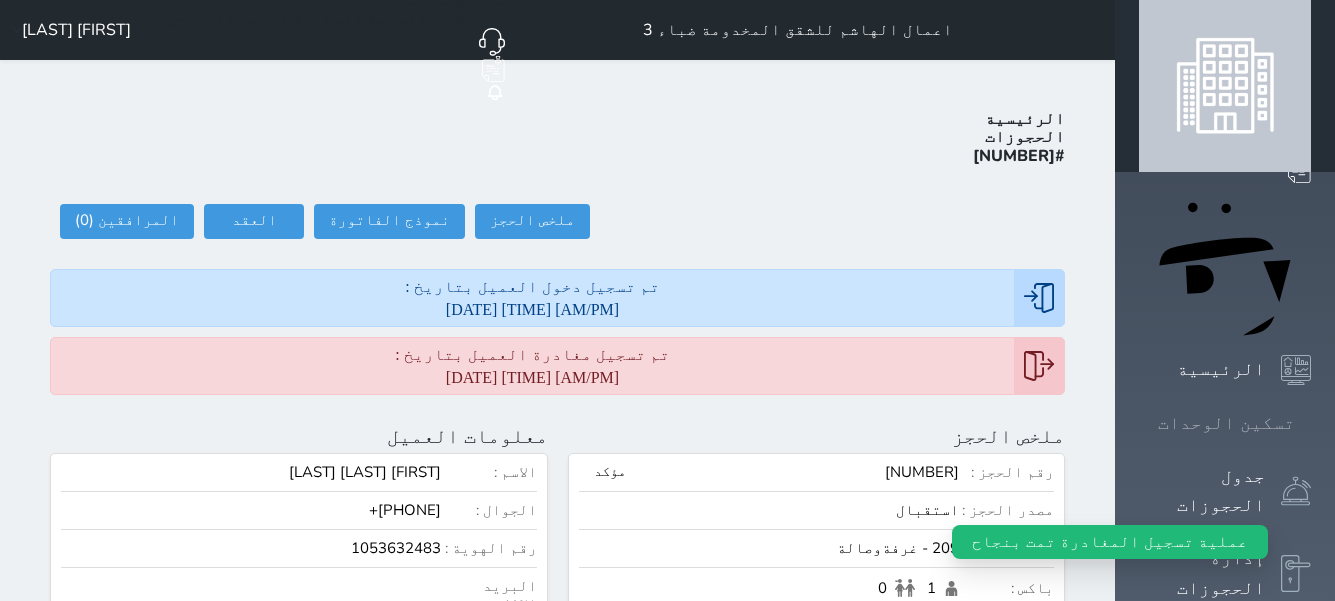 click on "تسكين الوحدات" at bounding box center [1226, 423] 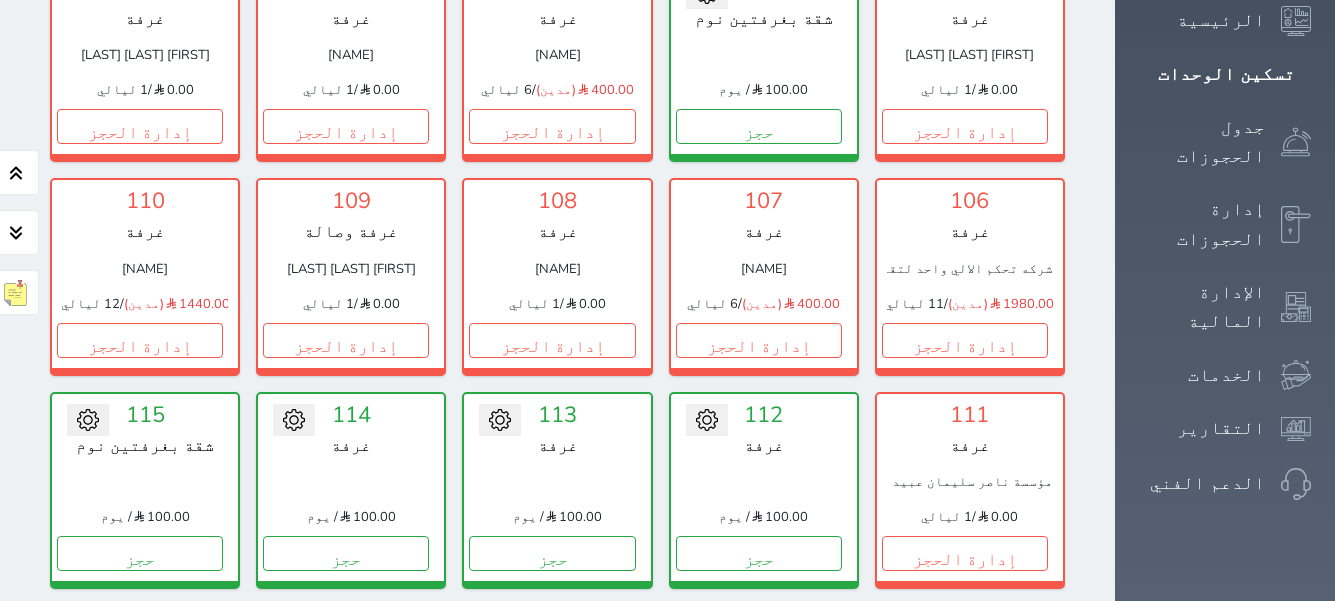 scroll, scrollTop: 378, scrollLeft: 0, axis: vertical 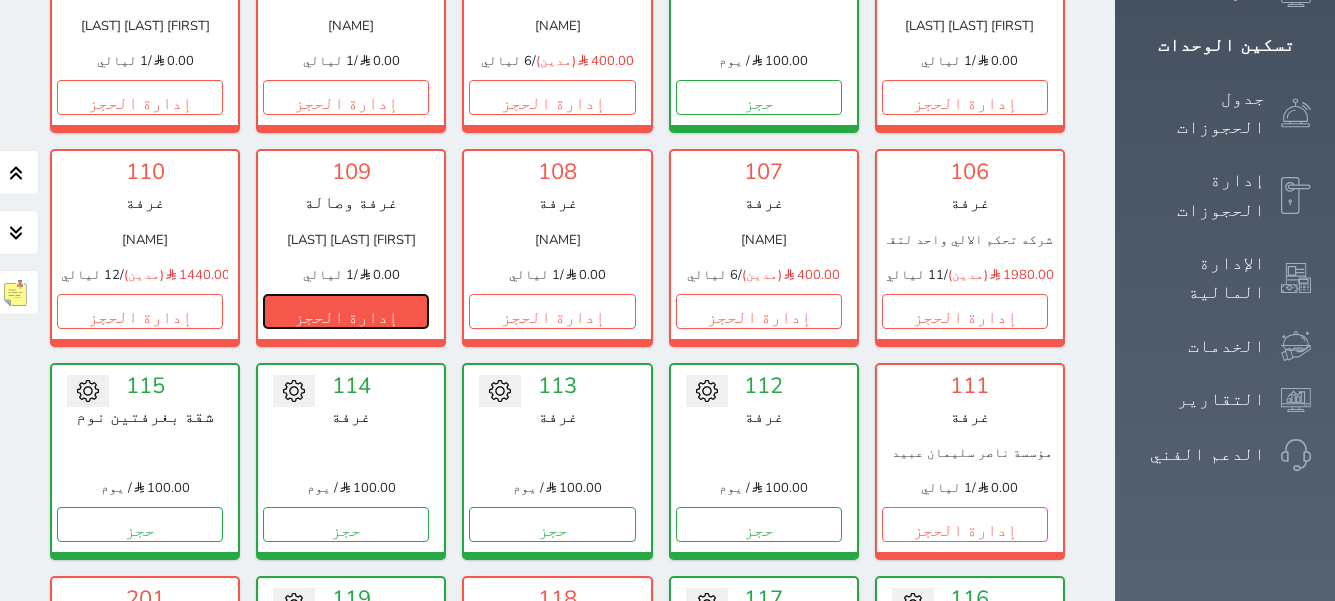 click on "إدارة الحجز" at bounding box center (346, 311) 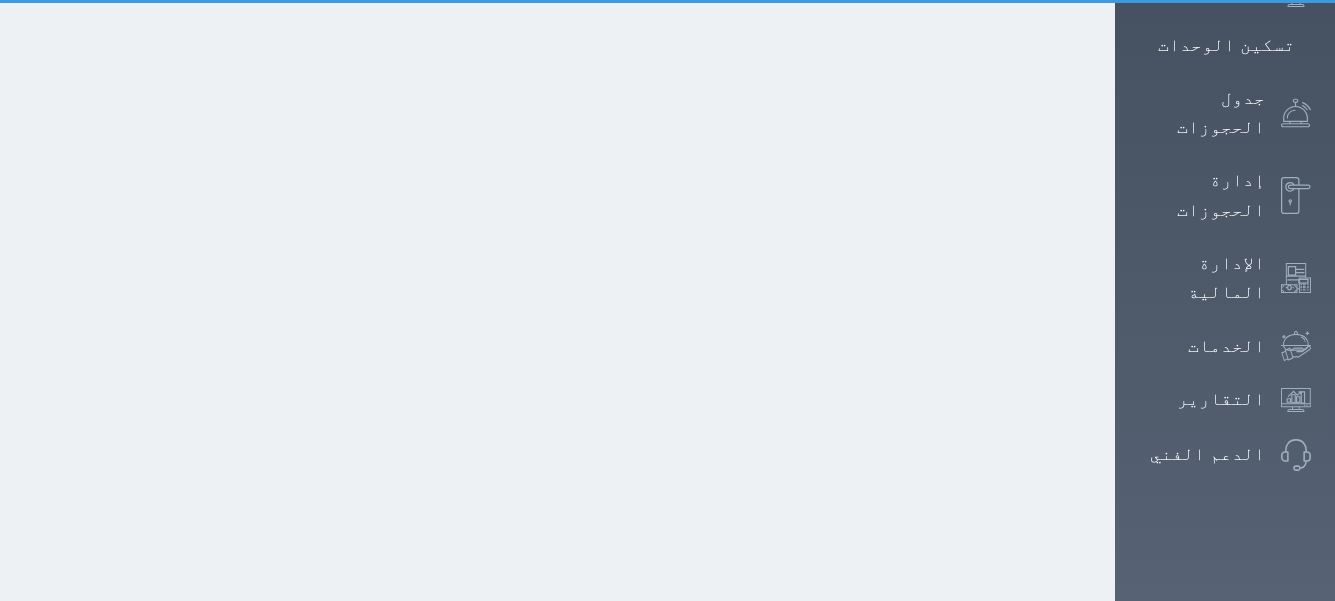 scroll, scrollTop: 0, scrollLeft: 0, axis: both 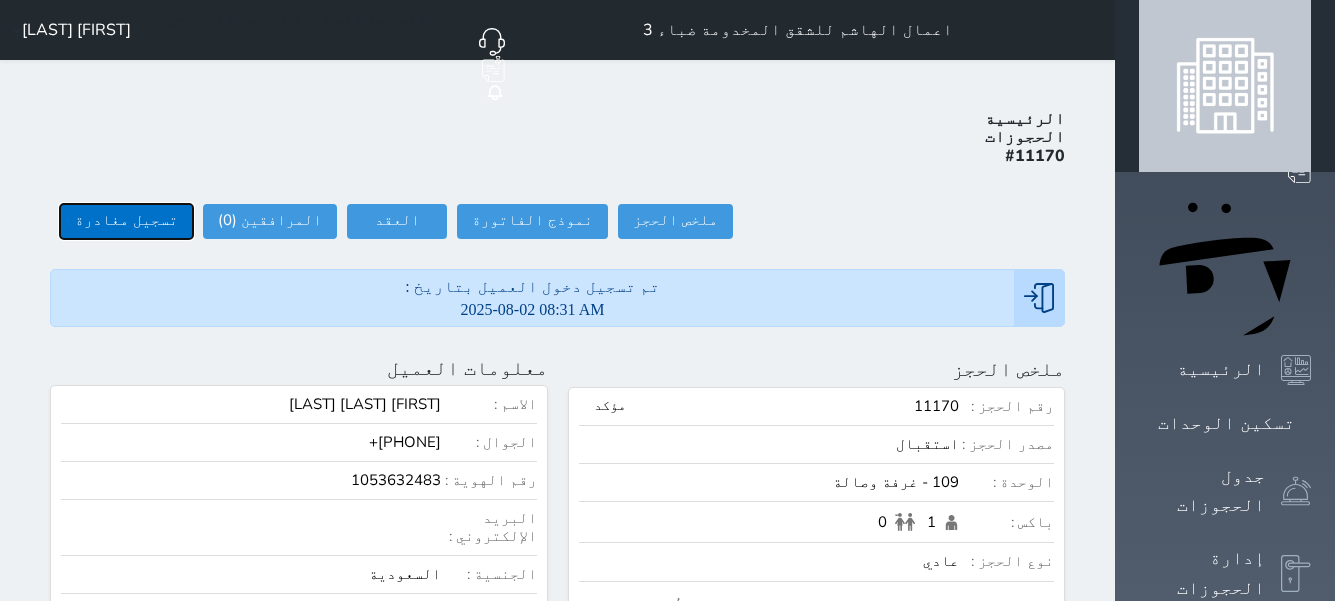 click on "تسجيل مغادرة" at bounding box center (126, 221) 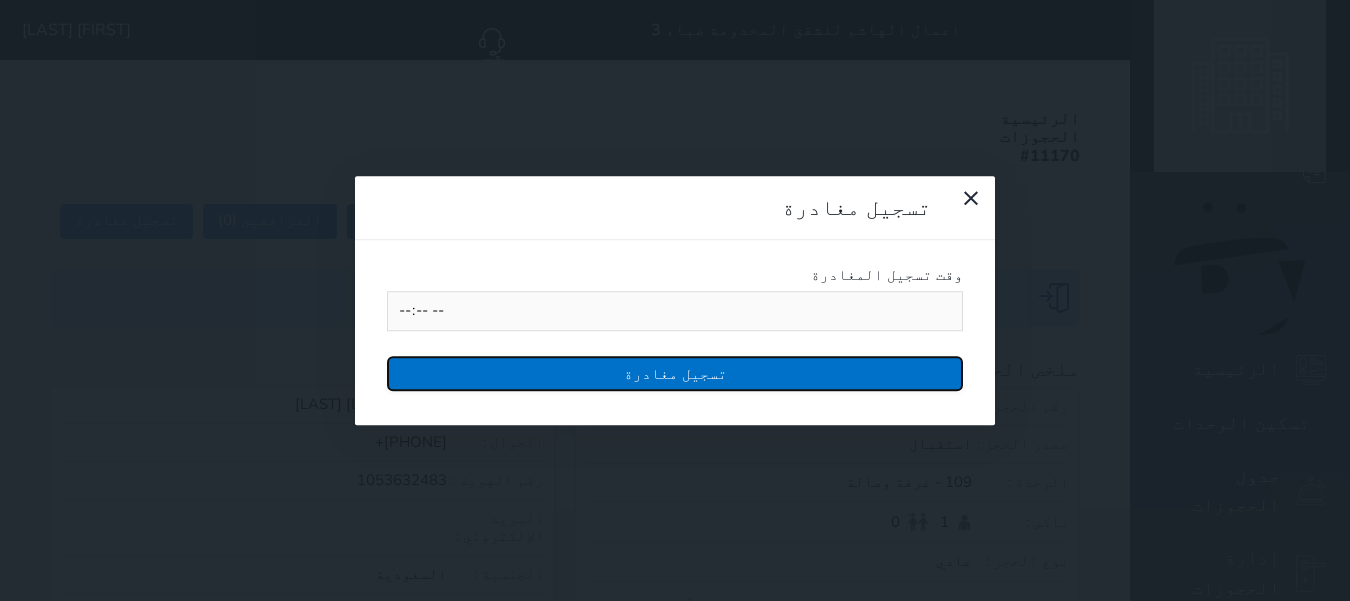 click on "تسجيل مغادرة" at bounding box center (675, 373) 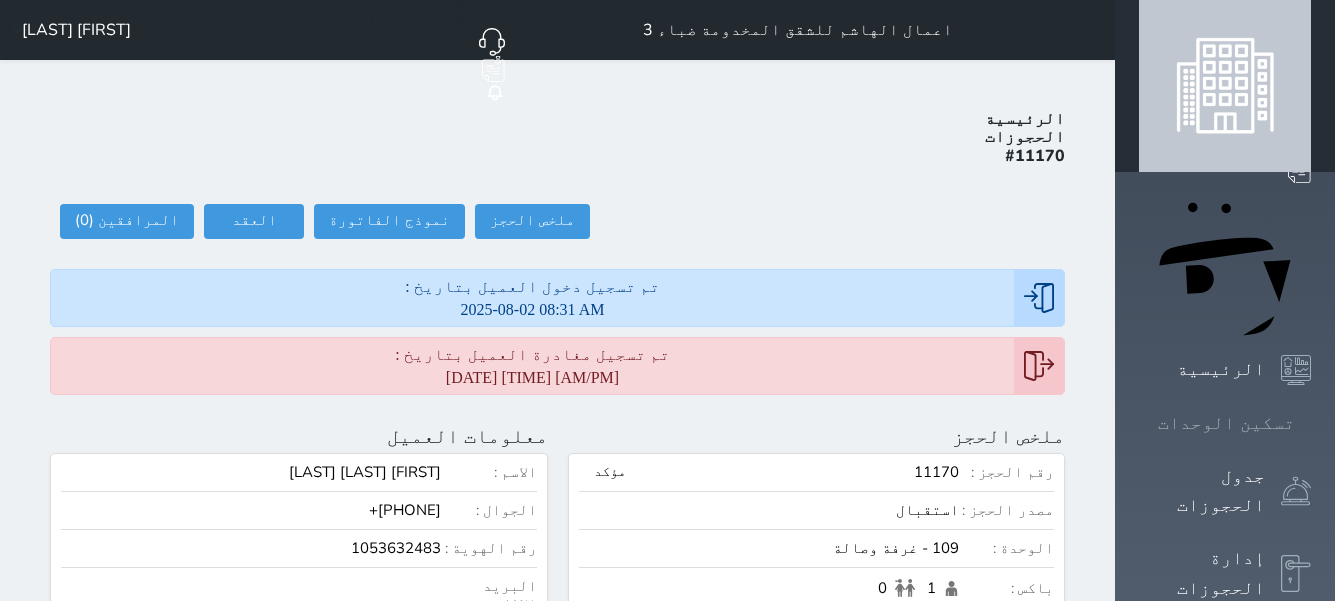click on "تسكين الوحدات" at bounding box center [1226, 423] 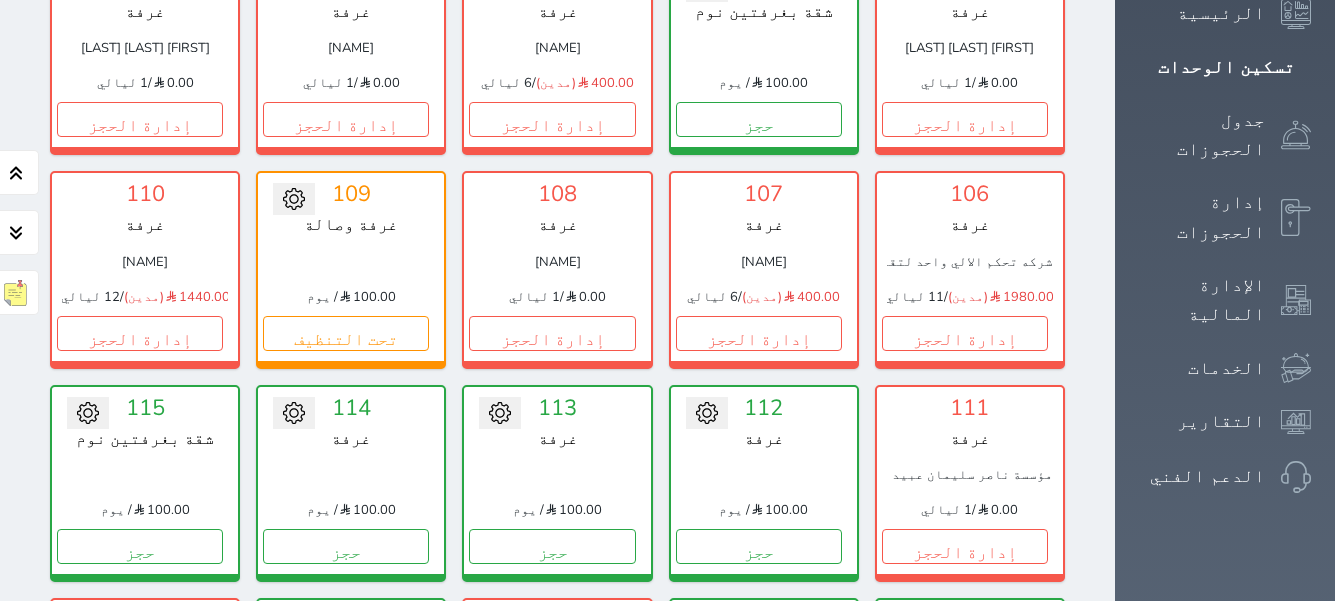 scroll, scrollTop: 378, scrollLeft: 0, axis: vertical 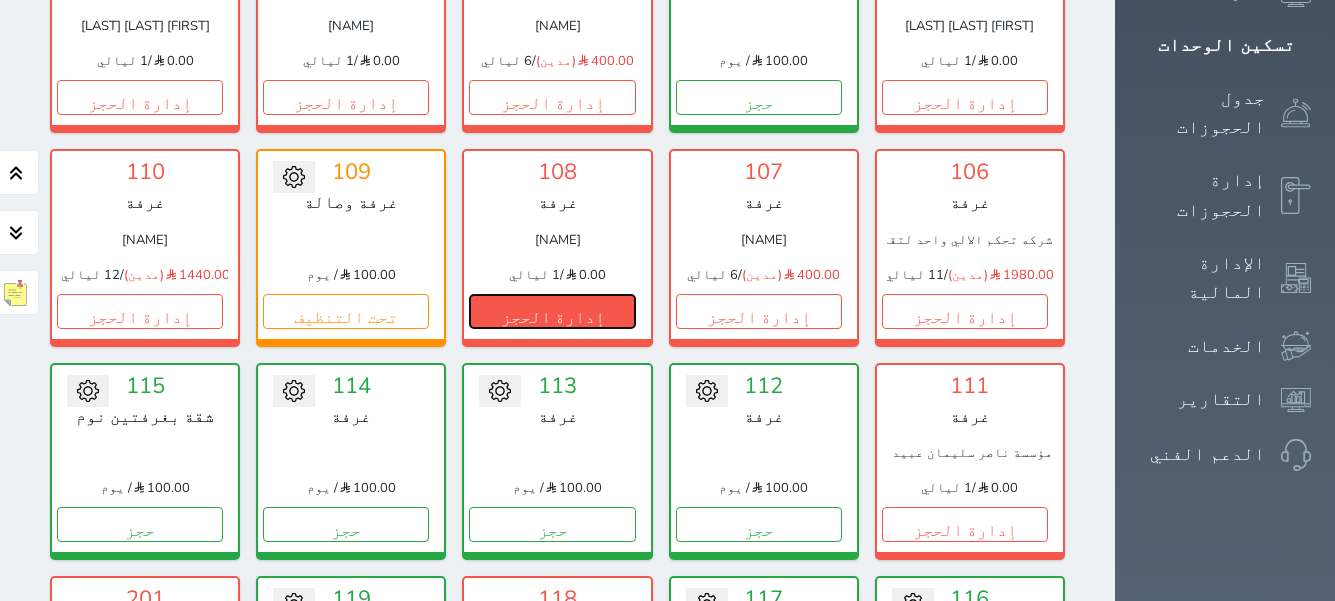 click on "إدارة الحجز" at bounding box center (552, 311) 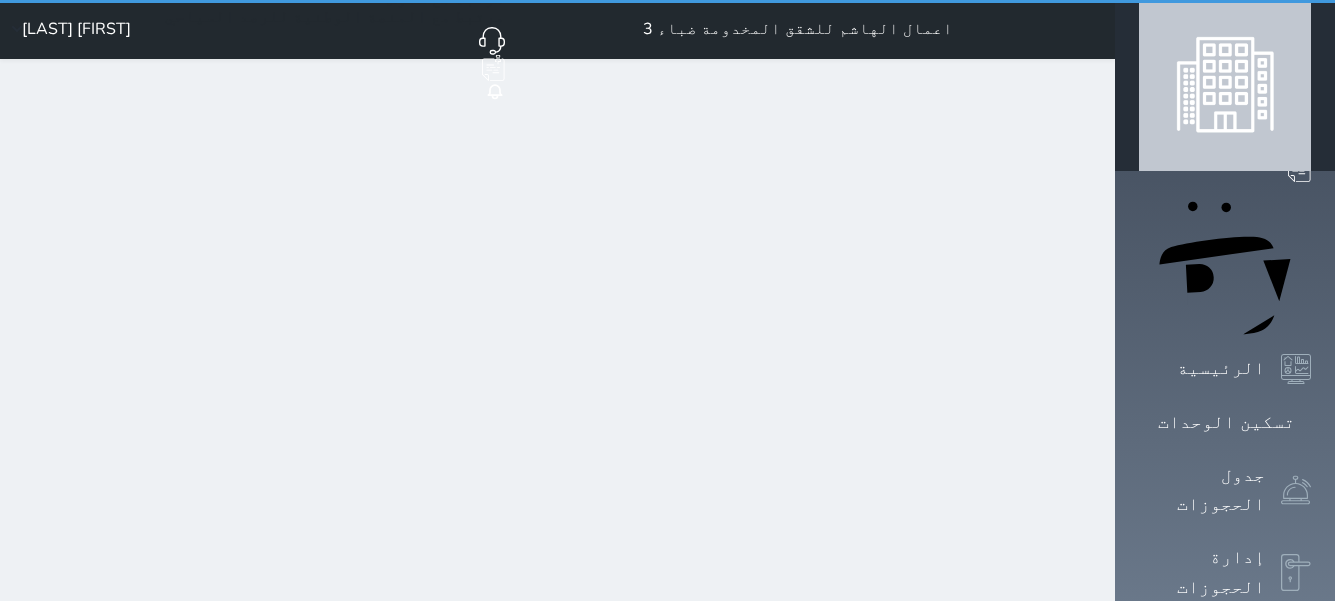 scroll, scrollTop: 0, scrollLeft: 0, axis: both 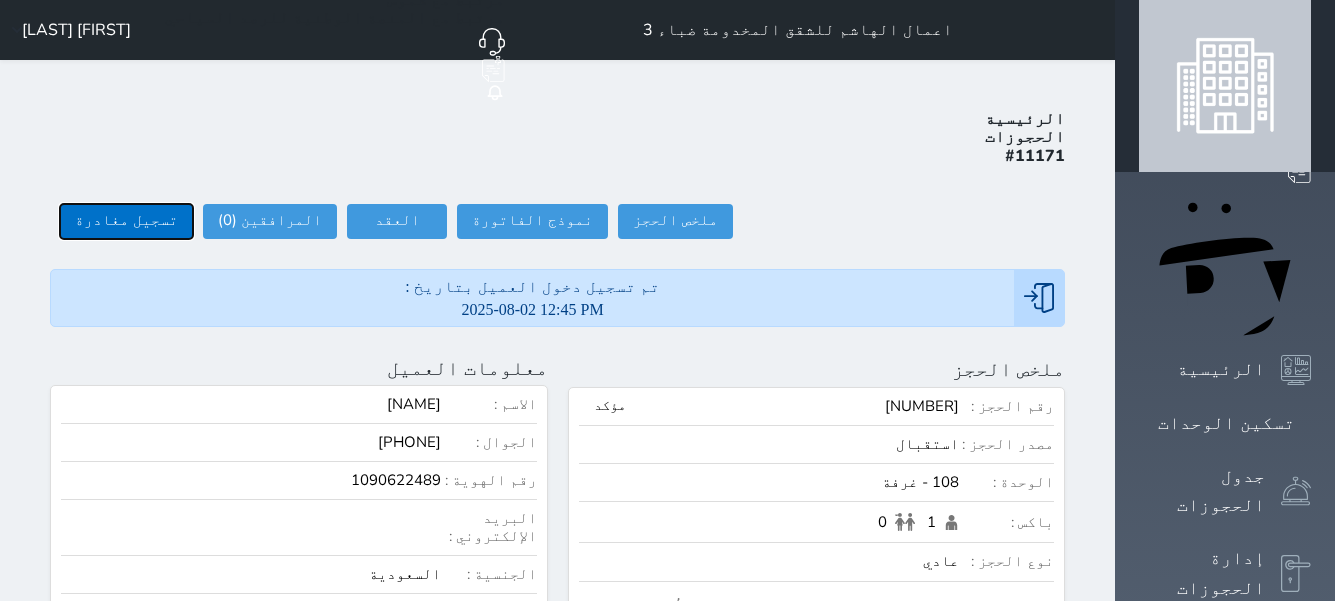 click on "تسجيل مغادرة" at bounding box center (126, 221) 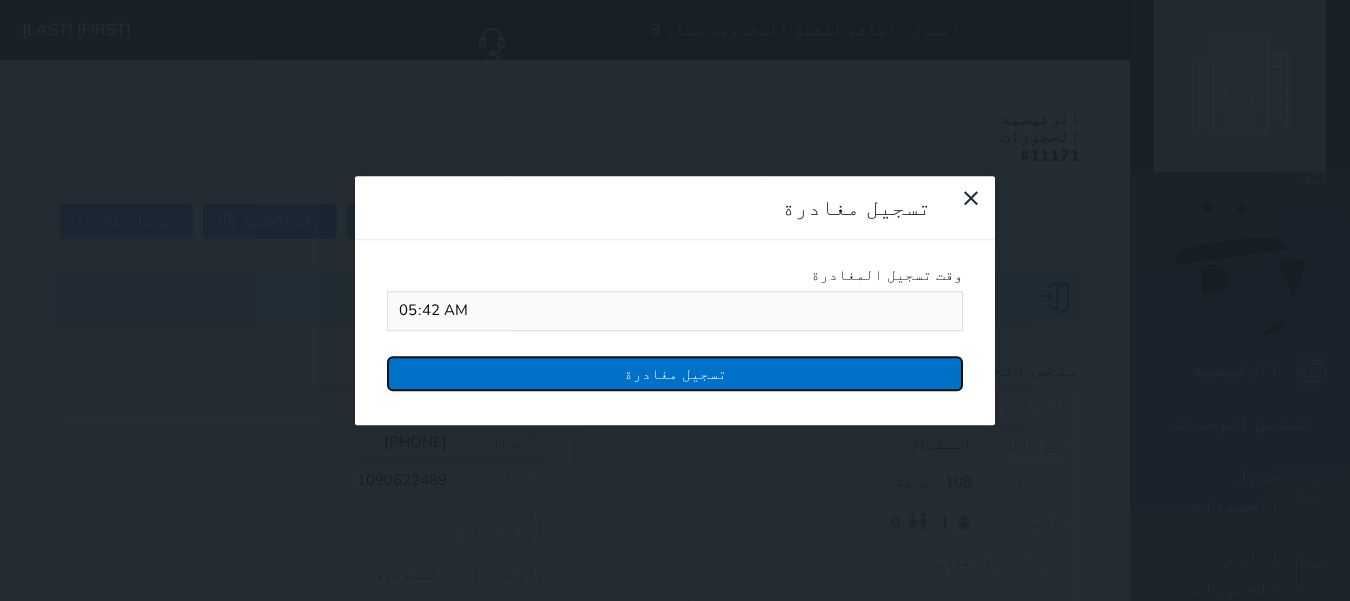 click on "تسجيل مغادرة" at bounding box center (675, 373) 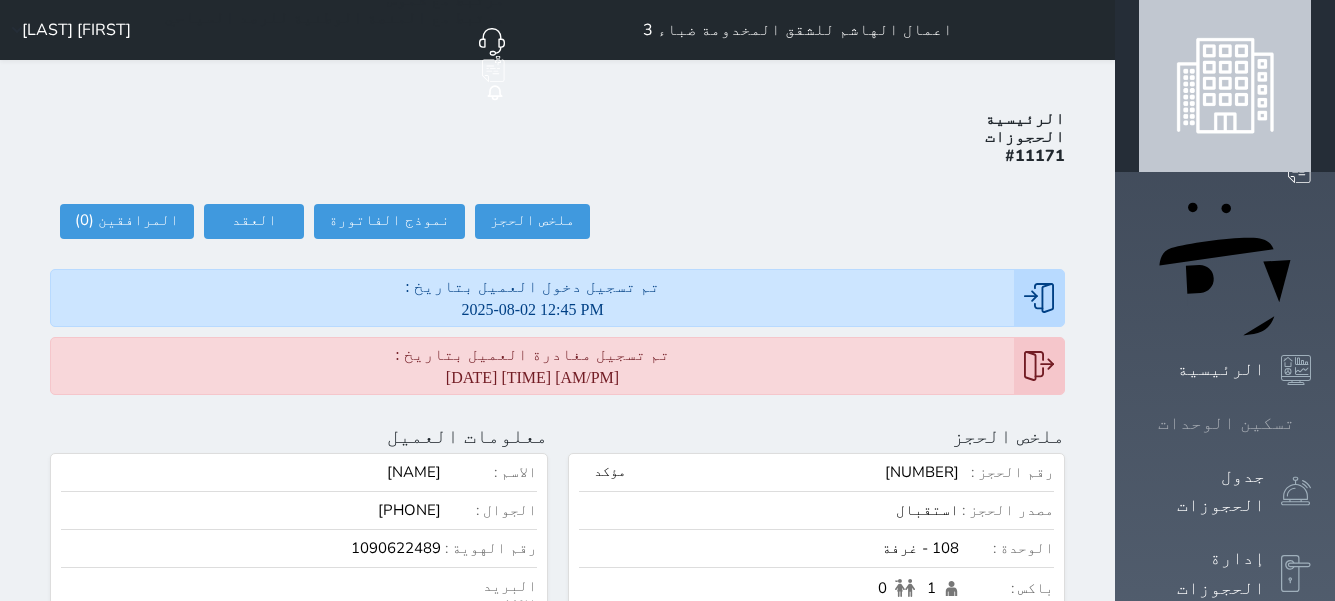 click at bounding box center [1311, 423] 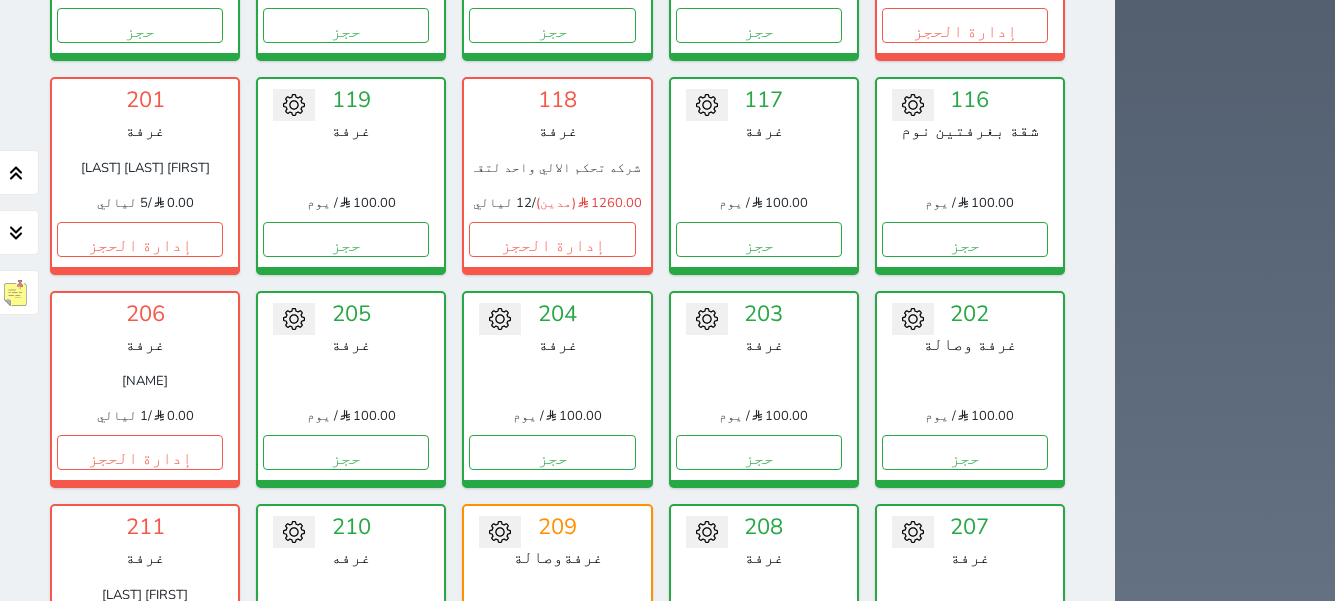 scroll, scrollTop: 878, scrollLeft: 0, axis: vertical 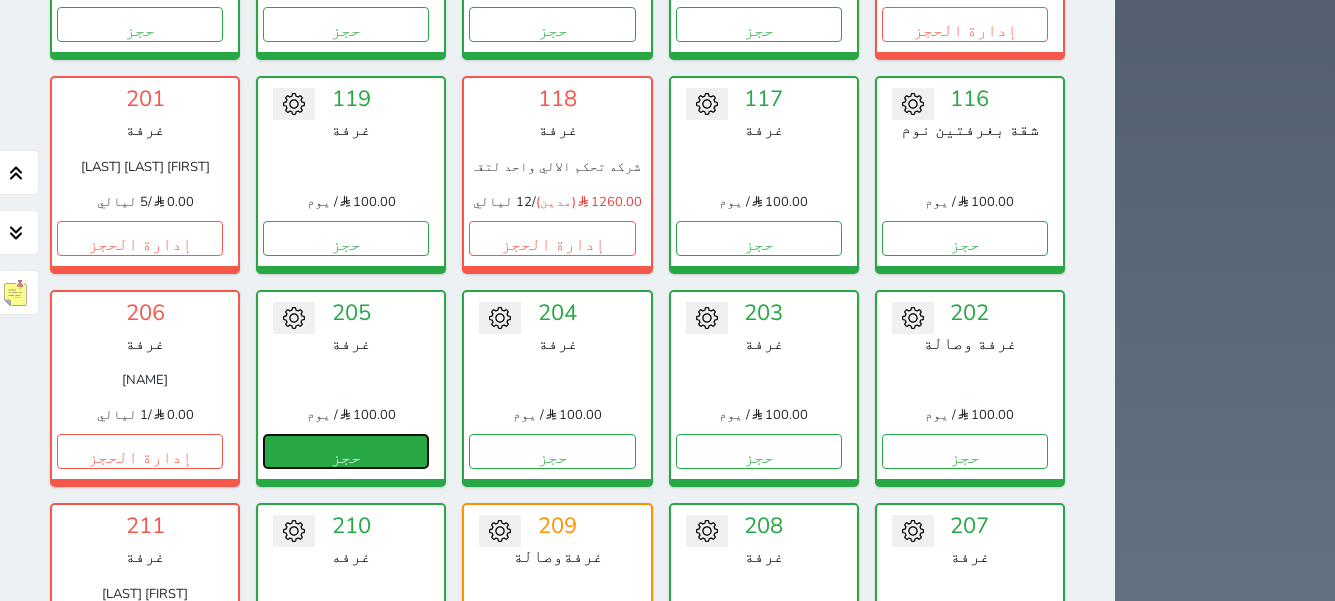 click on "حجز" at bounding box center (346, 451) 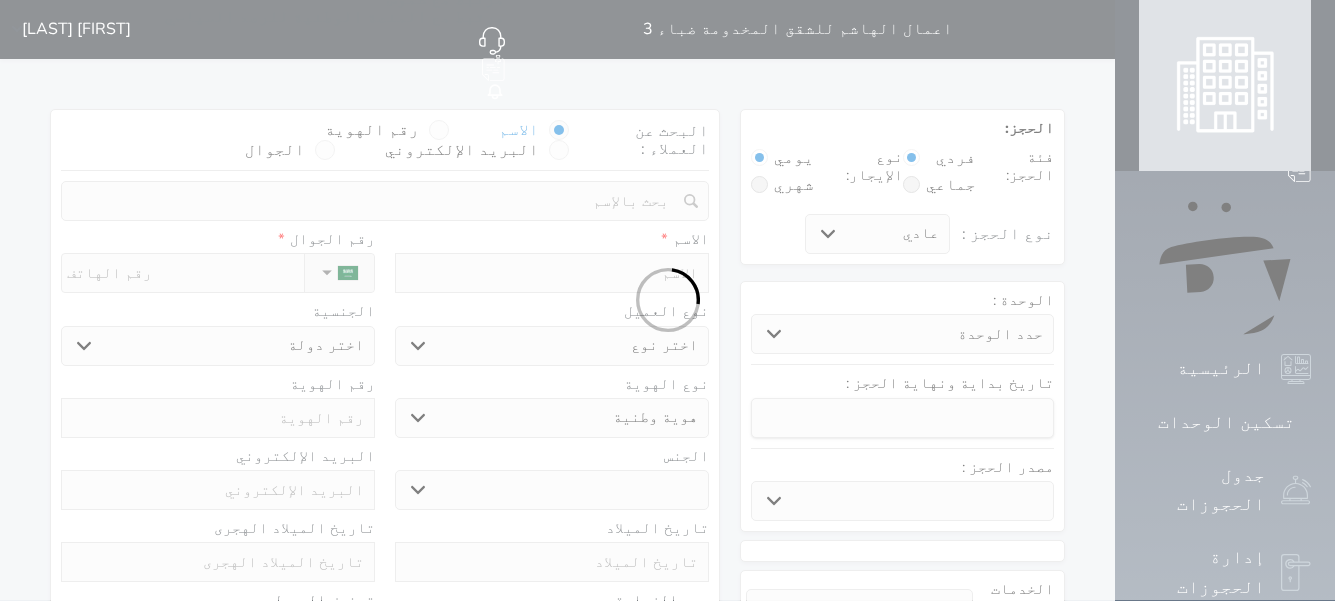scroll, scrollTop: 0, scrollLeft: 0, axis: both 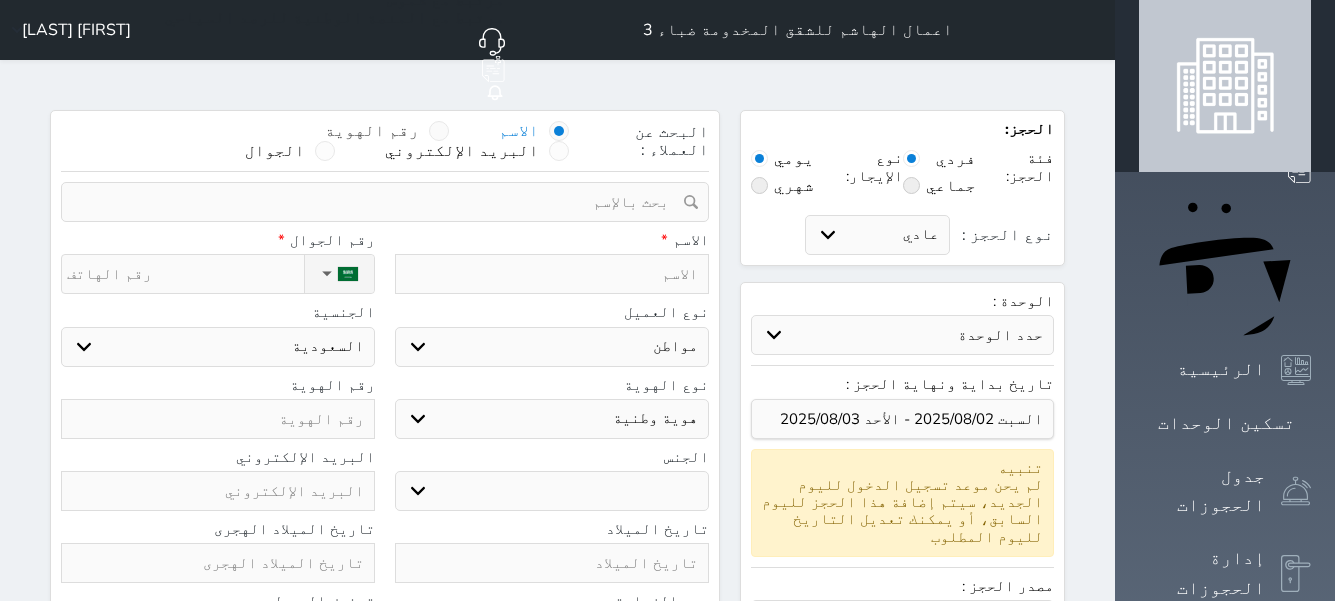click at bounding box center [439, 131] 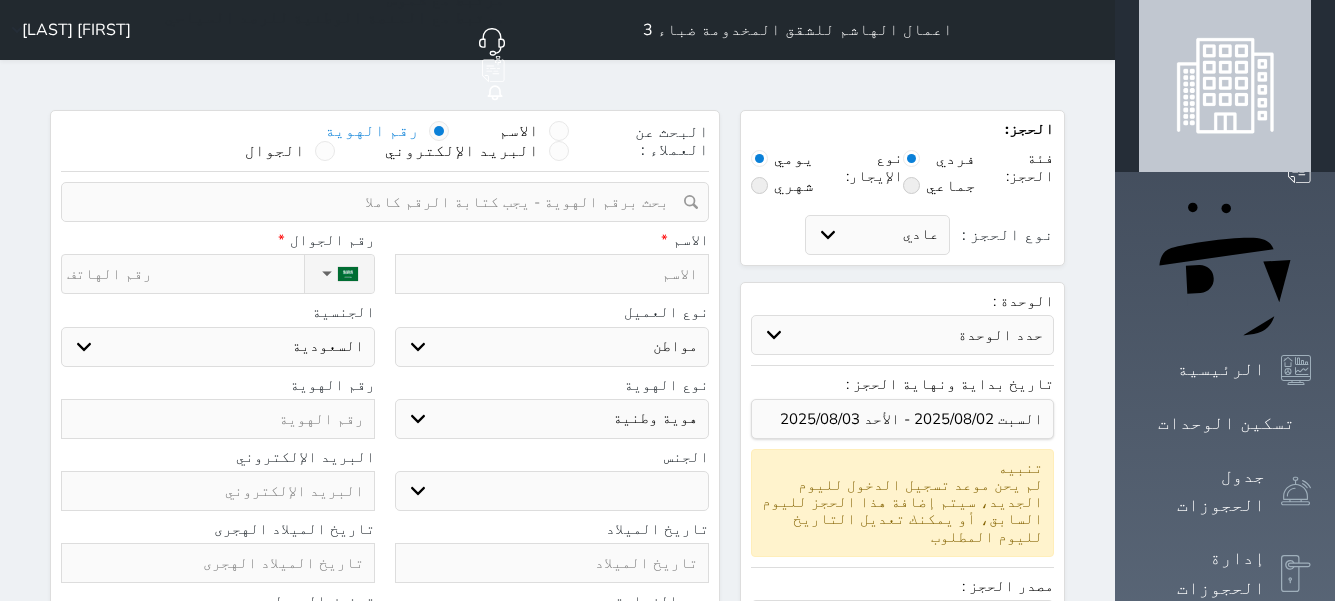 click at bounding box center [378, 202] 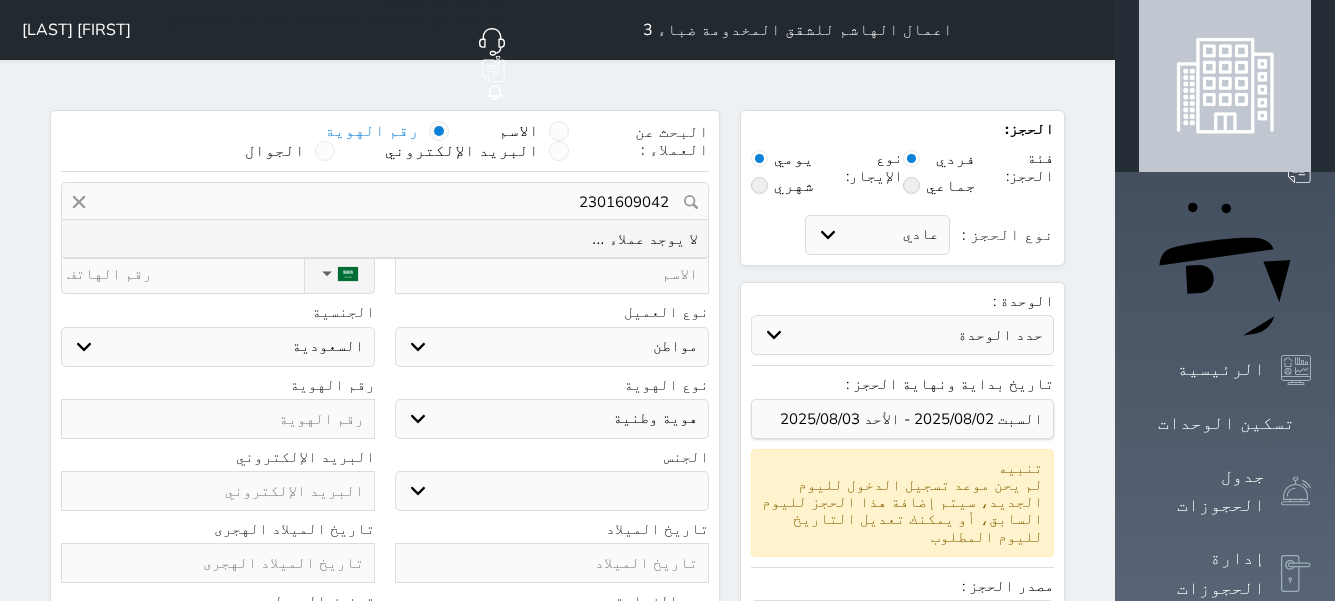 drag, startPoint x: 651, startPoint y: 152, endPoint x: 735, endPoint y: 149, distance: 84.05355 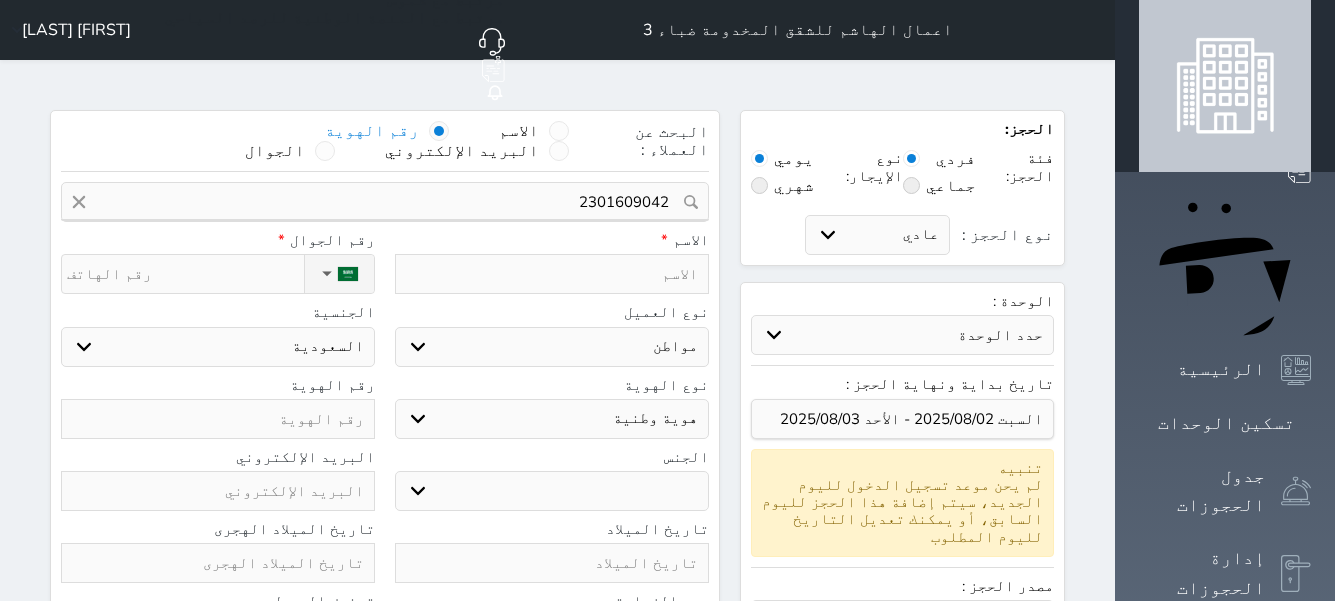 click at bounding box center [552, 274] 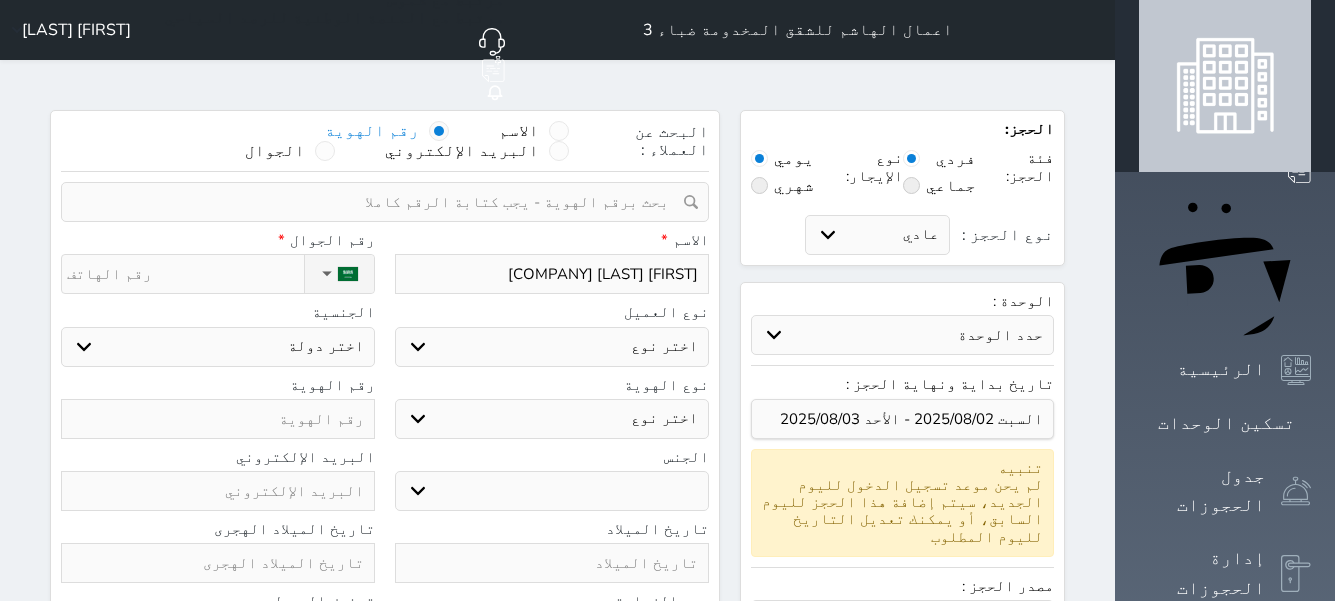 click on "[FIRST] [LAST] [COMPANY]" at bounding box center (552, 274) 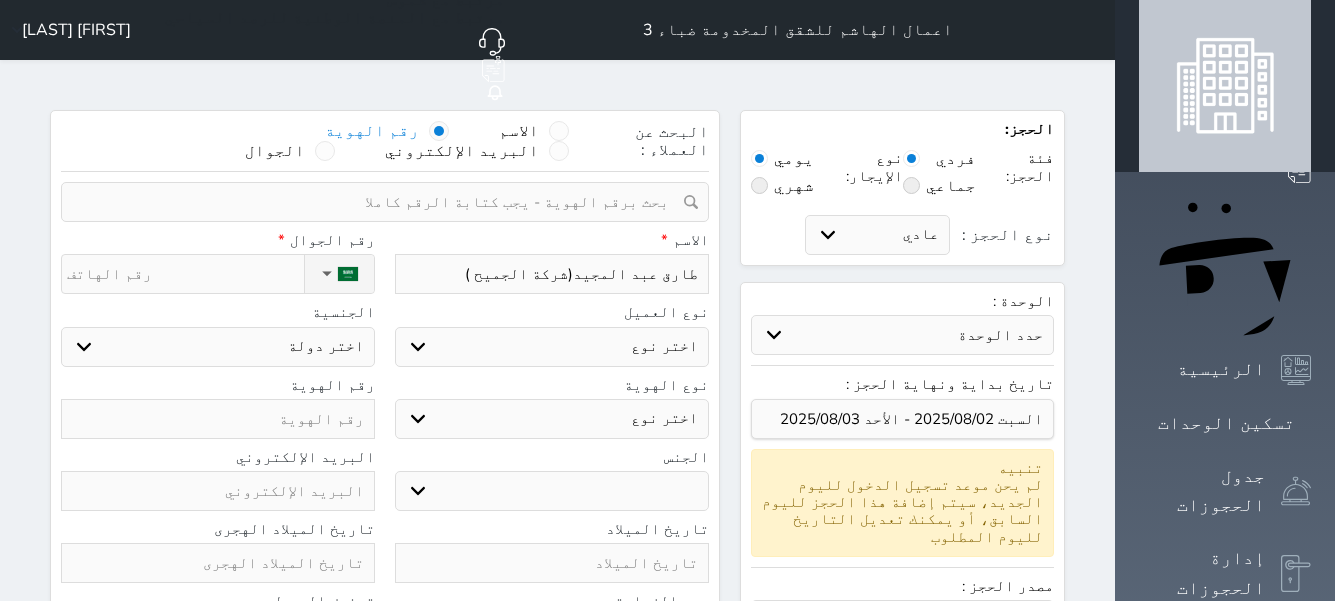 click on "طارق عبد المجيد(شركة الجميح )" at bounding box center (552, 274) 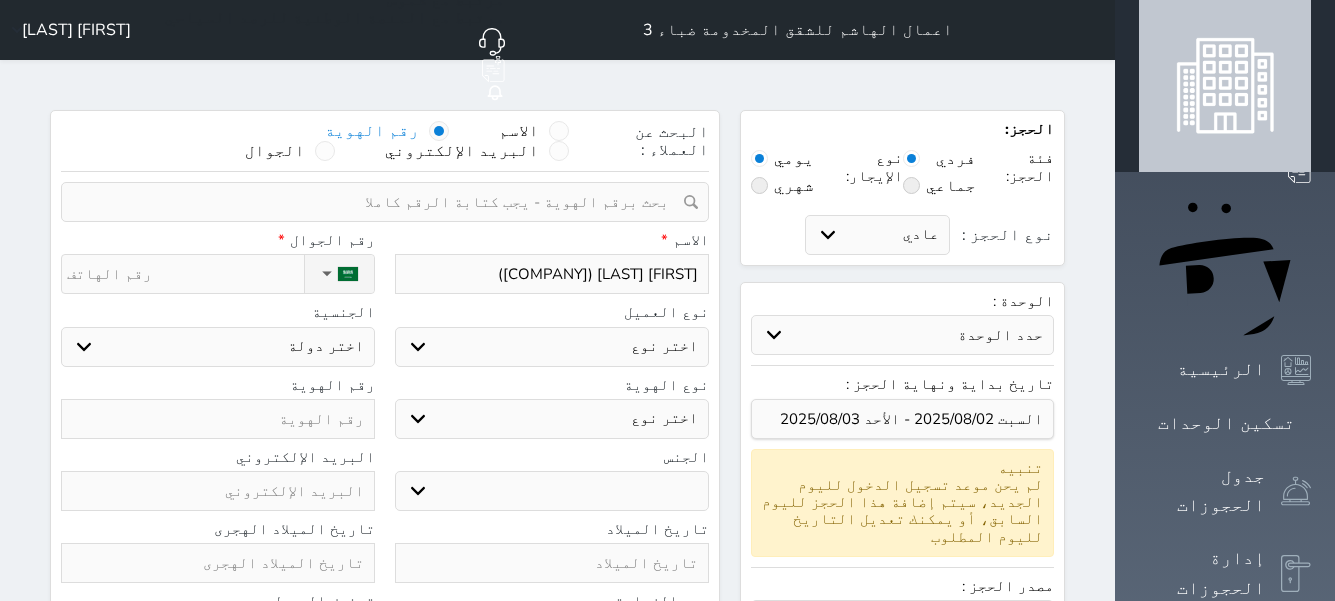 click on "نوع الحجز :" at bounding box center (185, 274) 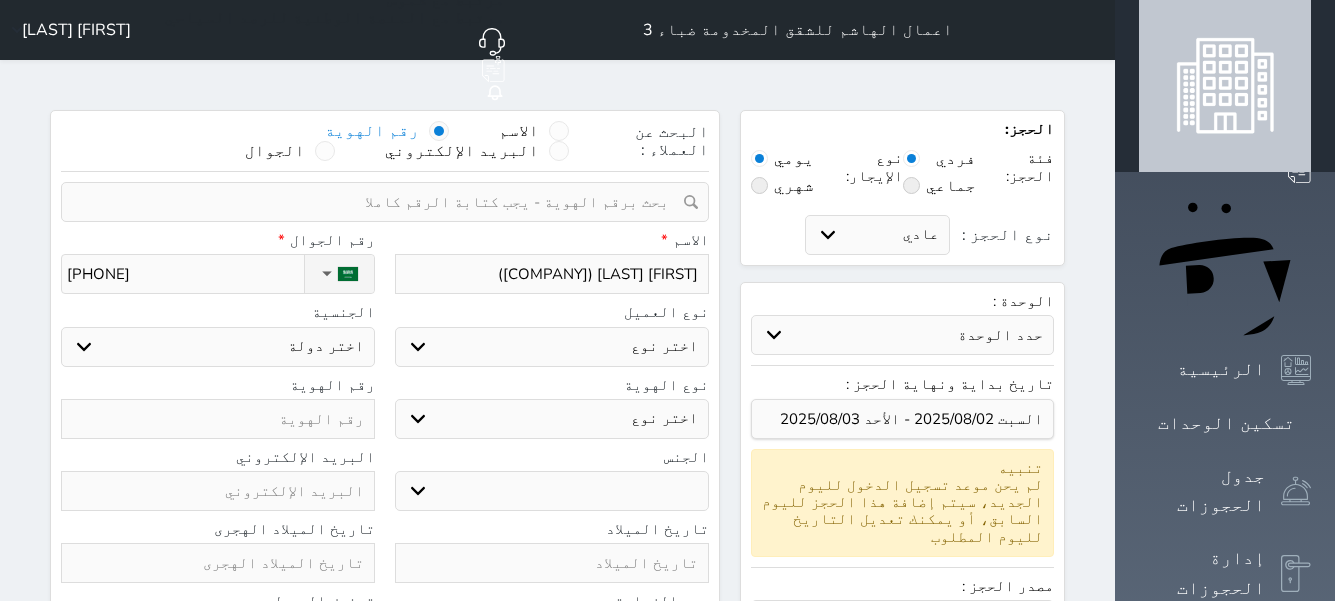 paste on "2301609042" 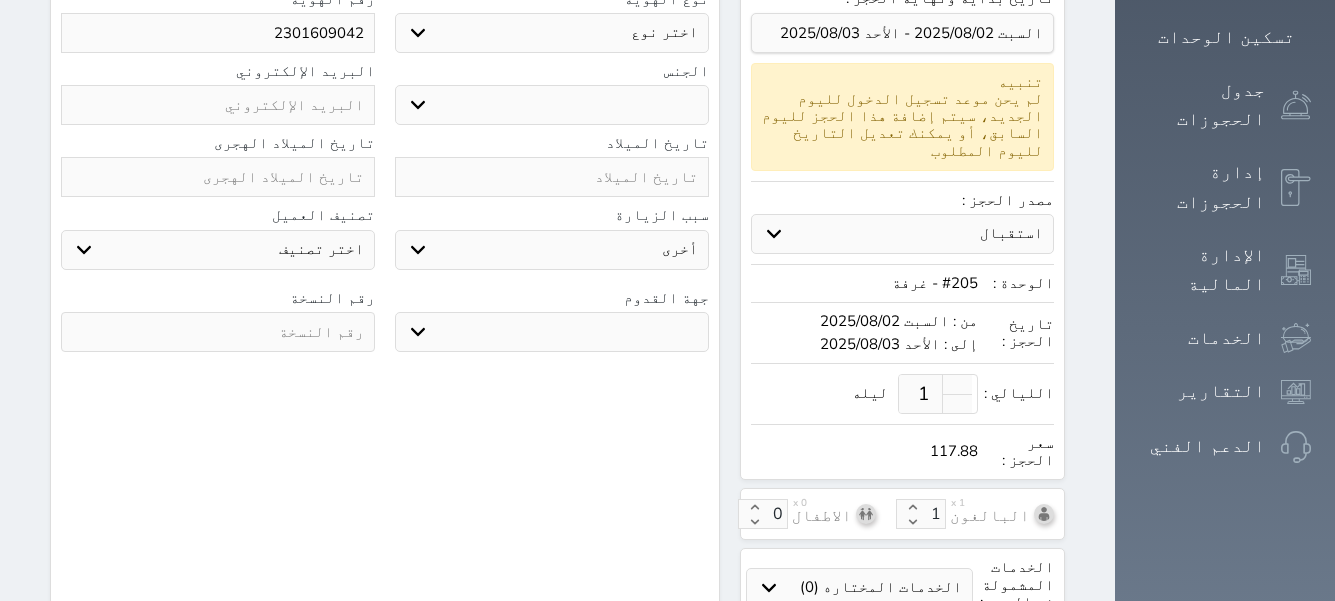 scroll, scrollTop: 710, scrollLeft: 0, axis: vertical 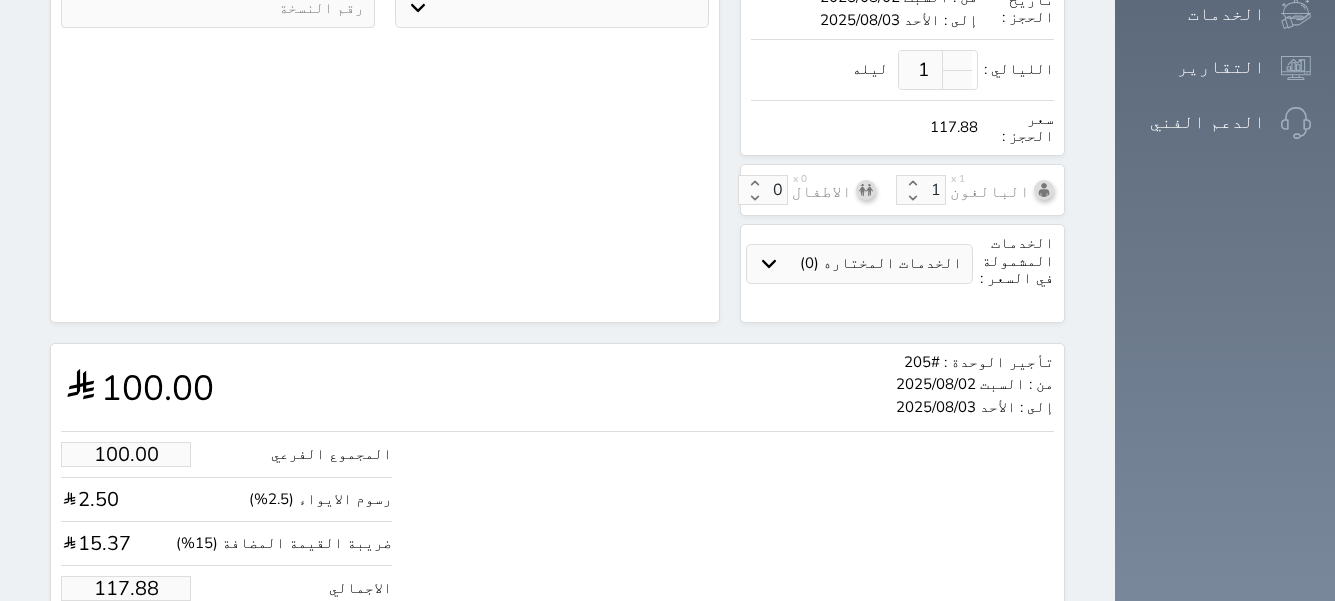 drag, startPoint x: 79, startPoint y: 501, endPoint x: 143, endPoint y: 497, distance: 64.12488 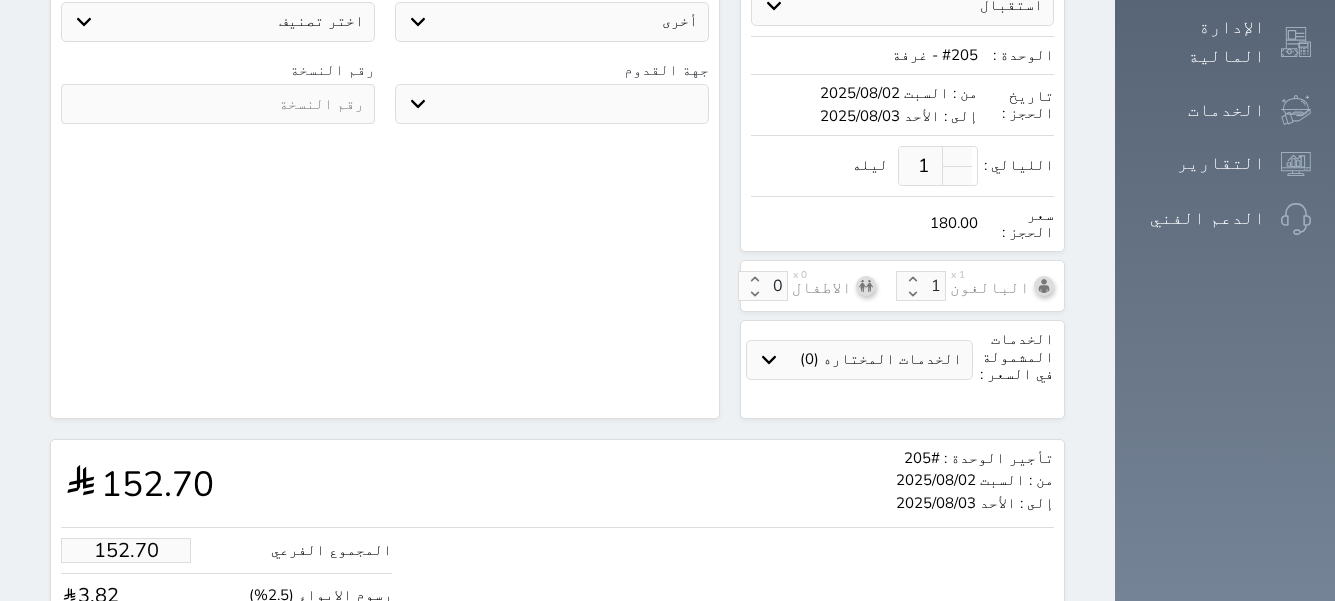 scroll, scrollTop: 710, scrollLeft: 0, axis: vertical 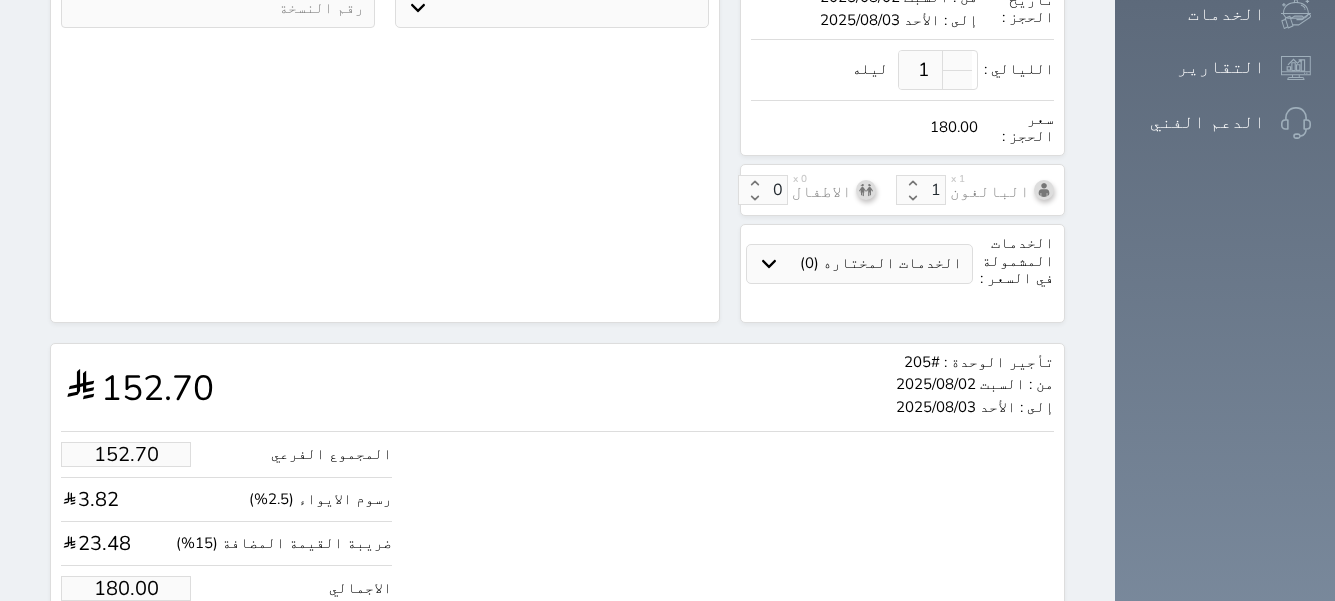 click on "حجز" at bounding box center (148, 649) 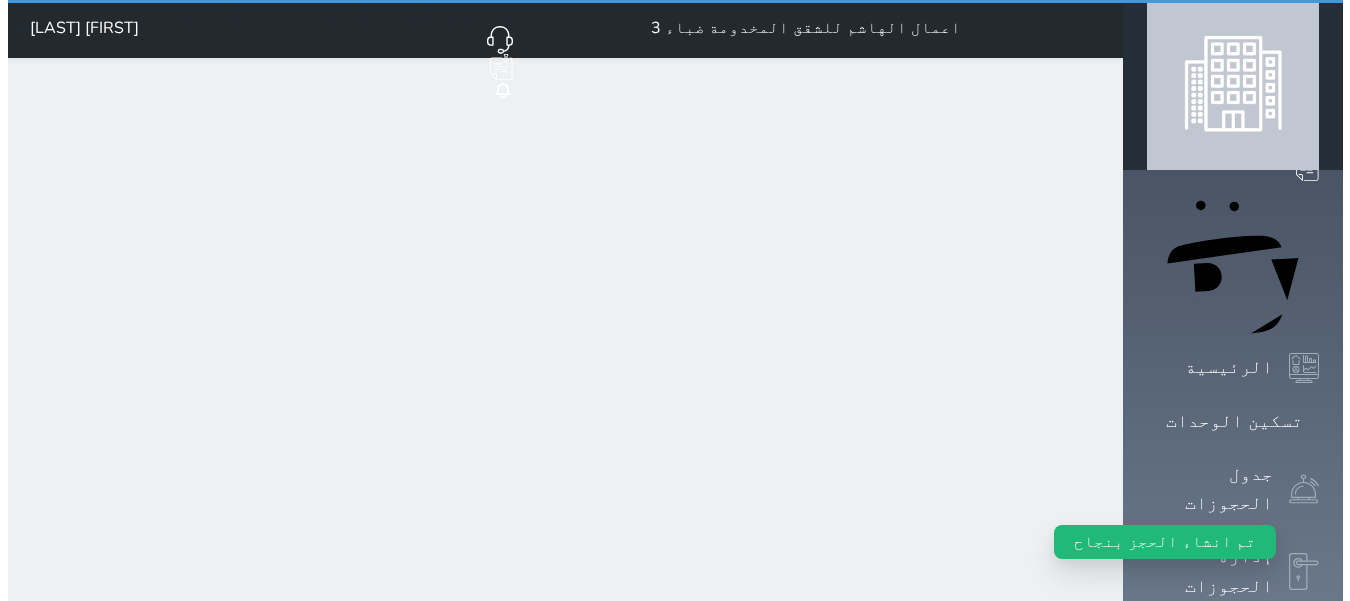 scroll, scrollTop: 0, scrollLeft: 0, axis: both 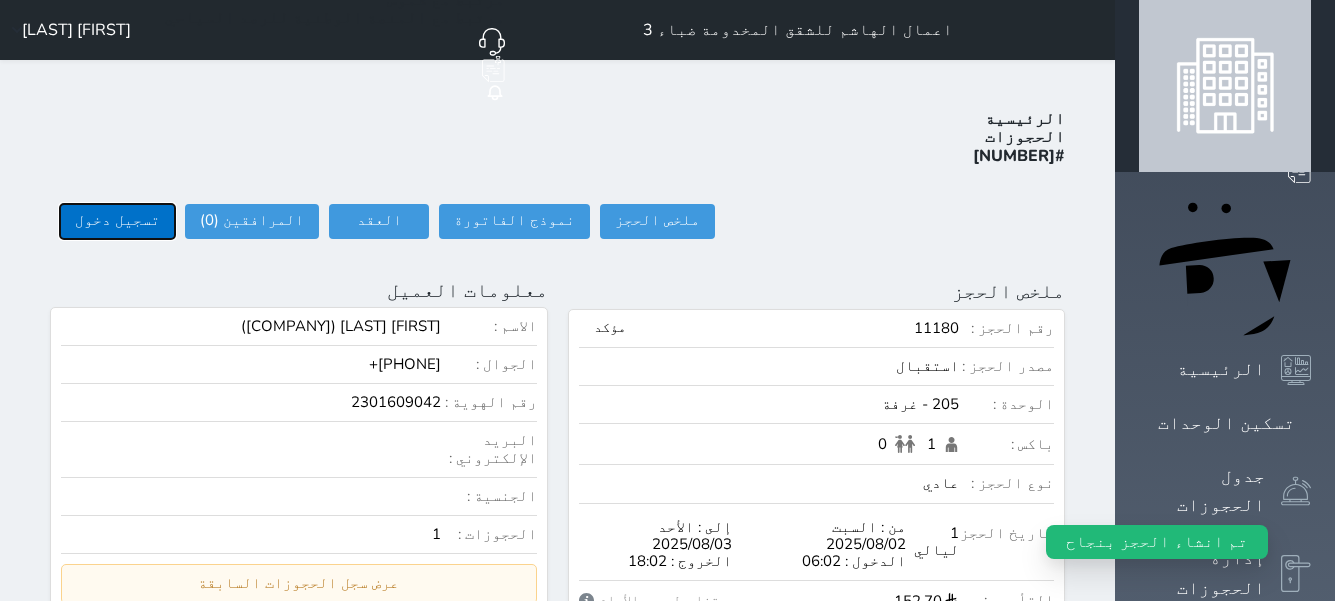 drag, startPoint x: 97, startPoint y: 150, endPoint x: 107, endPoint y: 152, distance: 10.198039 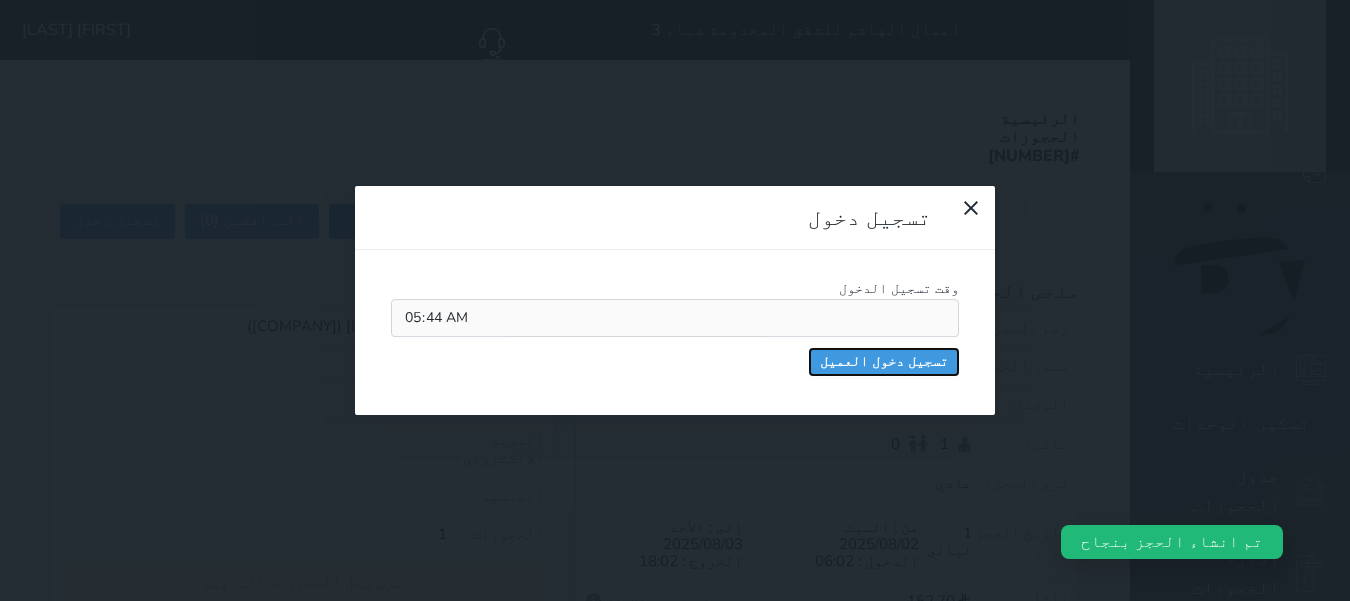 click on "تسجيل دخول العميل" at bounding box center [884, 362] 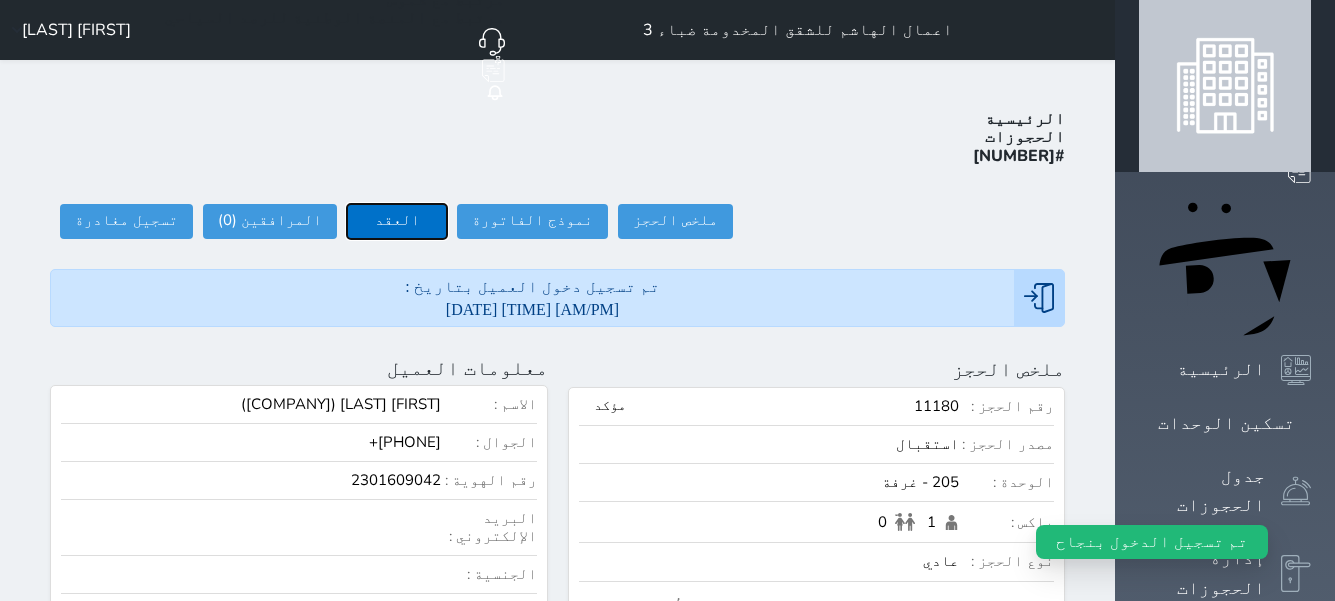 click on "العقد" at bounding box center (397, 221) 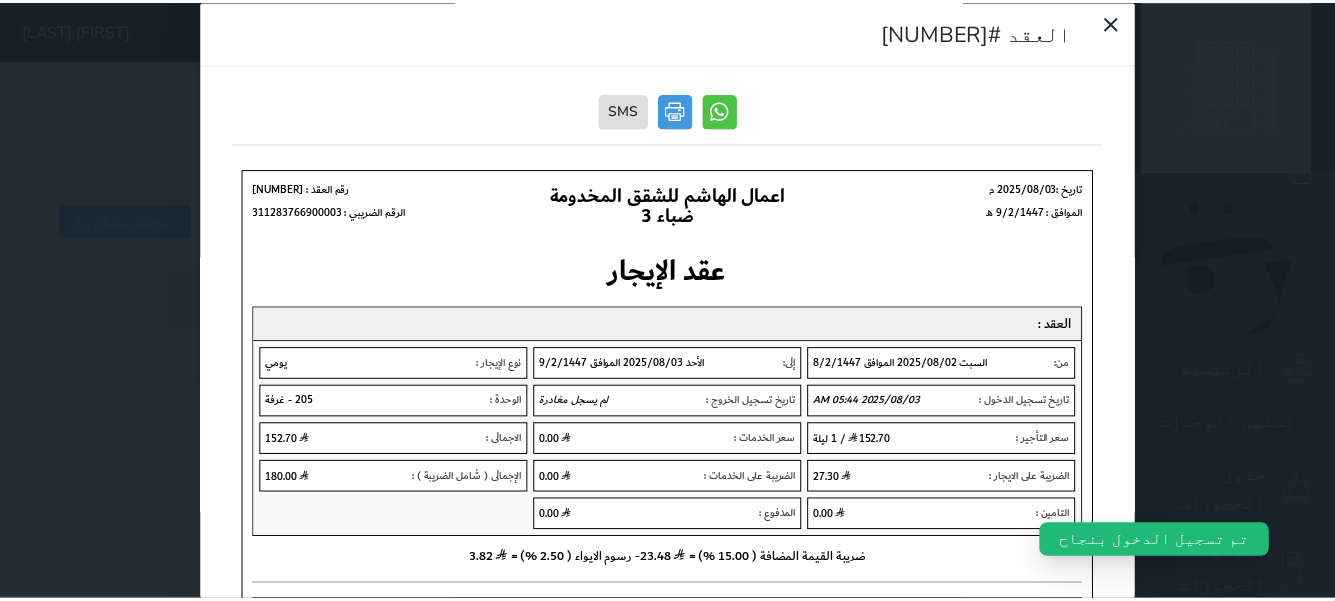 scroll, scrollTop: 0, scrollLeft: 0, axis: both 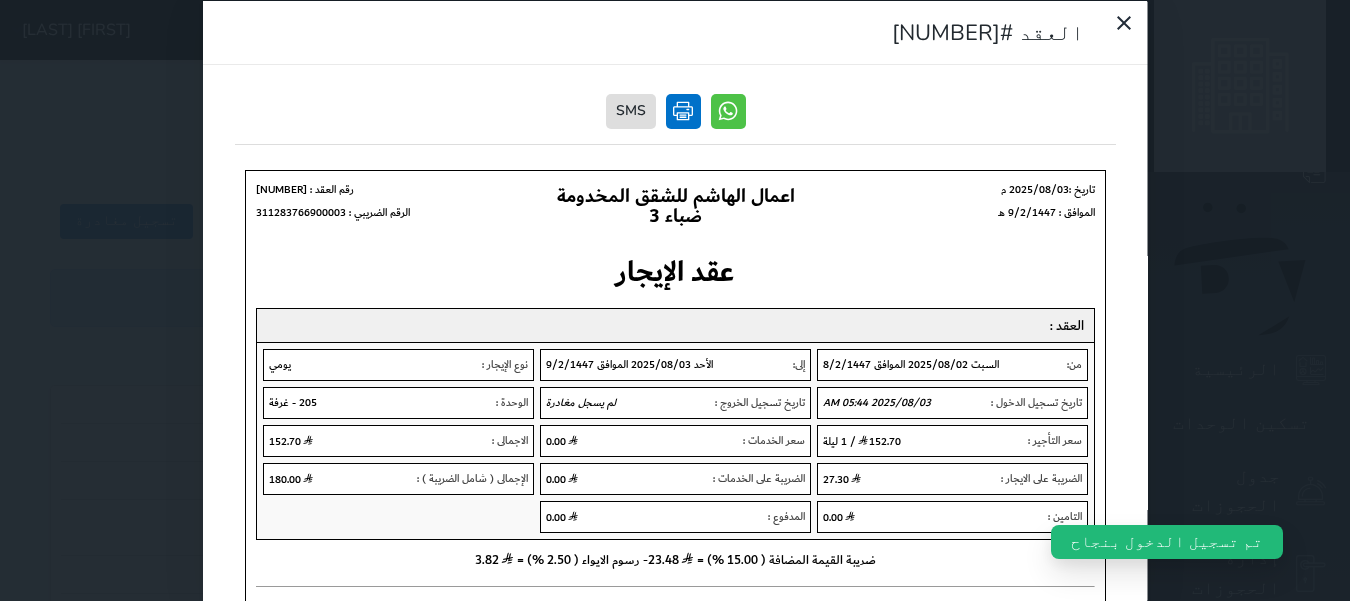 click at bounding box center (682, 110) 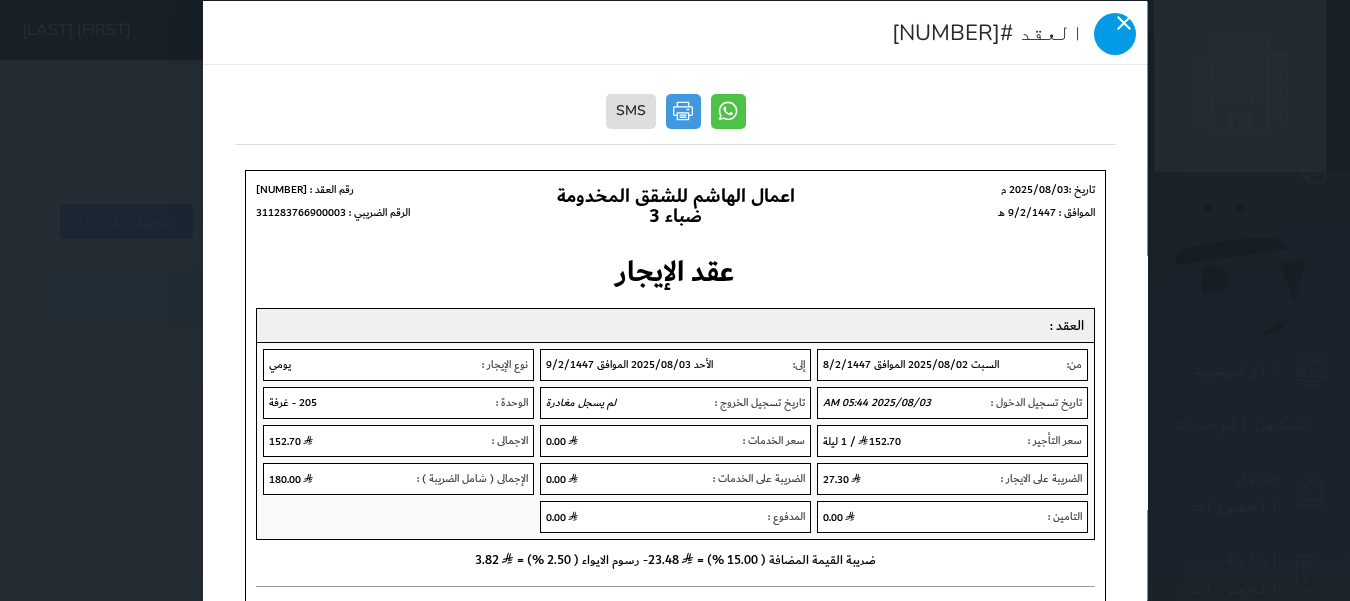 click 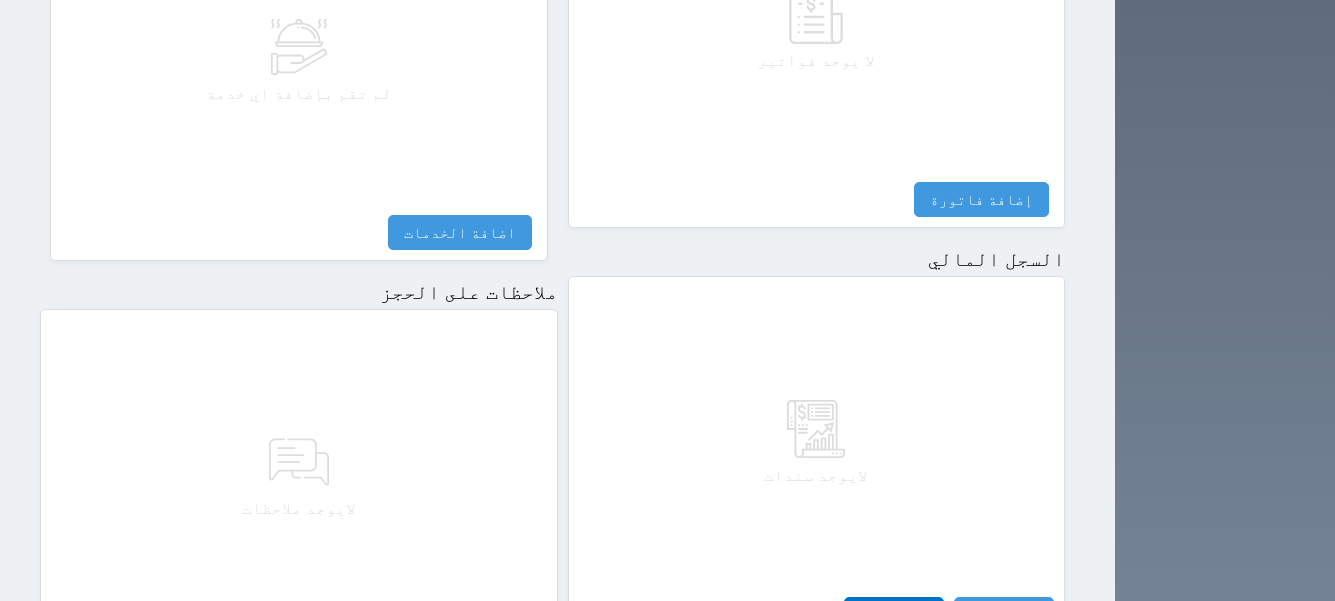 scroll, scrollTop: 1179, scrollLeft: 0, axis: vertical 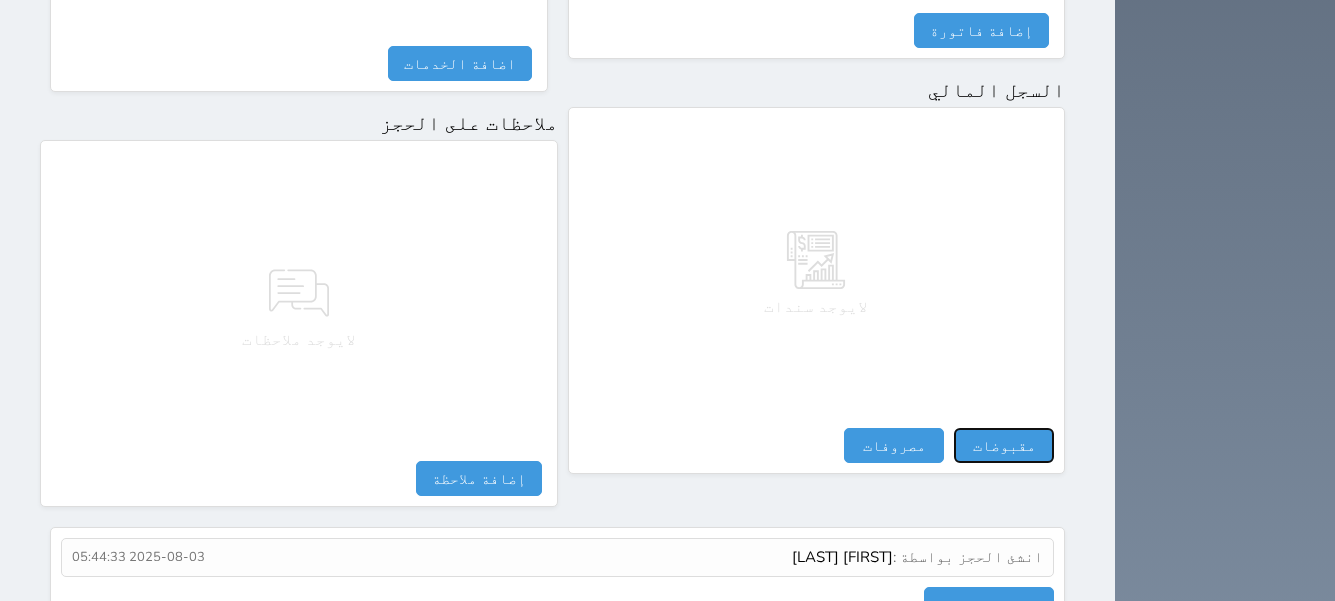 click on "مقبوضات" at bounding box center (1004, 445) 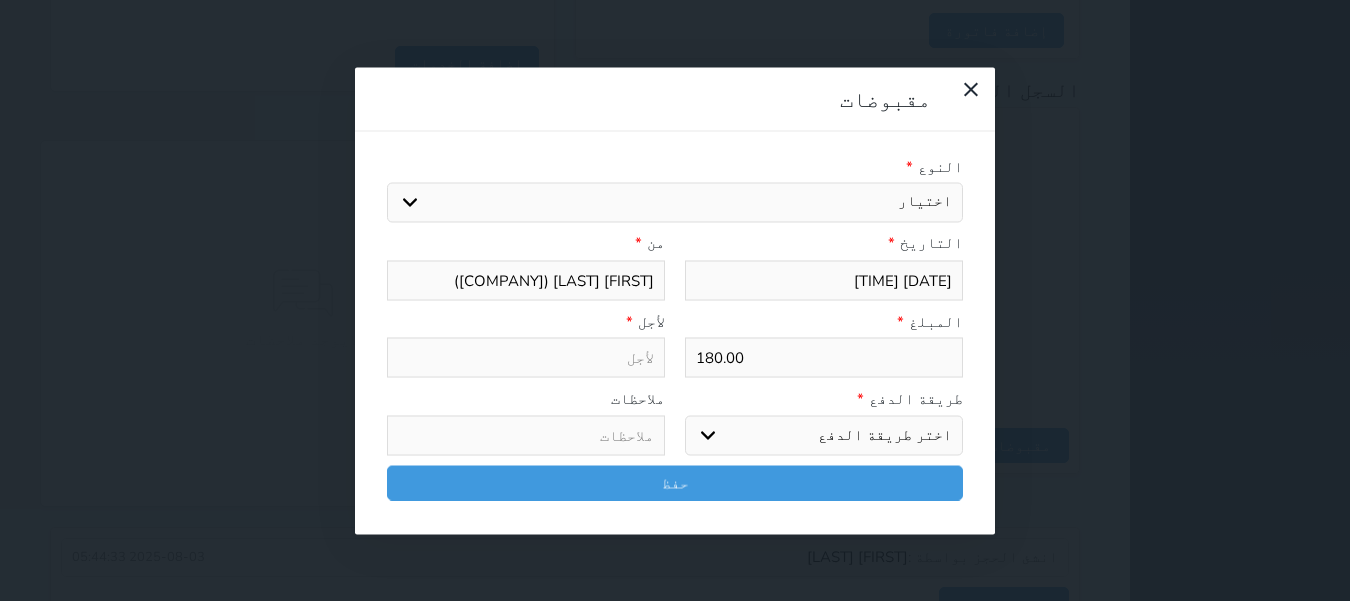 click on "اختر طريقة الدفع   دفع نقدى   تحويل بنكى   مدى   بطاقة ائتمان   آجل" at bounding box center (824, 435) 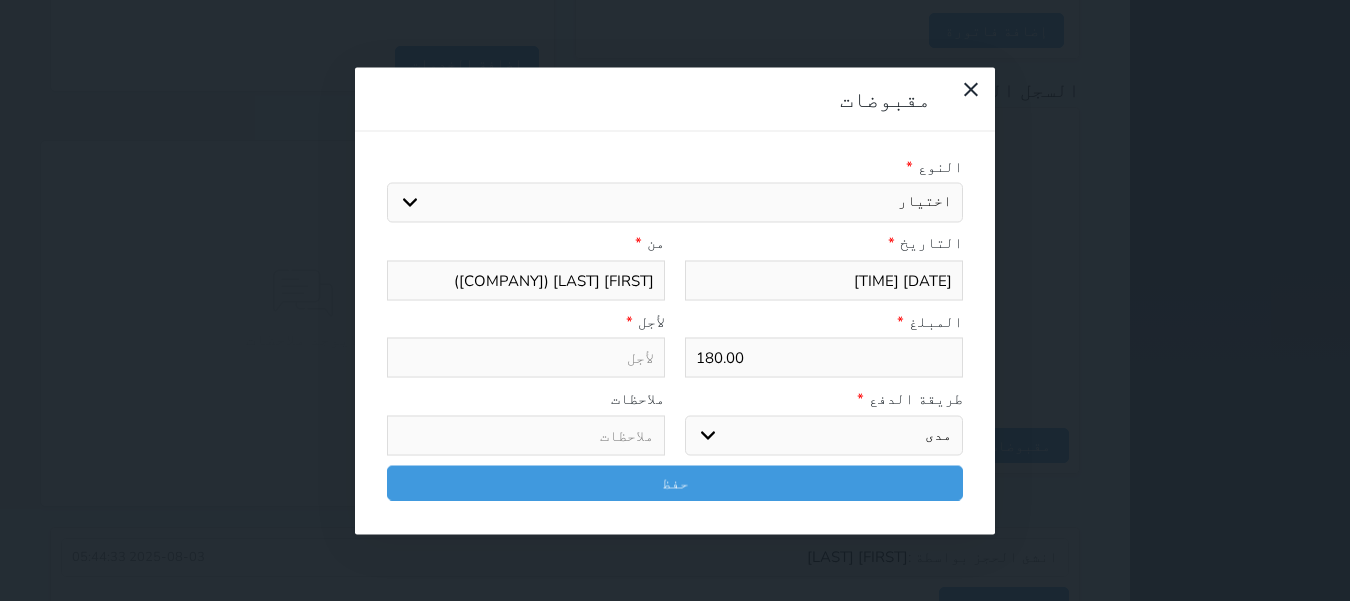 click on "اختر طريقة الدفع   دفع نقدى   تحويل بنكى   مدى   بطاقة ائتمان   آجل" at bounding box center [824, 435] 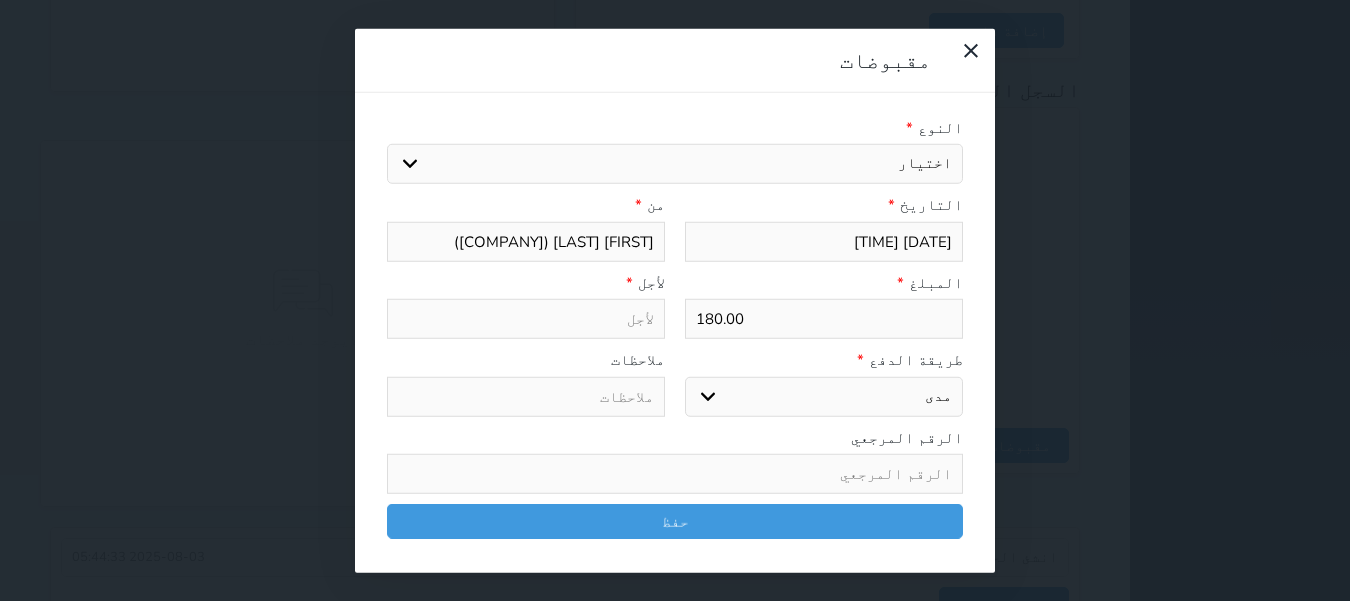 click on "اختيار   مقبوضات عامة قيمة إيجار فواتير تامين عربون لا ينطبق آخر مغسلة واي فاي - الإنترنت مواقف السيارات طعام الأغذية والمشروبات مشروبات المشروبات الباردة المشروبات الساخنة الإفطار غداء عشاء مخبز و كعك حمام سباحة الصالة الرياضية سبا و خدمات الجمال اختيار وإسقاط (خدمات النقل) ميني بار كابل - تلفزيون سرير إضافي تصفيف الشعر التسوق خدمات الجولات السياحية المنظمة خدمات الدليل السياحي" at bounding box center (675, 164) 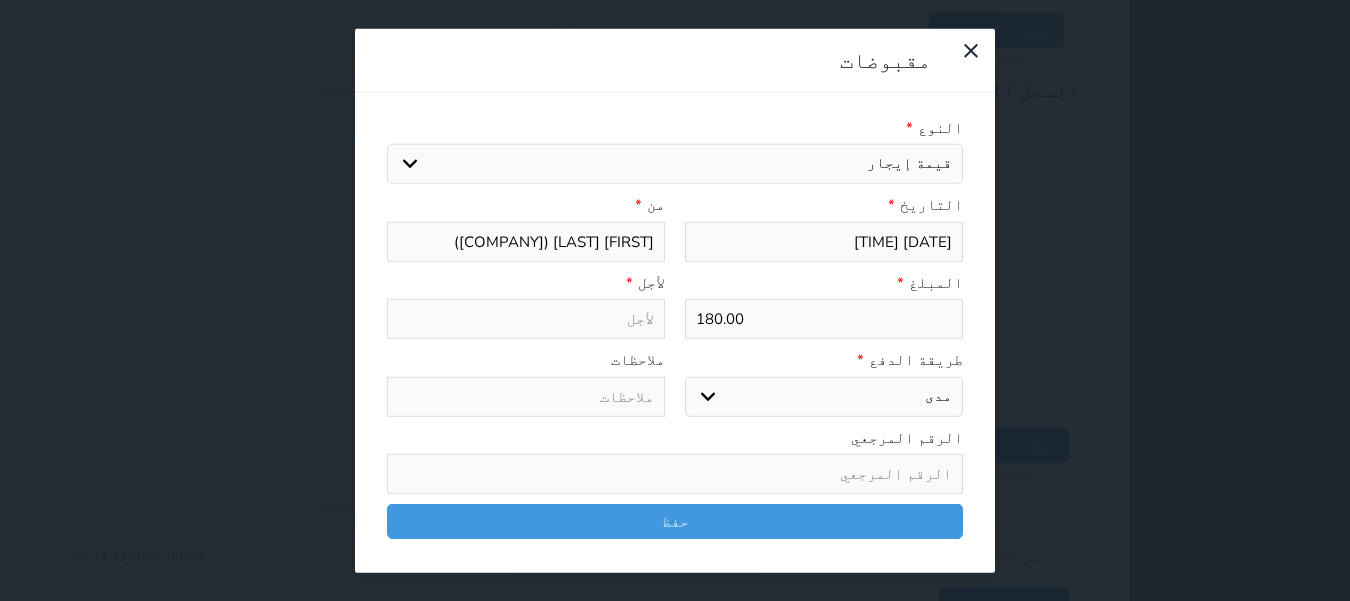 click on "اختيار   مقبوضات عامة قيمة إيجار فواتير تامين عربون لا ينطبق آخر مغسلة واي فاي - الإنترنت مواقف السيارات طعام الأغذية والمشروبات مشروبات المشروبات الباردة المشروبات الساخنة الإفطار غداء عشاء مخبز و كعك حمام سباحة الصالة الرياضية سبا و خدمات الجمال اختيار وإسقاط (خدمات النقل) ميني بار كابل - تلفزيون سرير إضافي تصفيف الشعر التسوق خدمات الجولات السياحية المنظمة خدمات الدليل السياحي" at bounding box center [675, 164] 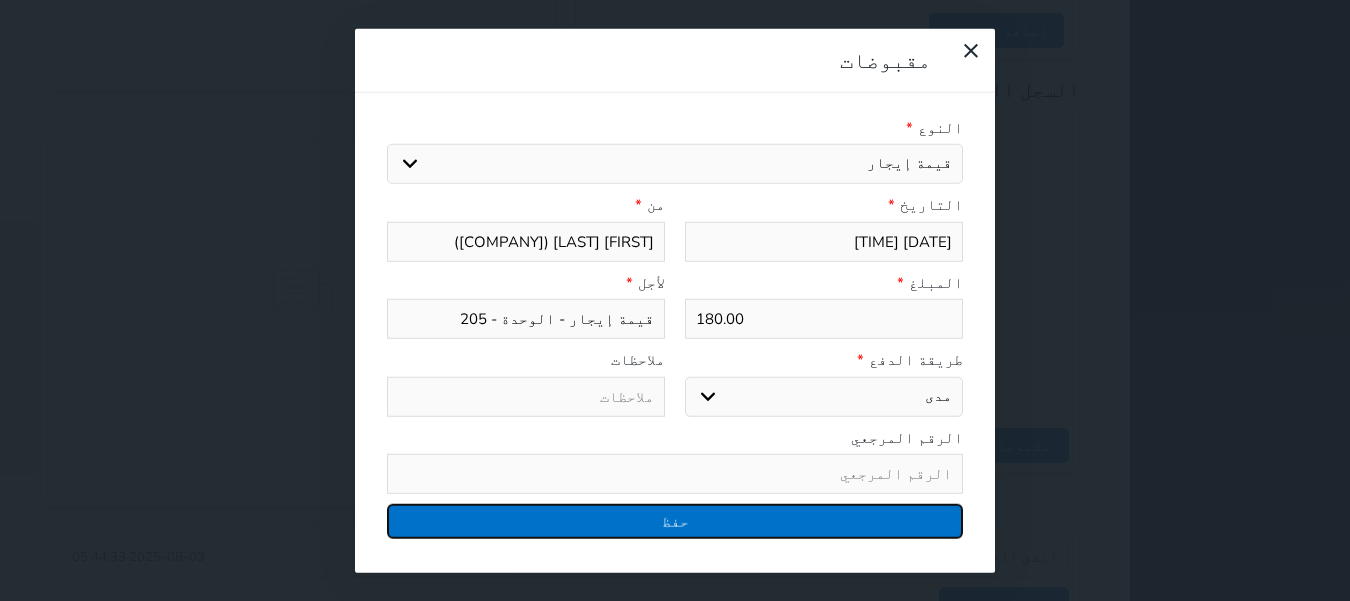 click on "حفظ" at bounding box center (675, 521) 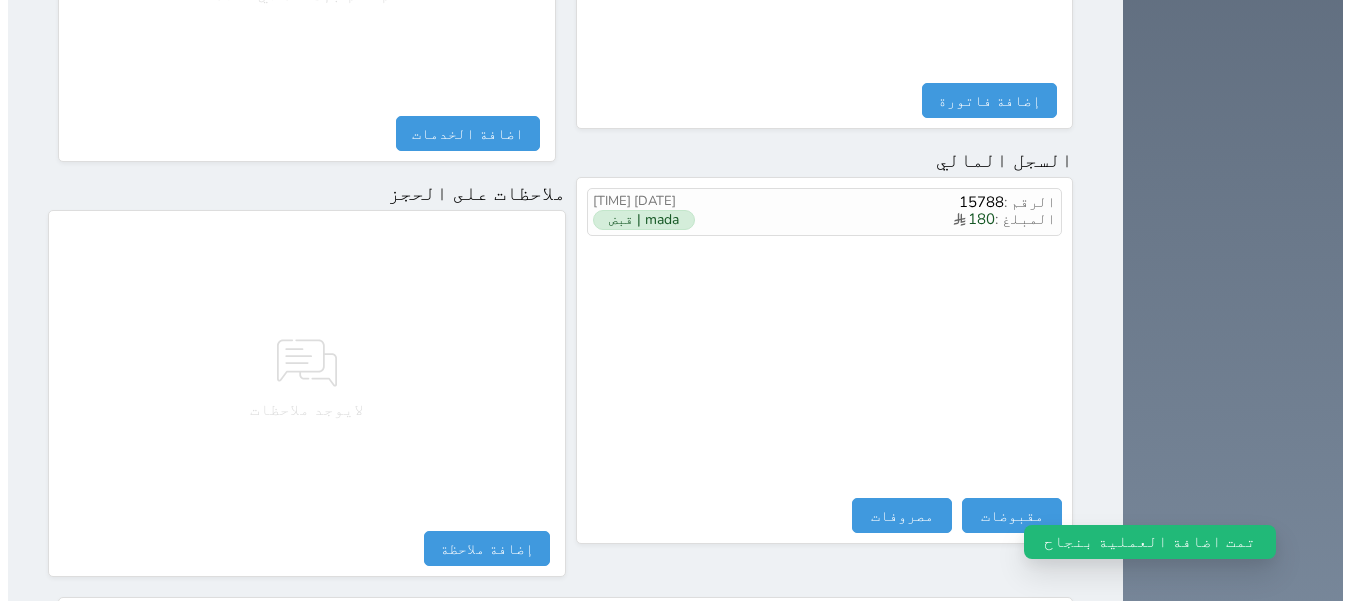 scroll, scrollTop: 779, scrollLeft: 0, axis: vertical 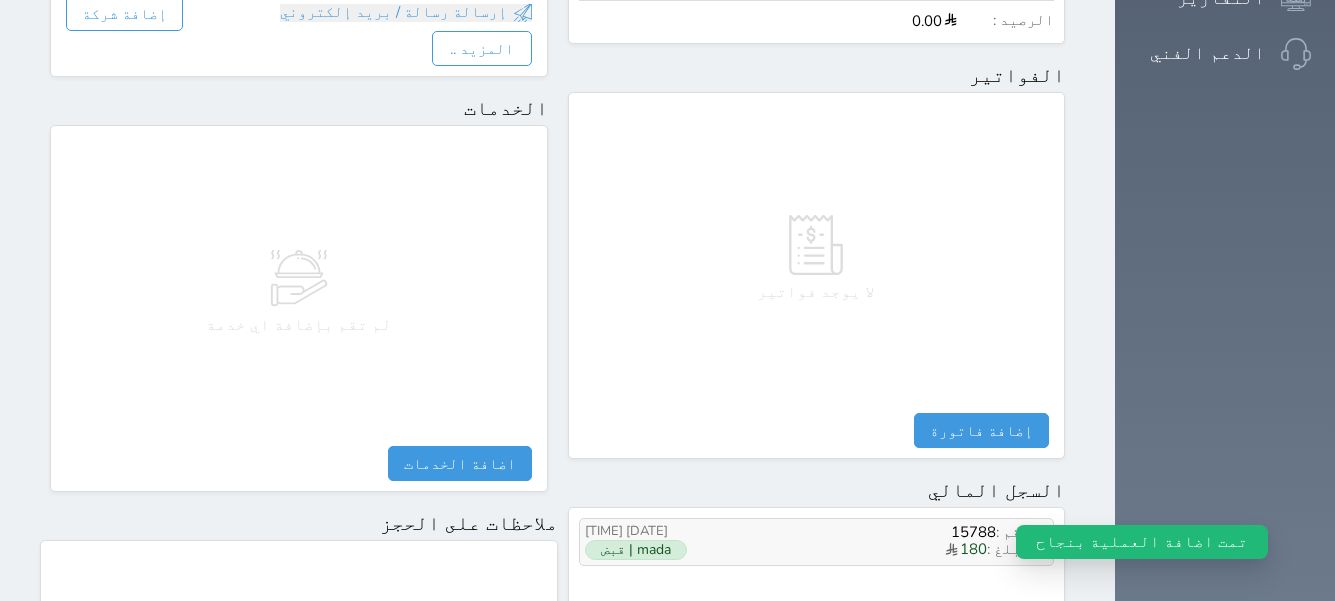 click on "الرقم :  15788" at bounding box center [886, 532] 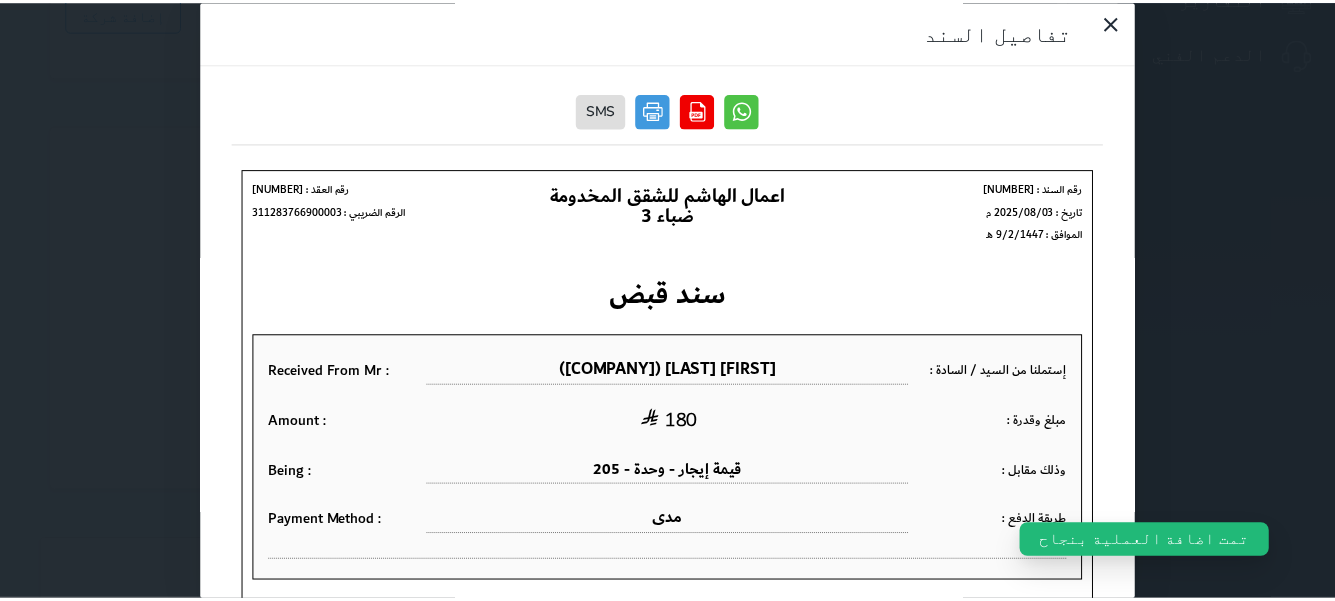 scroll, scrollTop: 0, scrollLeft: 0, axis: both 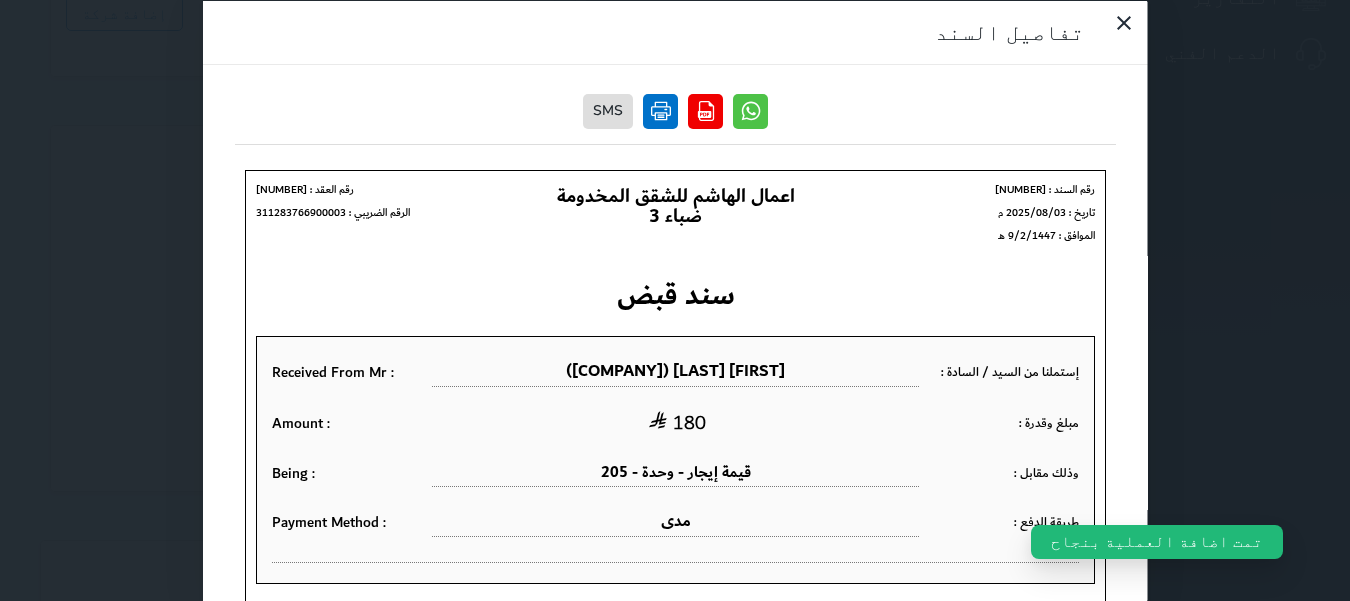 click at bounding box center [660, 110] 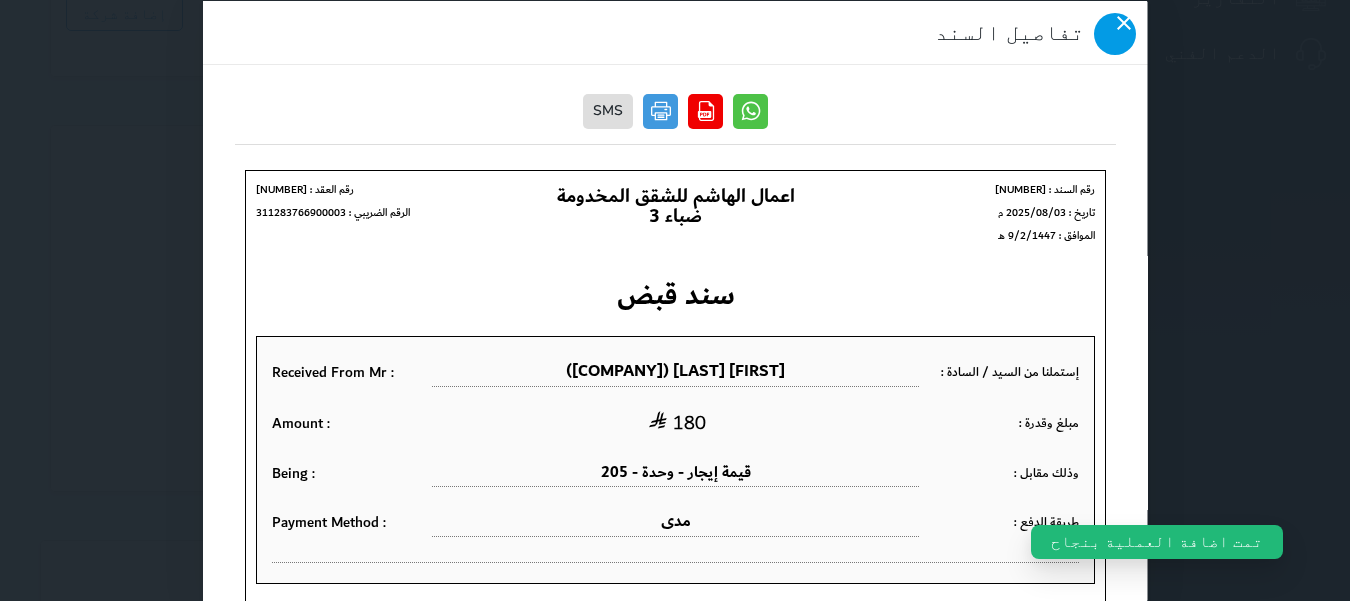 click 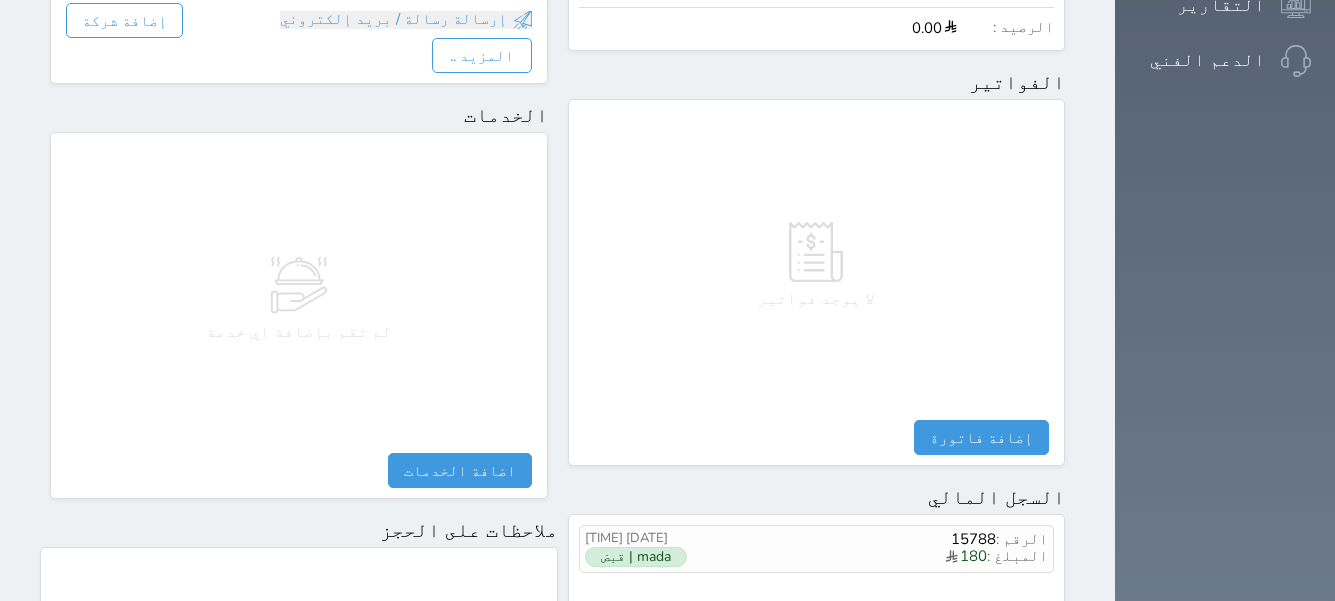 scroll, scrollTop: 879, scrollLeft: 0, axis: vertical 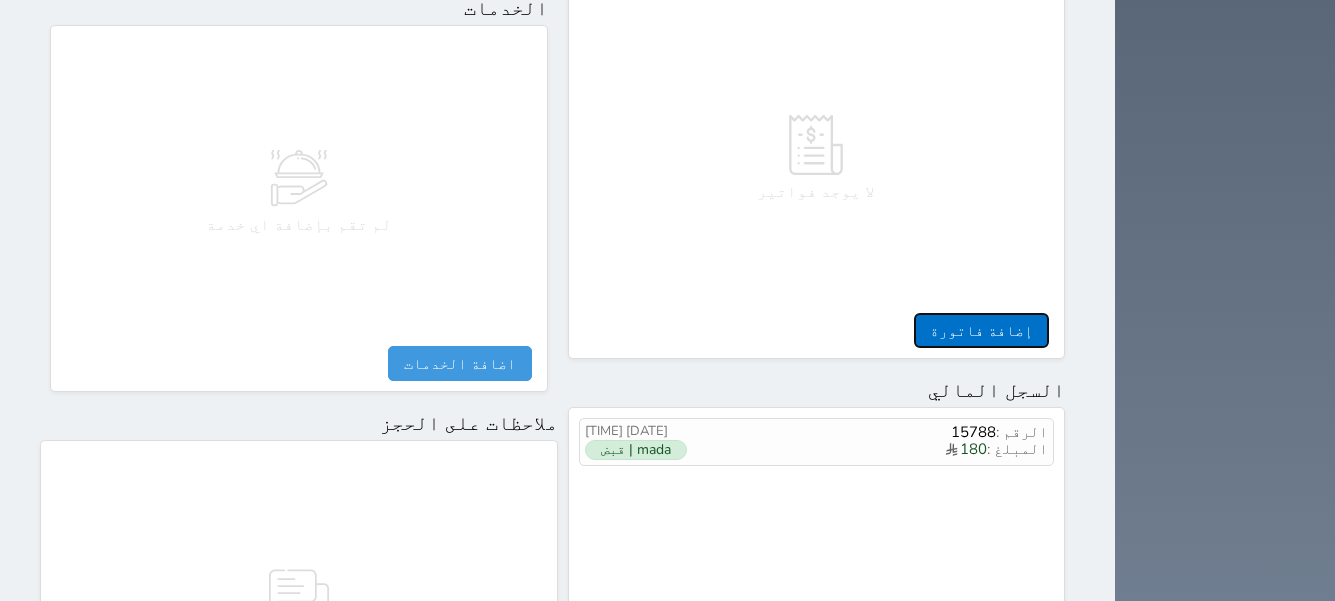 click on "إضافة فاتورة" at bounding box center (981, 330) 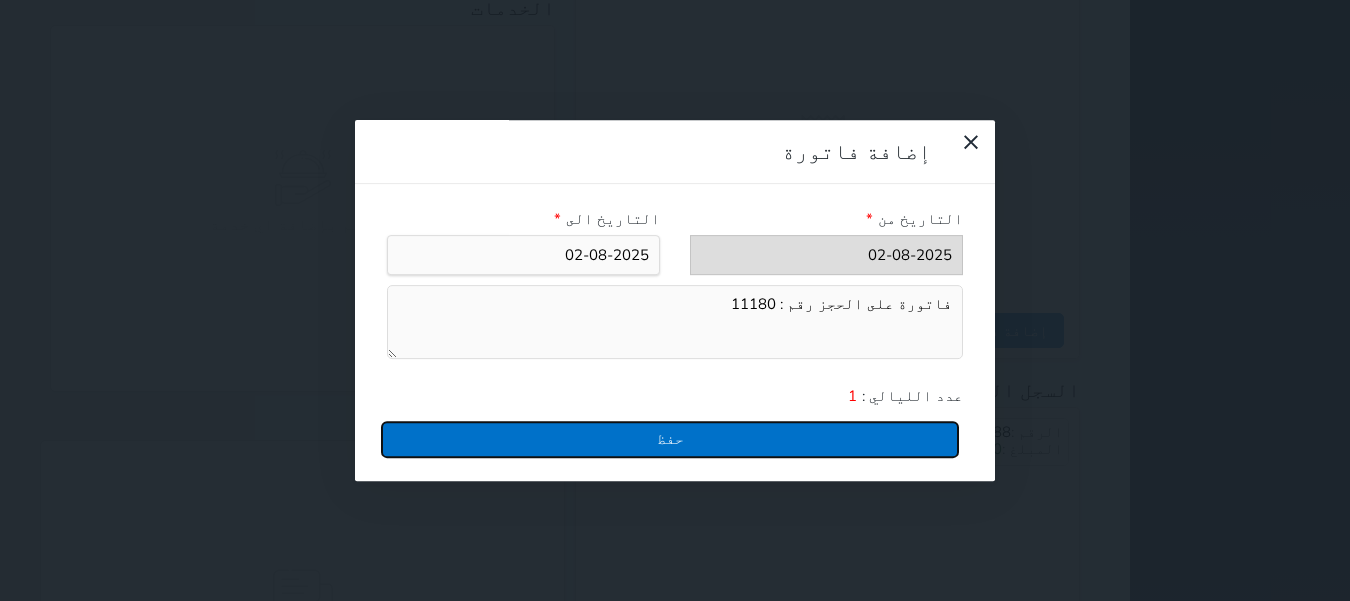 click on "حفظ" at bounding box center [670, 439] 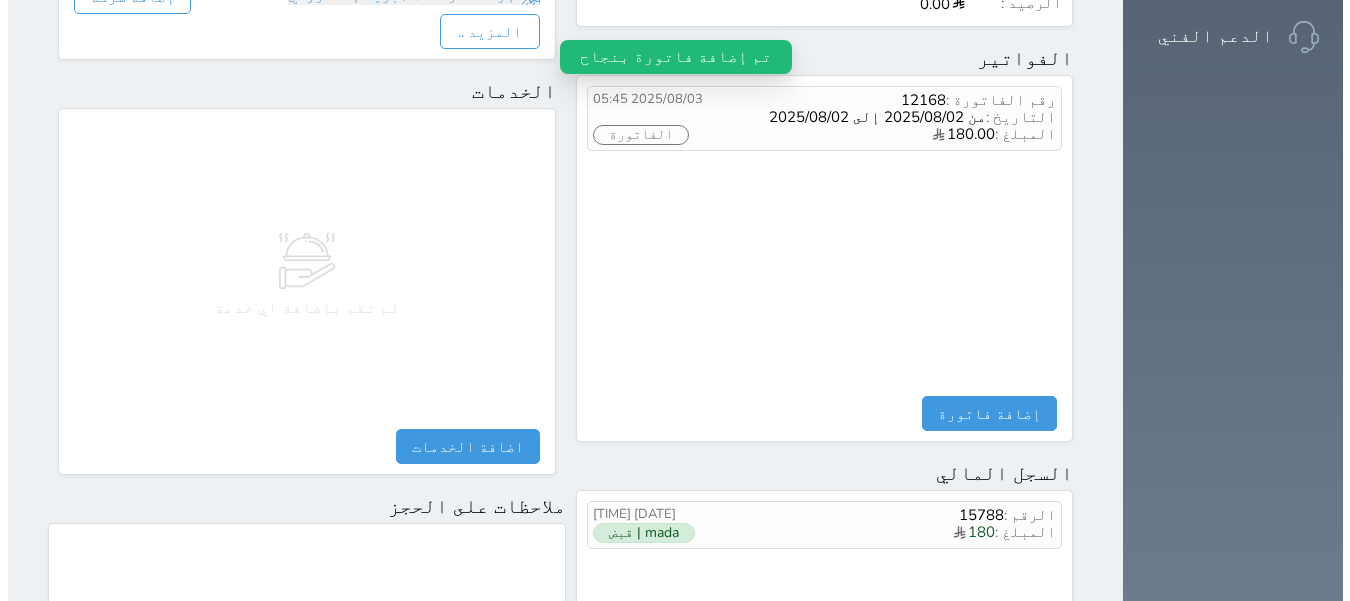 scroll, scrollTop: 679, scrollLeft: 0, axis: vertical 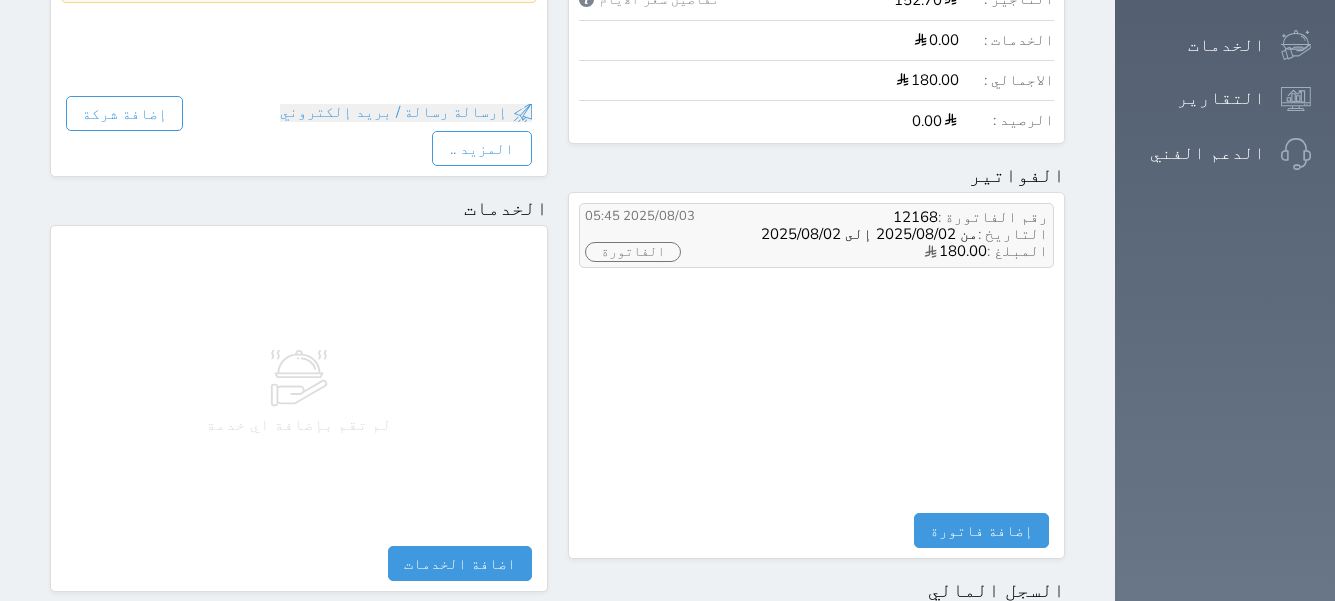 click on "من 2025/08/02 إلى 2025/08/02" at bounding box center [869, 234] 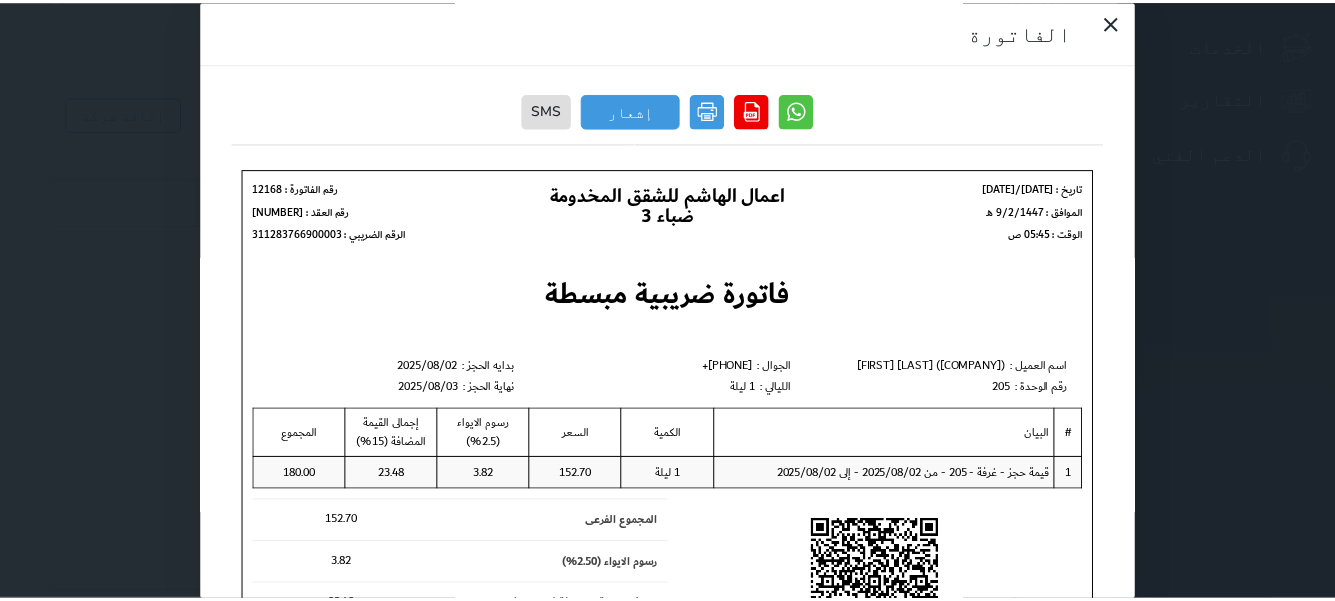 scroll, scrollTop: 0, scrollLeft: 0, axis: both 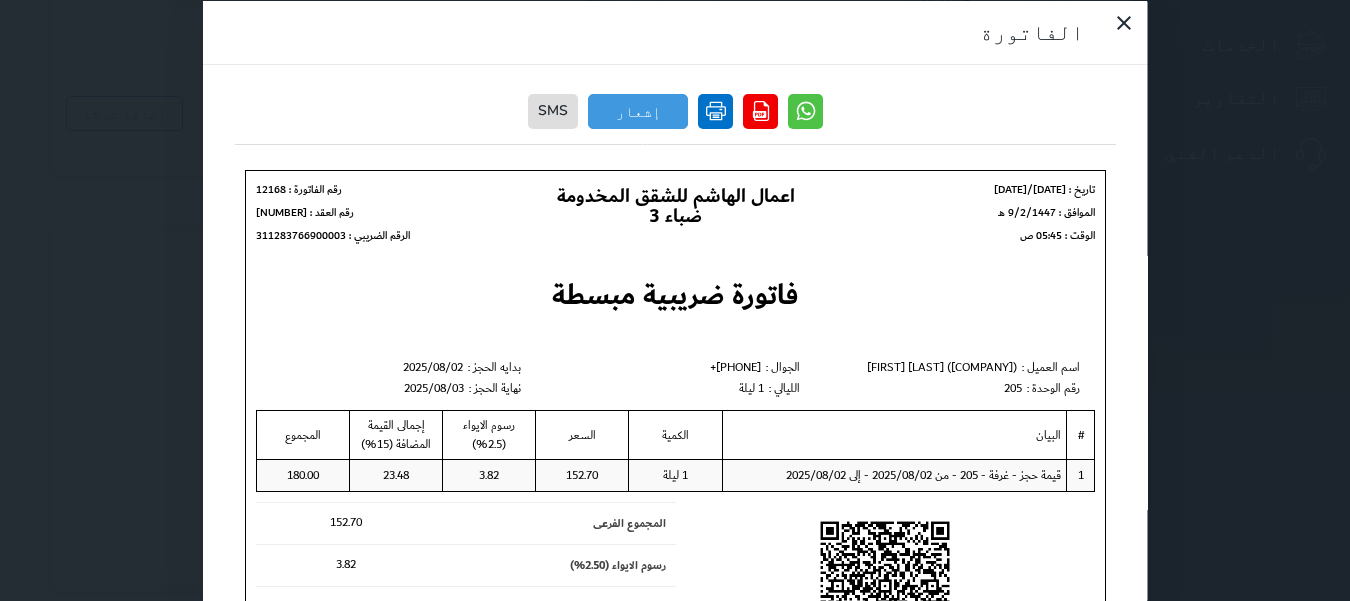 click at bounding box center [715, 110] 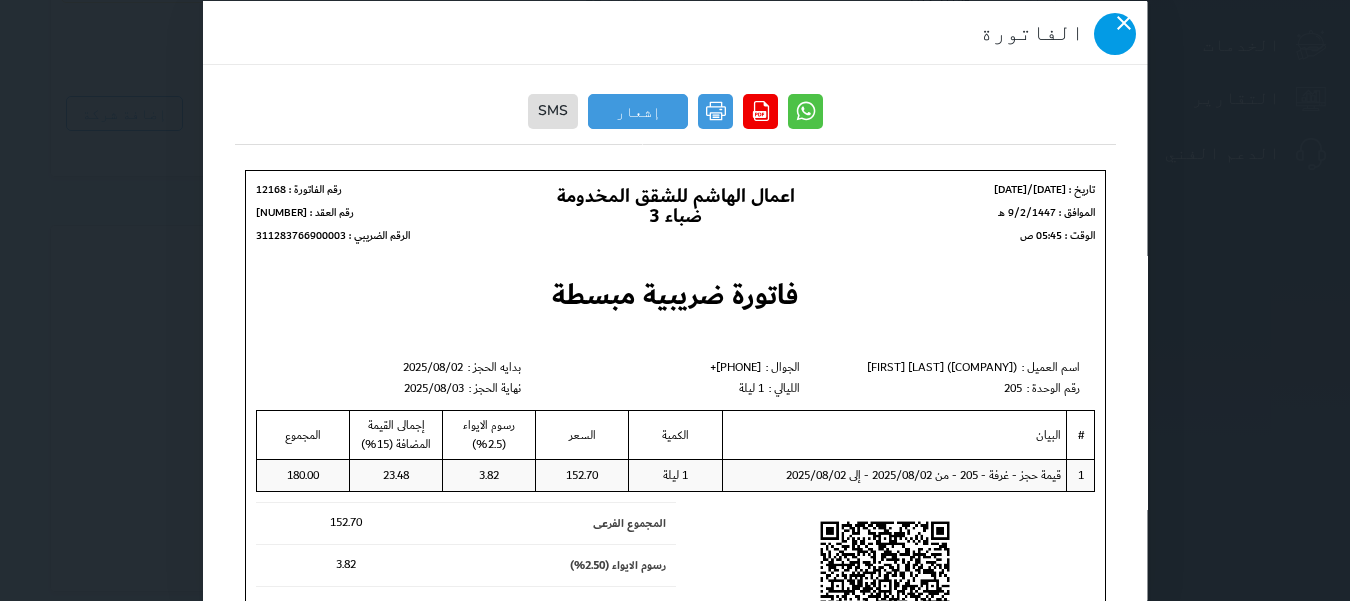 click 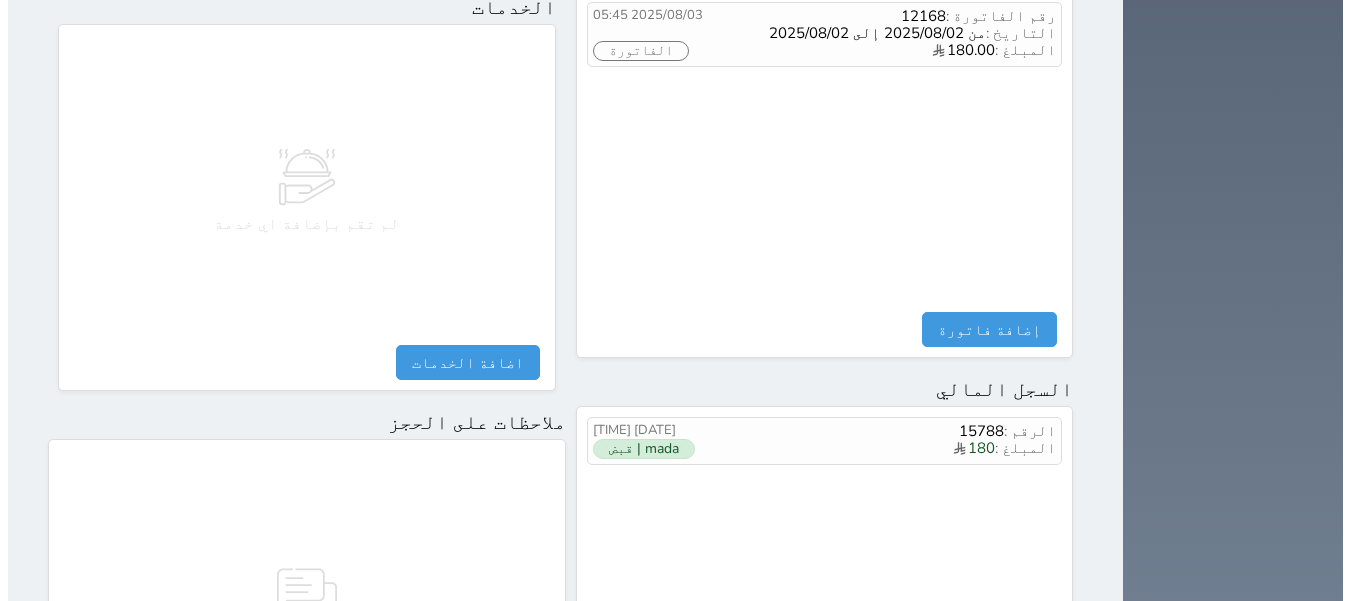 scroll, scrollTop: 904, scrollLeft: 0, axis: vertical 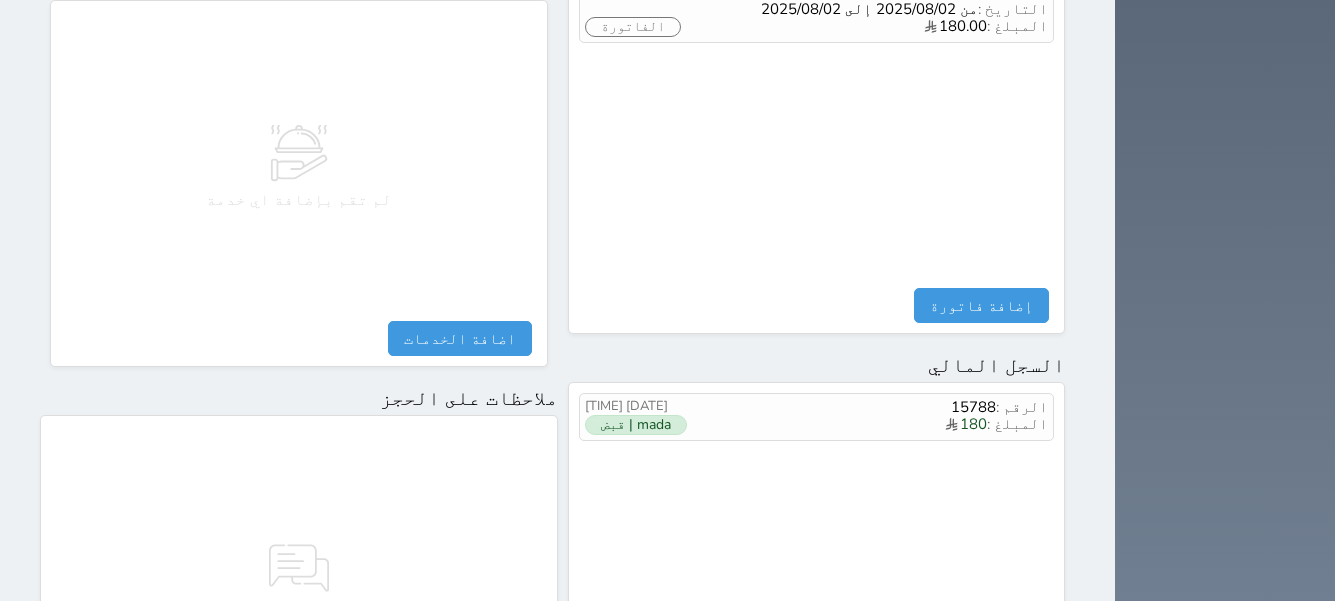 click on "المبلغ :  180" at bounding box center [886, 425] 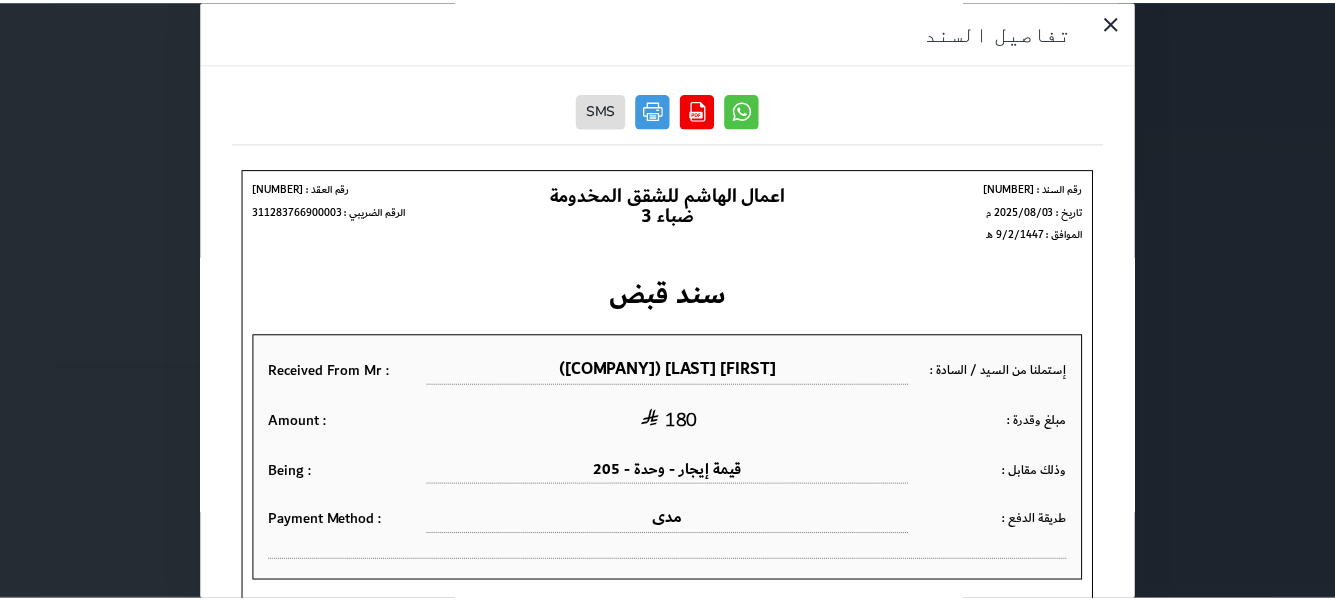scroll, scrollTop: 0, scrollLeft: 0, axis: both 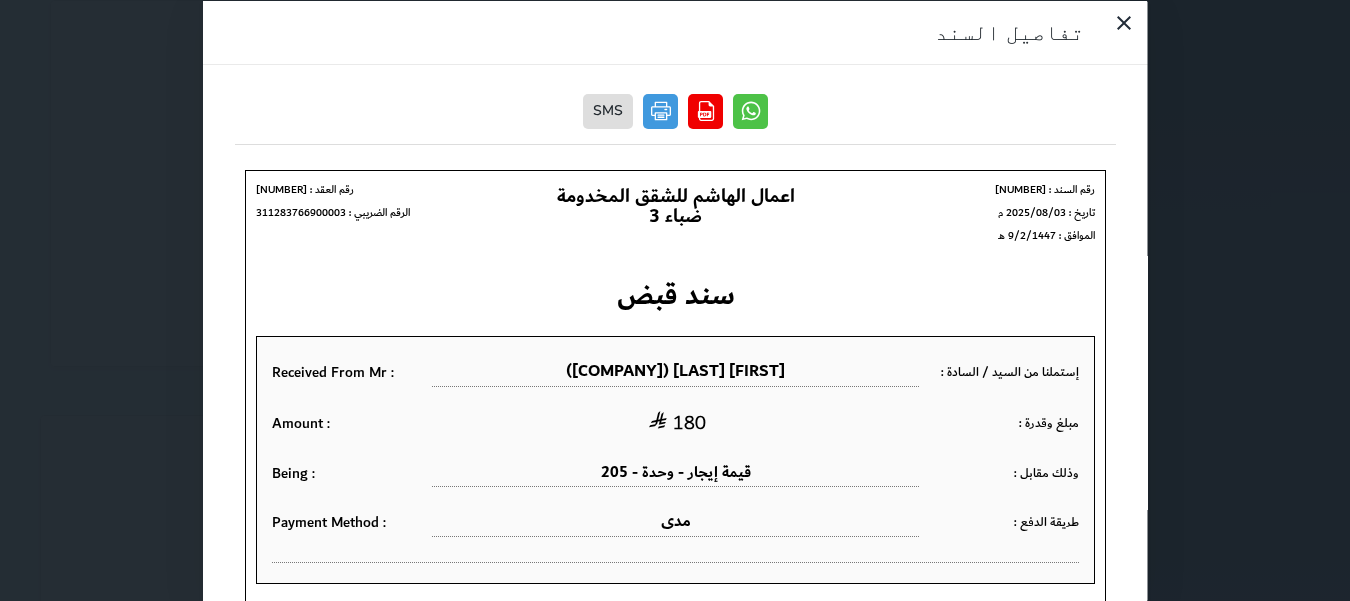 drag, startPoint x: 242, startPoint y: 52, endPoint x: 296, endPoint y: 124, distance: 90 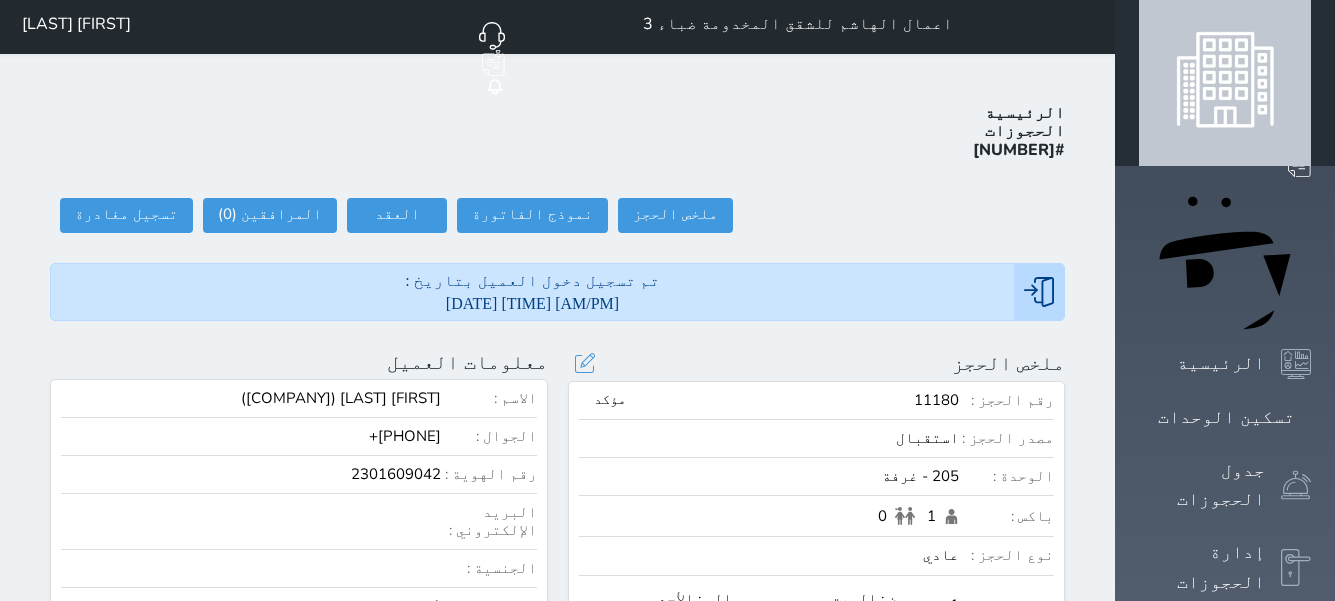 scroll, scrollTop: 0, scrollLeft: 0, axis: both 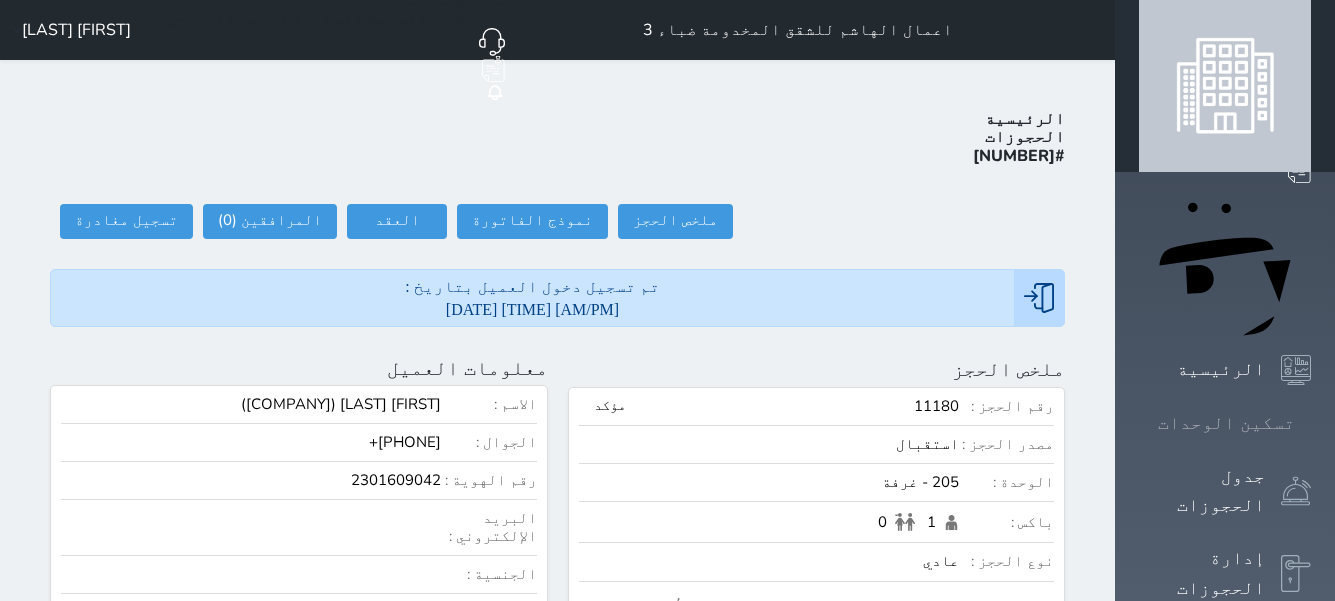 click on "تسكين الوحدات" at bounding box center (1226, 423) 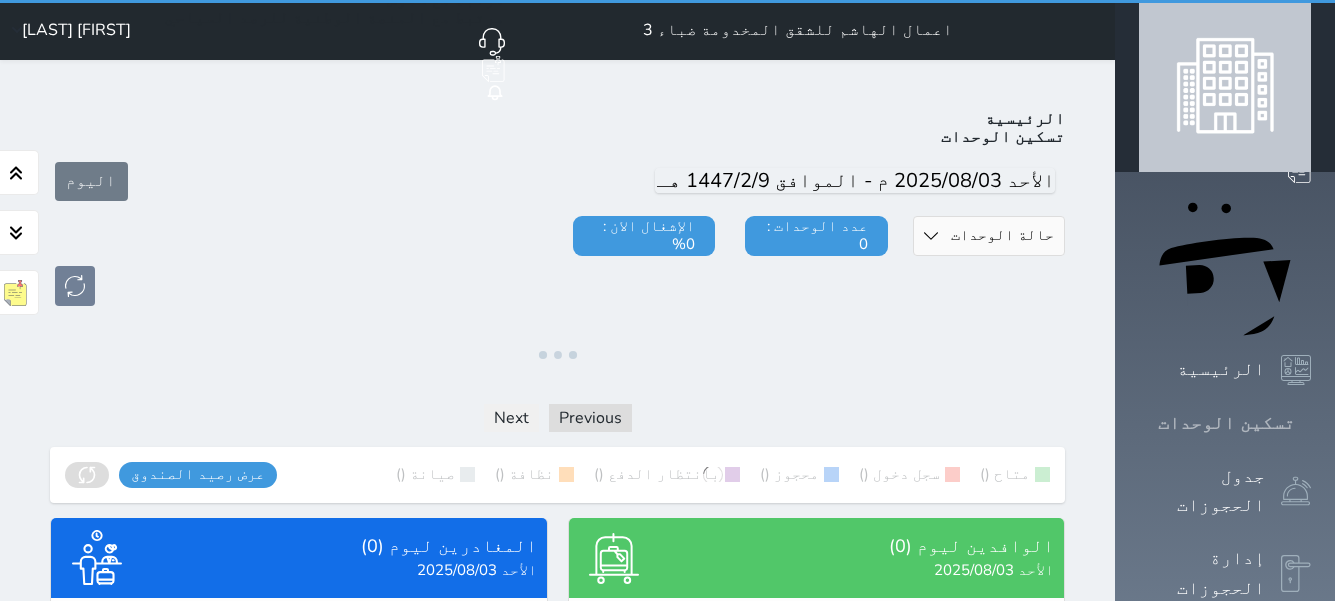 click on "تسكين الوحدات" at bounding box center [1226, 423] 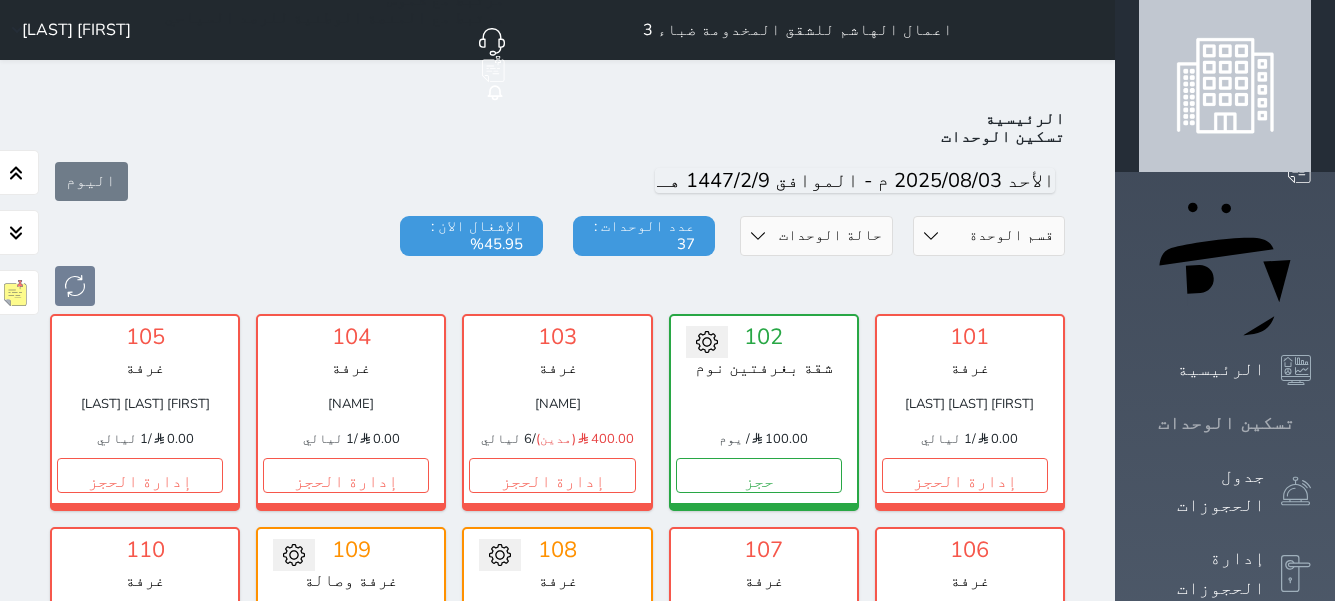 scroll, scrollTop: 78, scrollLeft: 0, axis: vertical 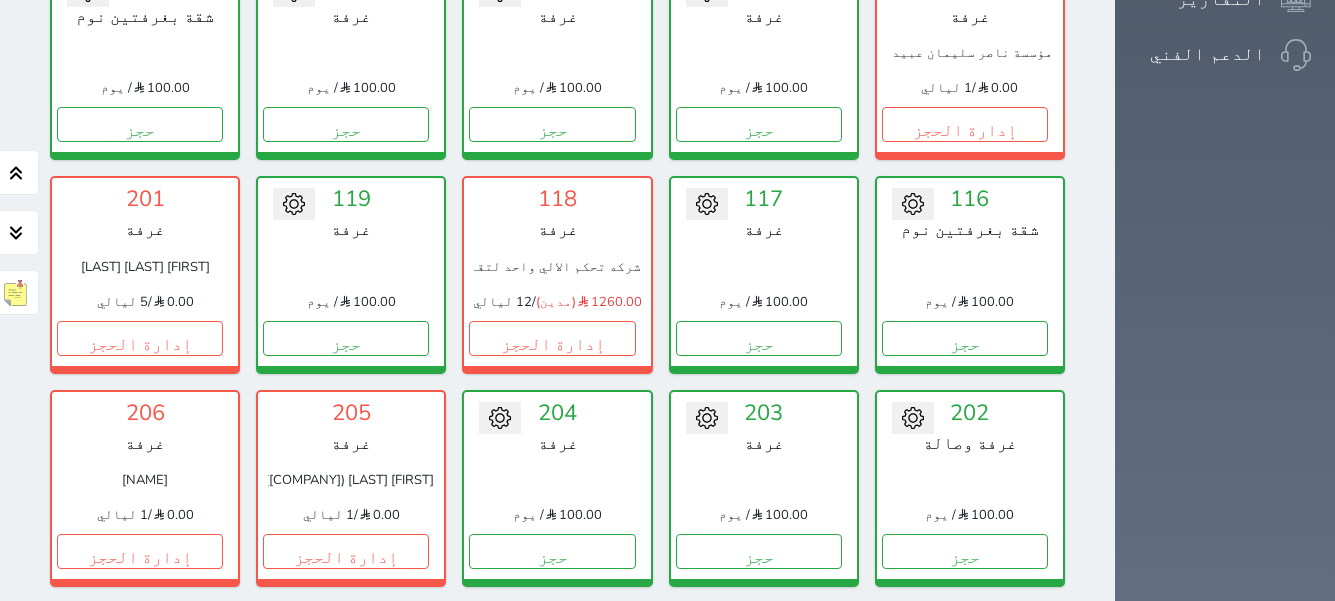 click on "حجز" at bounding box center (965, 764) 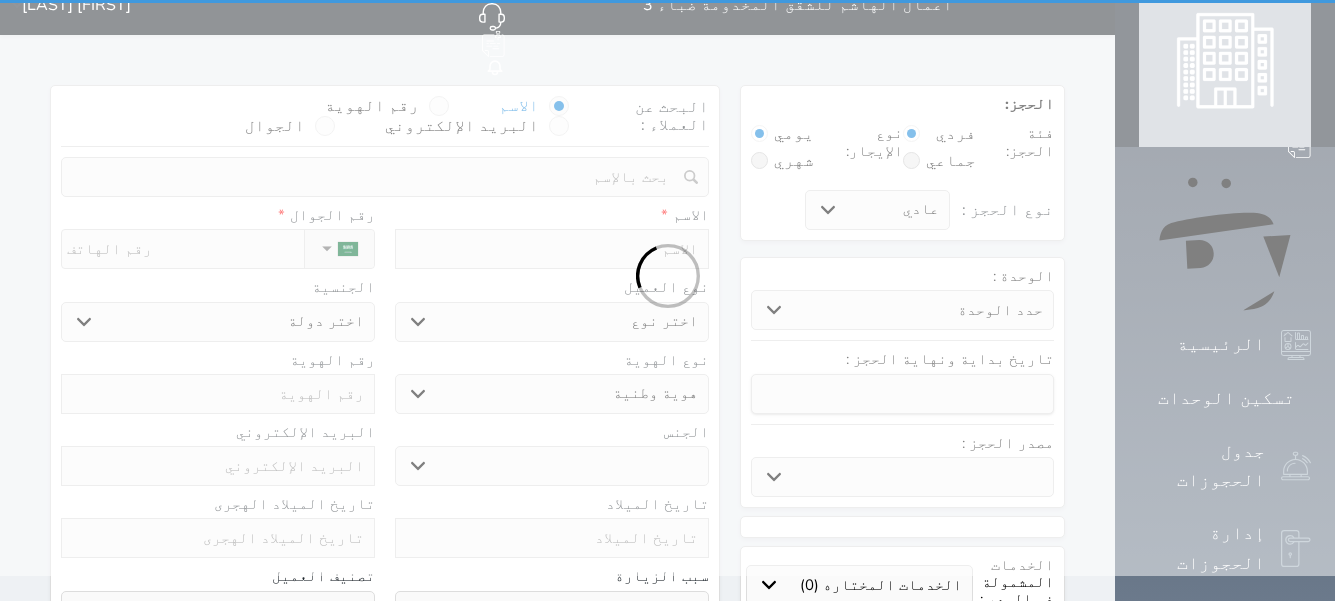 scroll, scrollTop: 0, scrollLeft: 0, axis: both 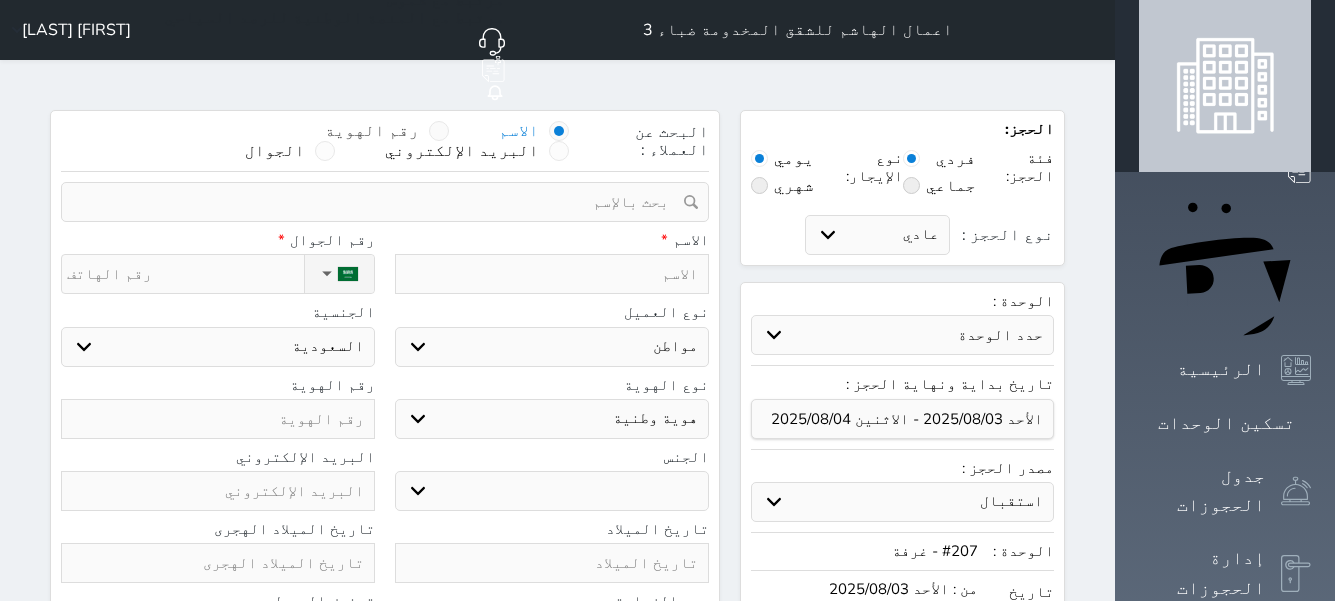 click at bounding box center (439, 131) 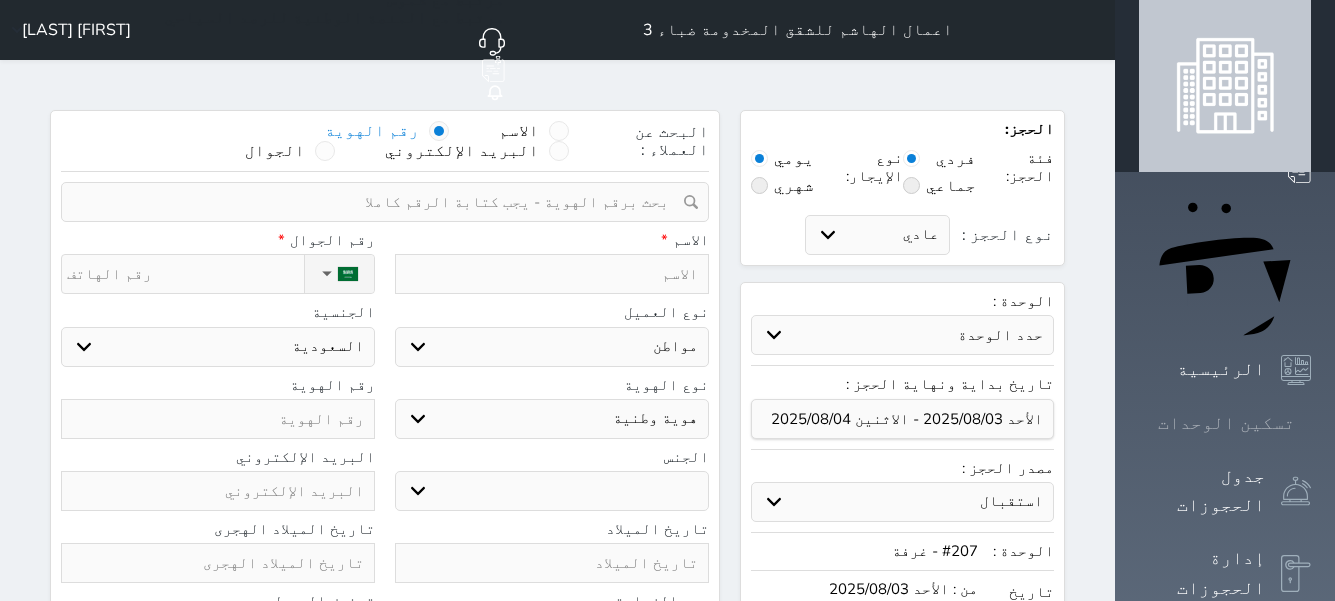 click on "تسكين الوحدات" at bounding box center [1226, 423] 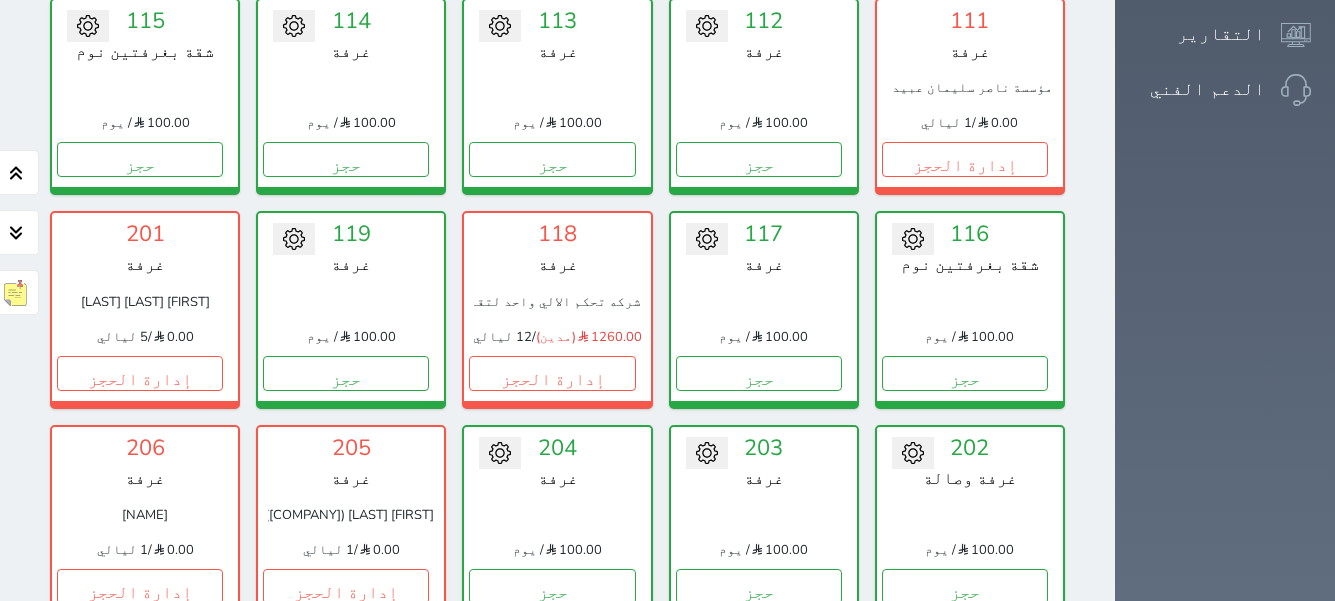 scroll, scrollTop: 778, scrollLeft: 0, axis: vertical 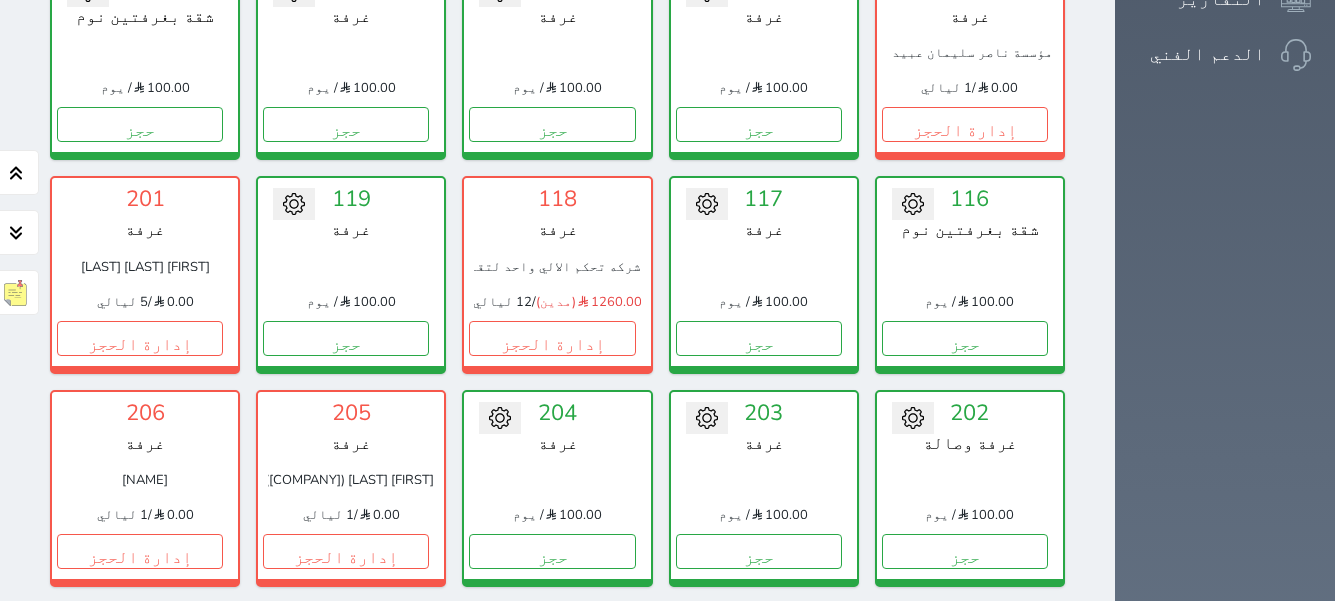 click on "حجز" at bounding box center [965, 764] 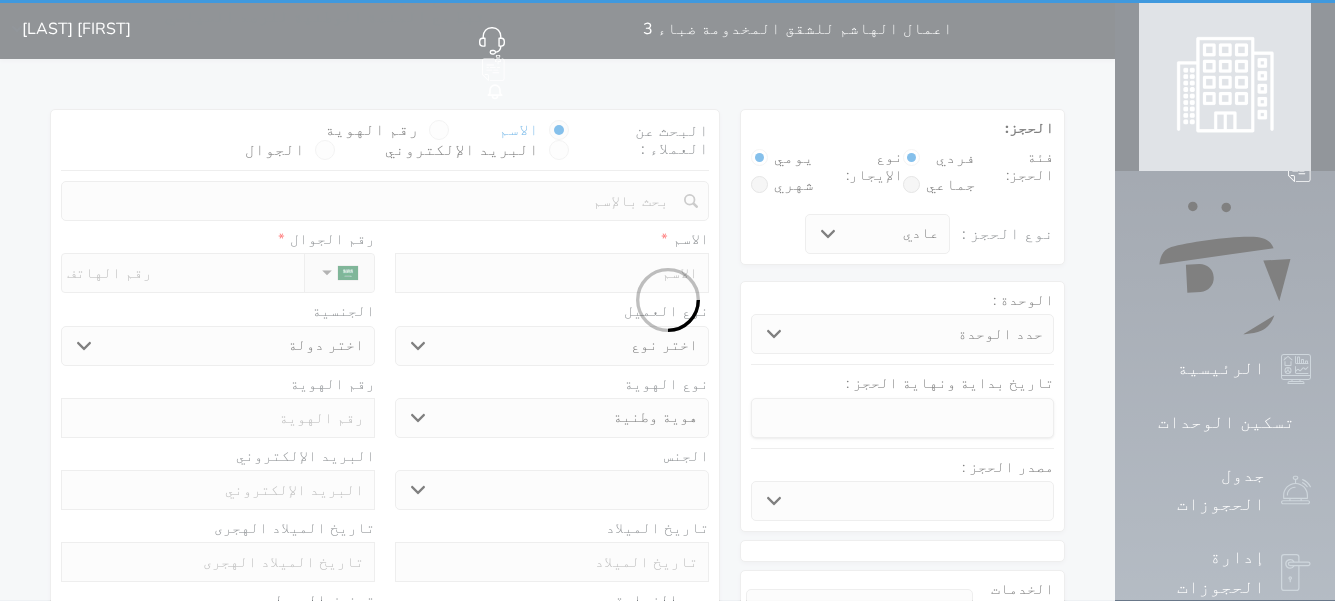 scroll, scrollTop: 0, scrollLeft: 0, axis: both 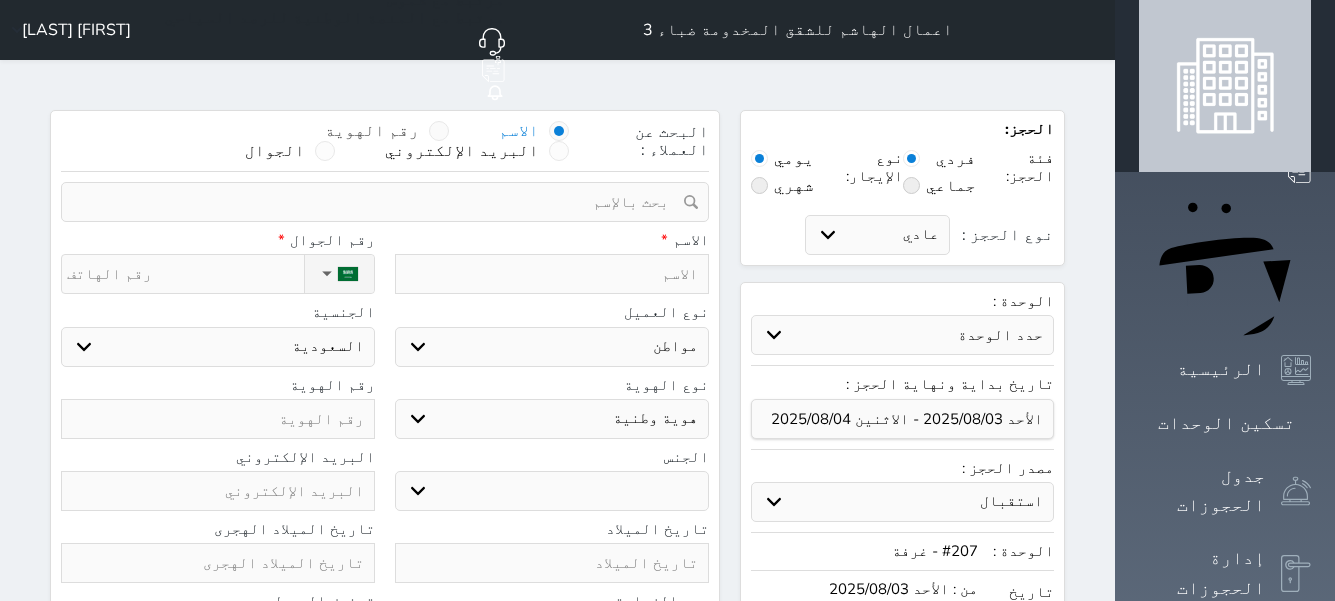 click at bounding box center (439, 131) 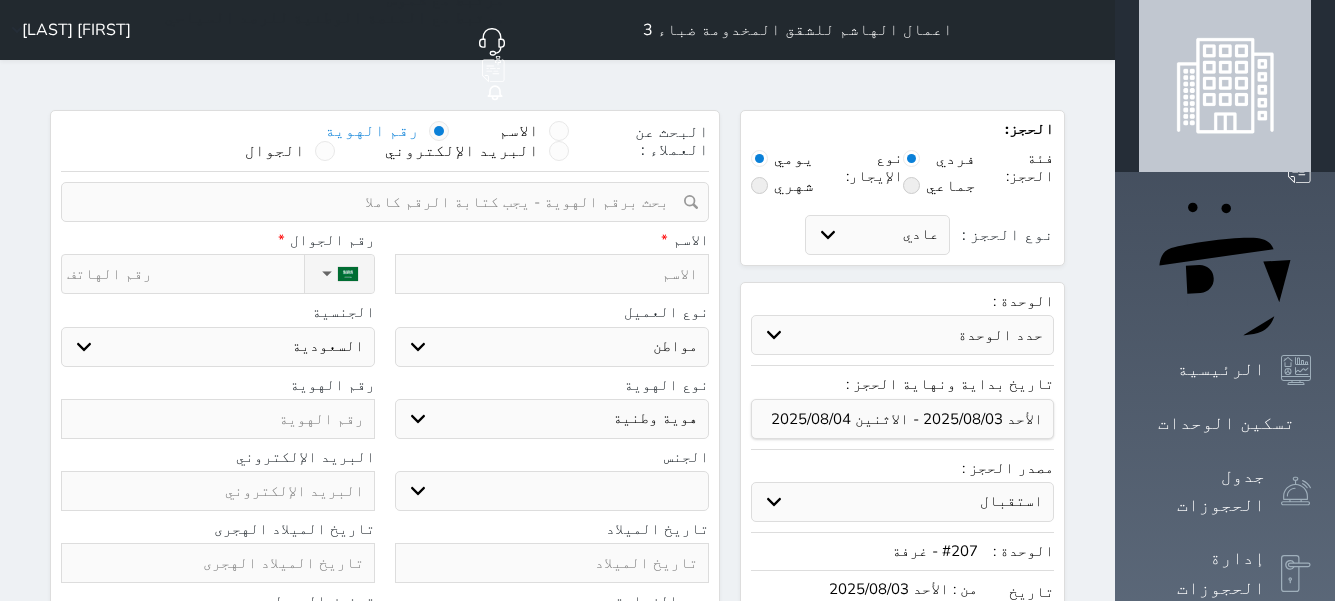 click at bounding box center [378, 202] 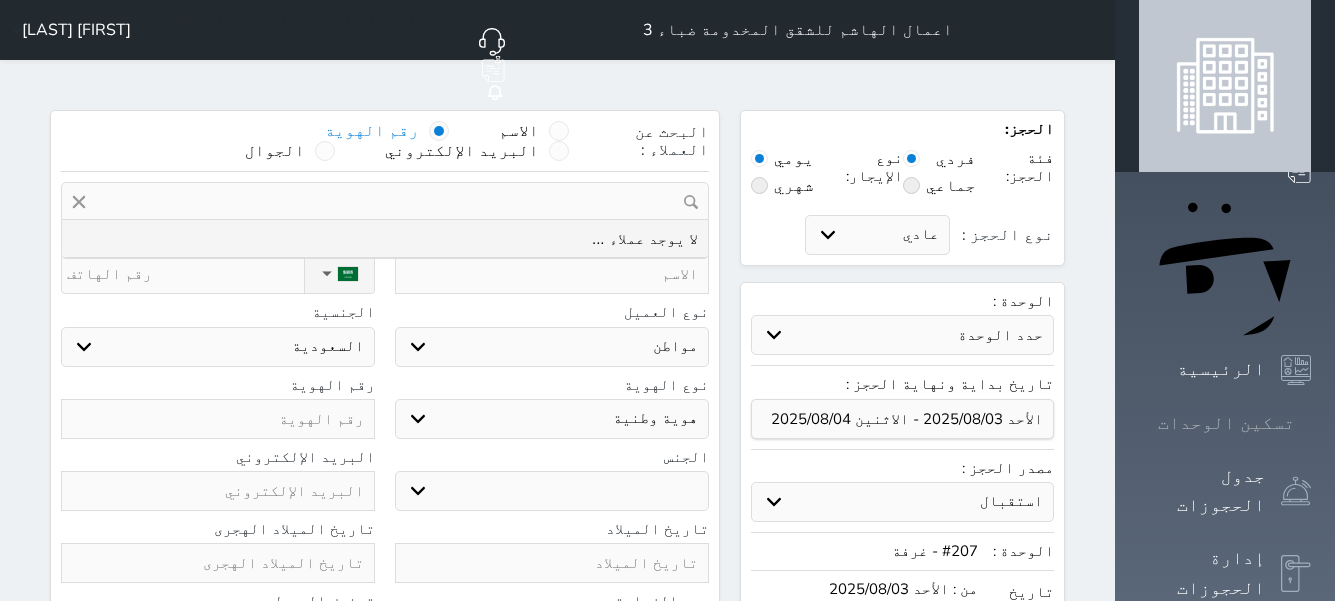 click on "تسكين الوحدات" at bounding box center (1226, 423) 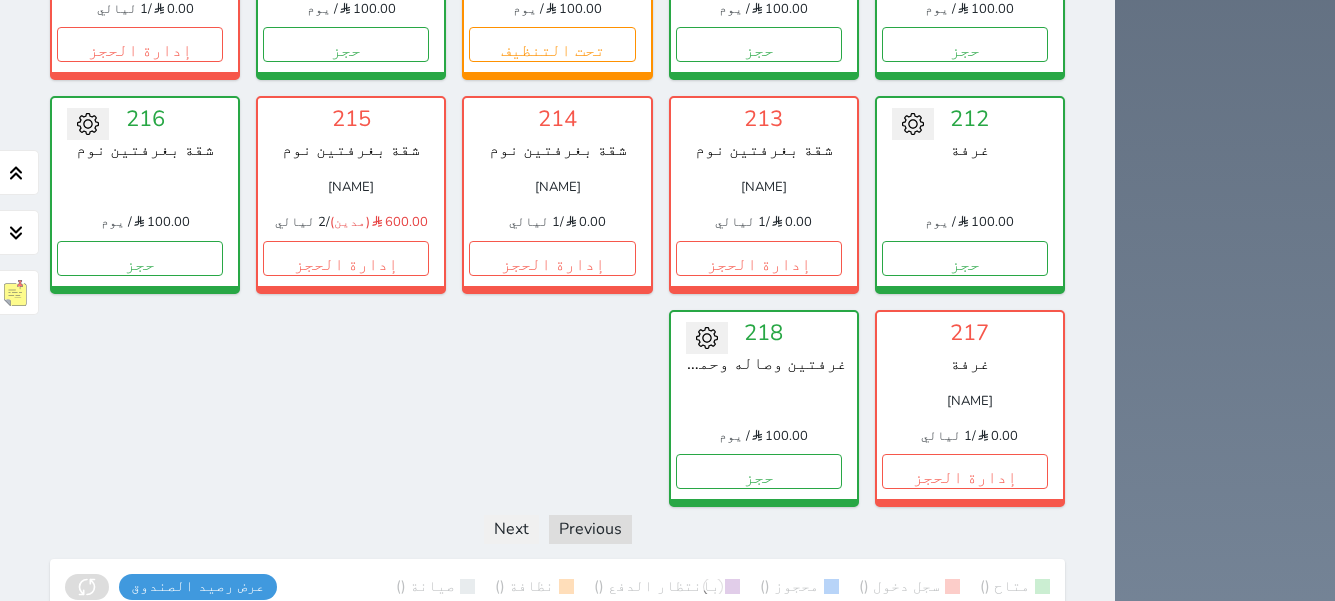 scroll, scrollTop: 1593, scrollLeft: 0, axis: vertical 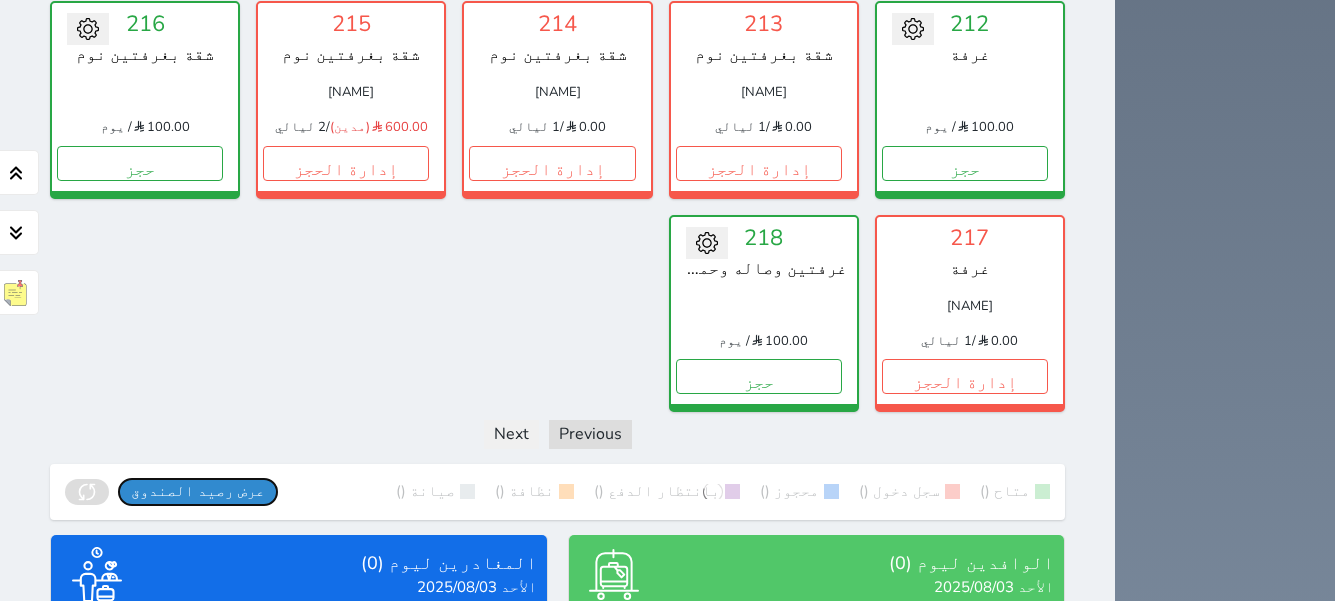 click on "عرض رصيد الصندوق" at bounding box center (198, 491) 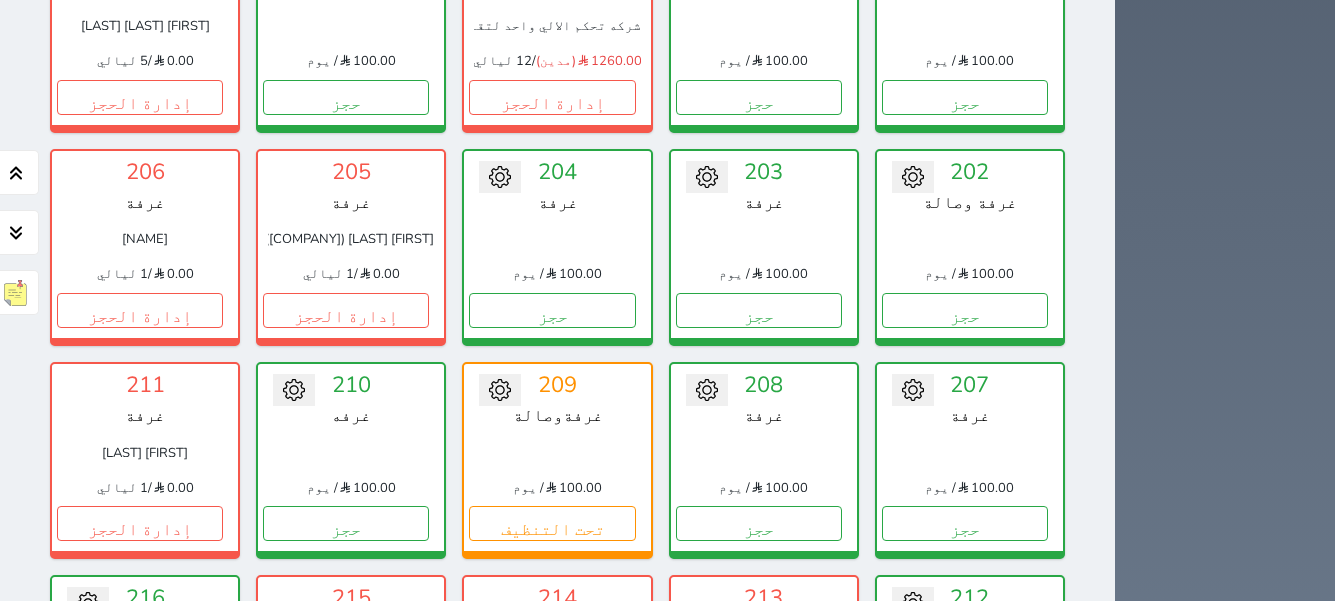 scroll, scrollTop: 793, scrollLeft: 0, axis: vertical 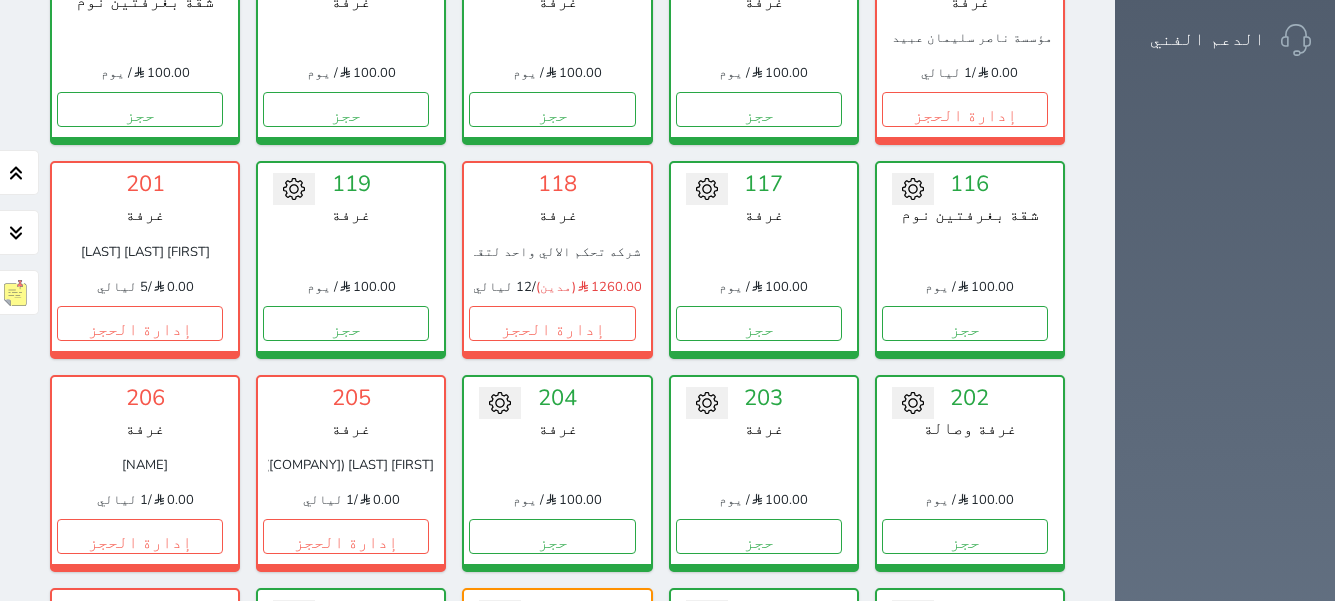 click on "حجز" at bounding box center (965, 749) 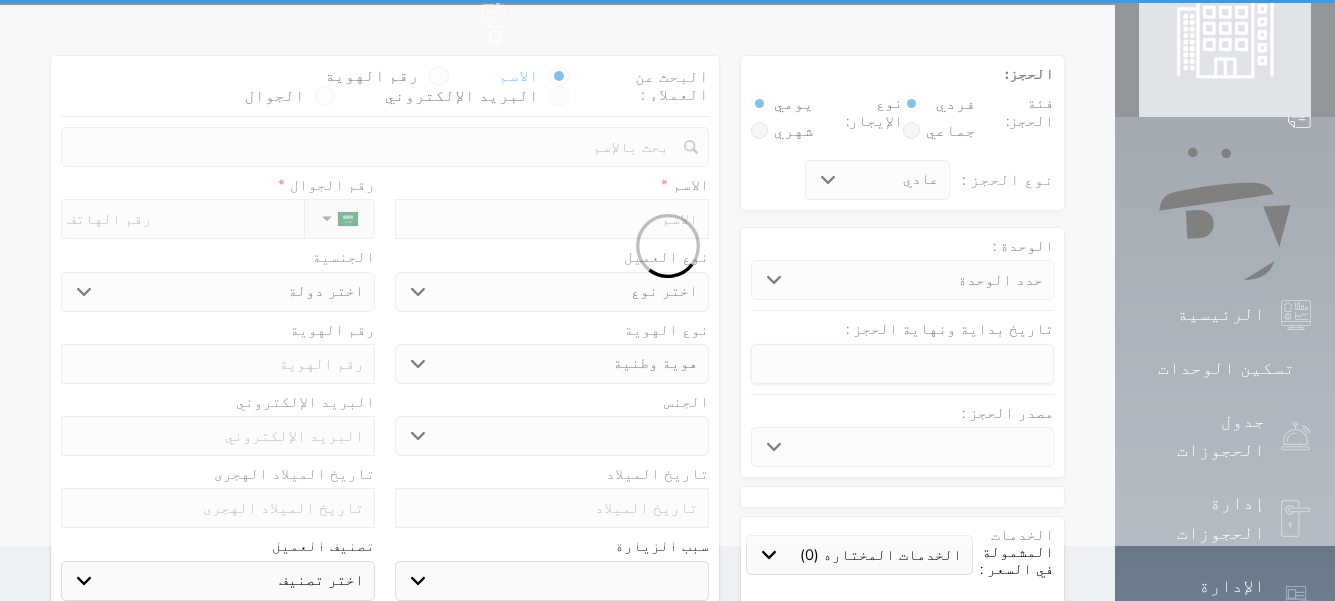 scroll, scrollTop: 0, scrollLeft: 0, axis: both 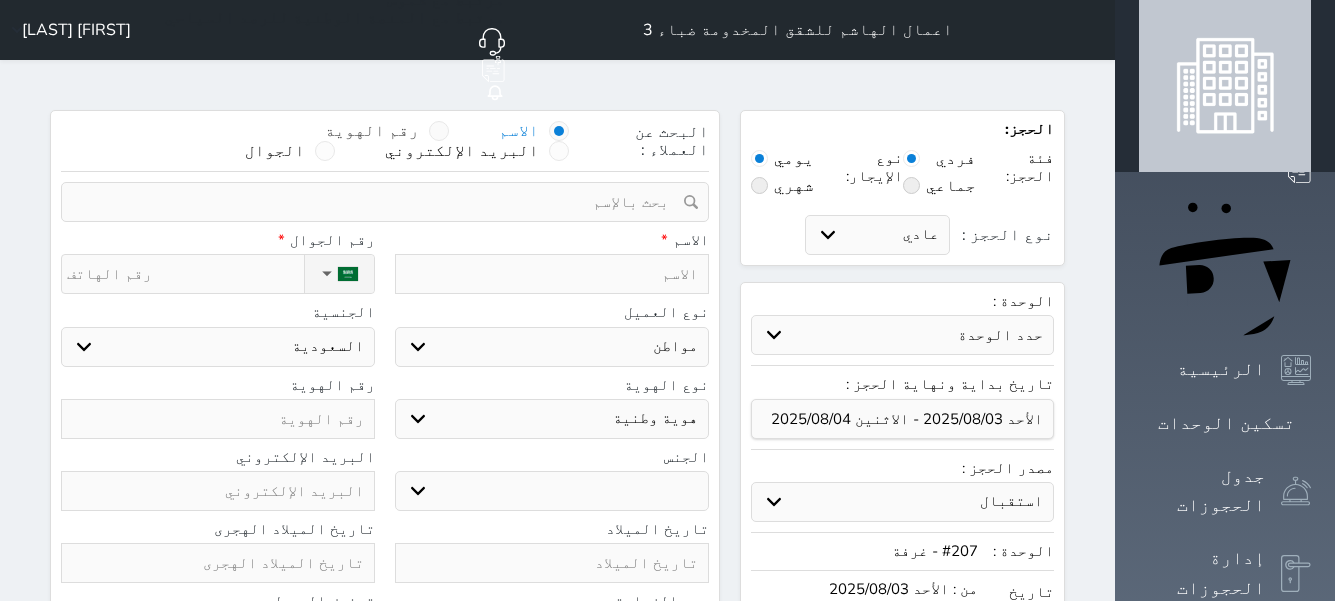 click at bounding box center [439, 131] 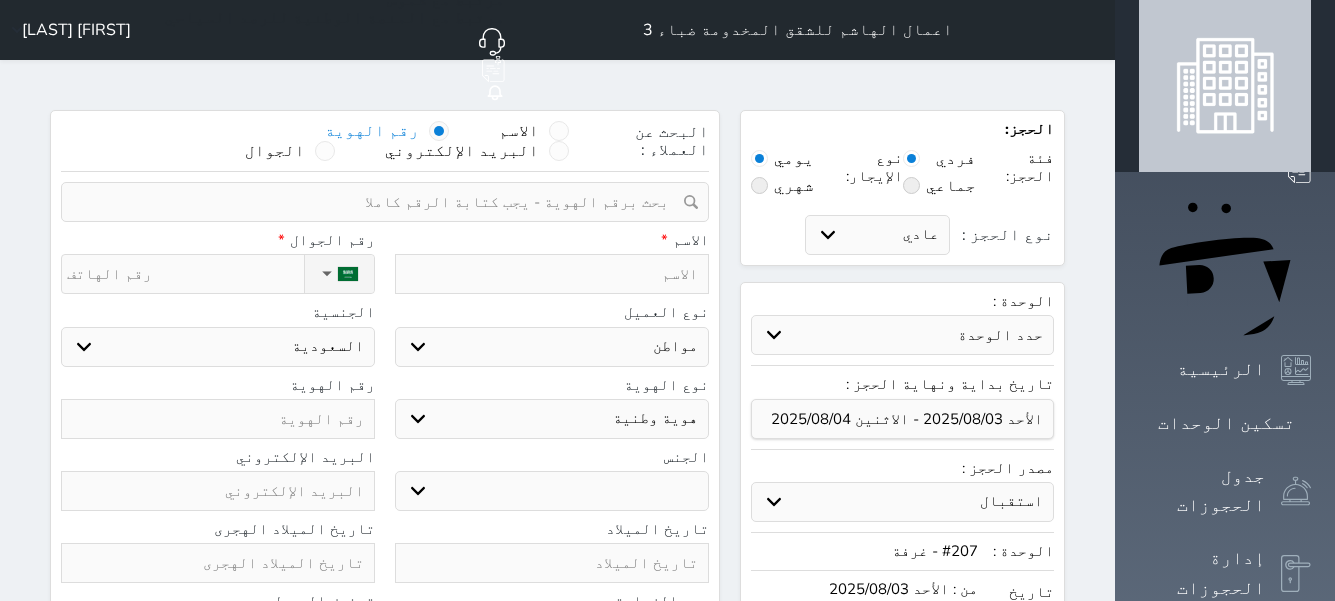 click at bounding box center [439, 131] 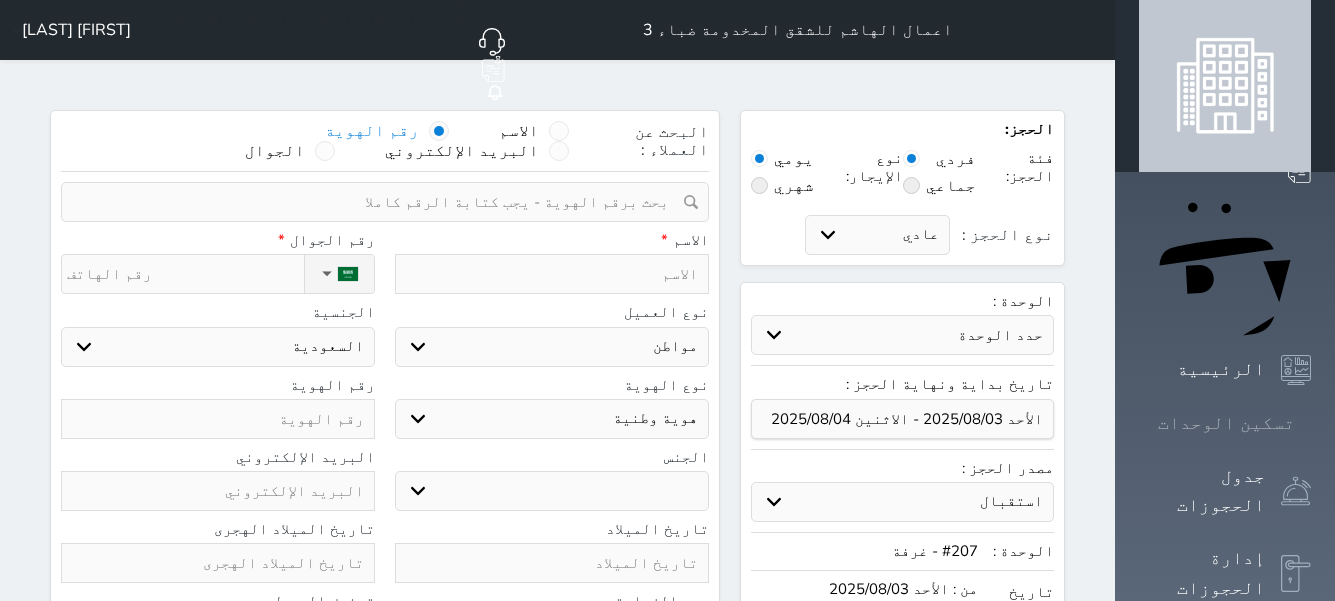 click on "تسكين الوحدات" at bounding box center [1225, 423] 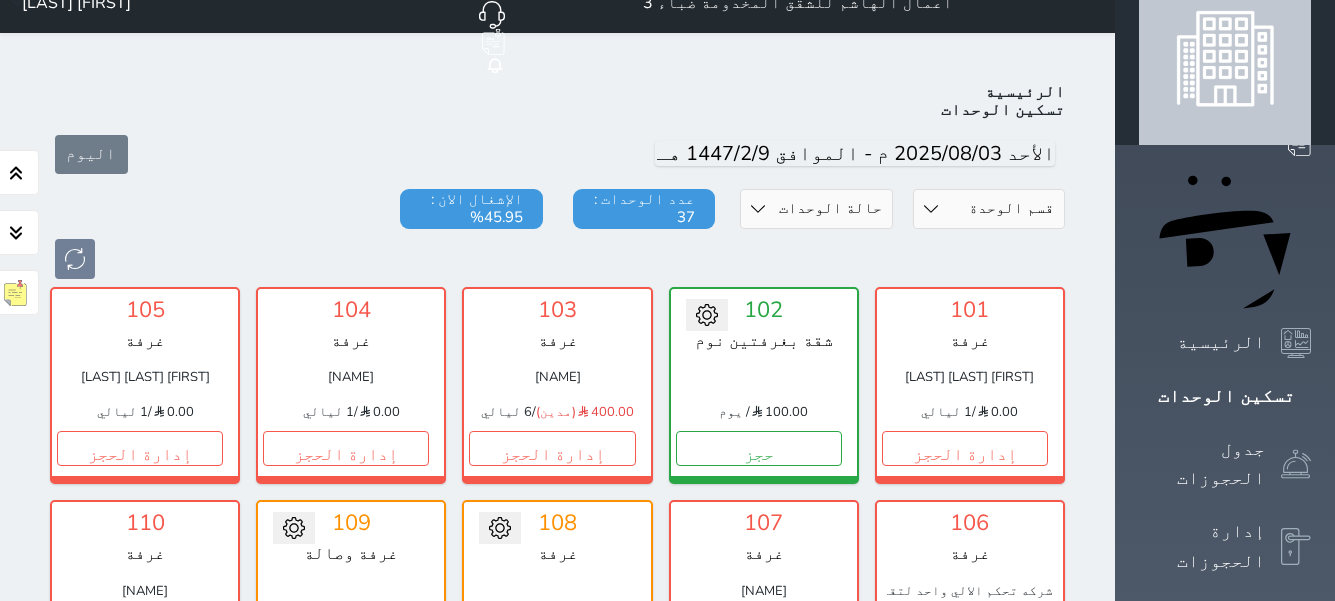 scroll, scrollTop: 0, scrollLeft: 0, axis: both 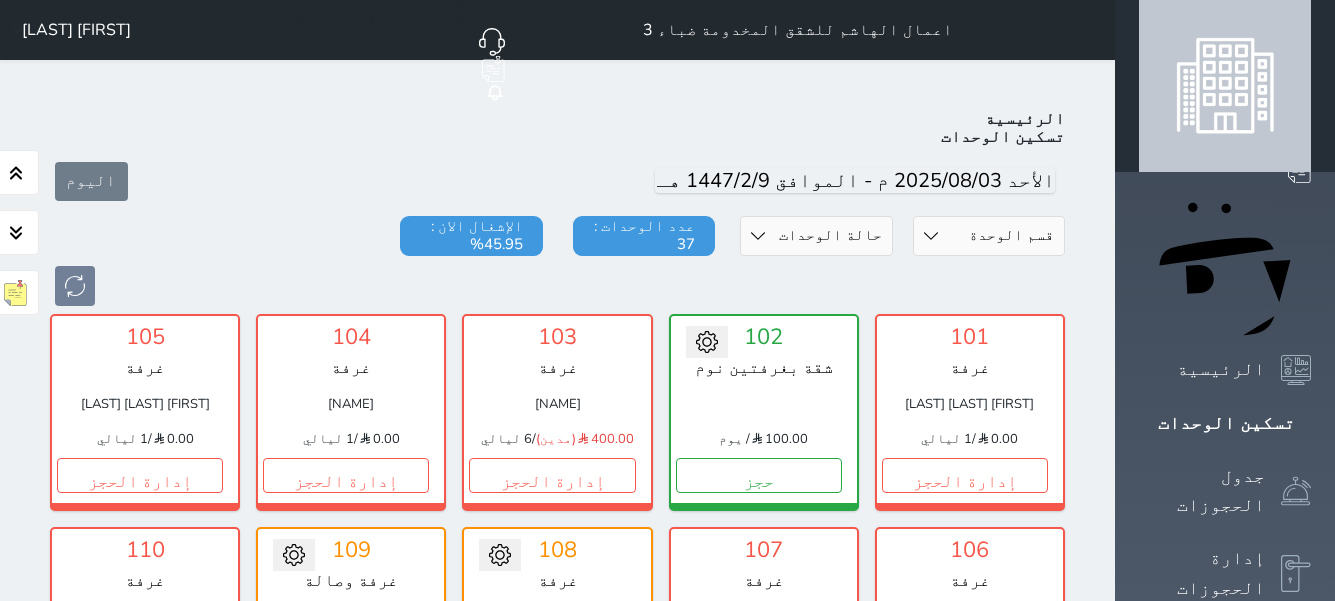 click on "[NAME]" at bounding box center [557, 404] 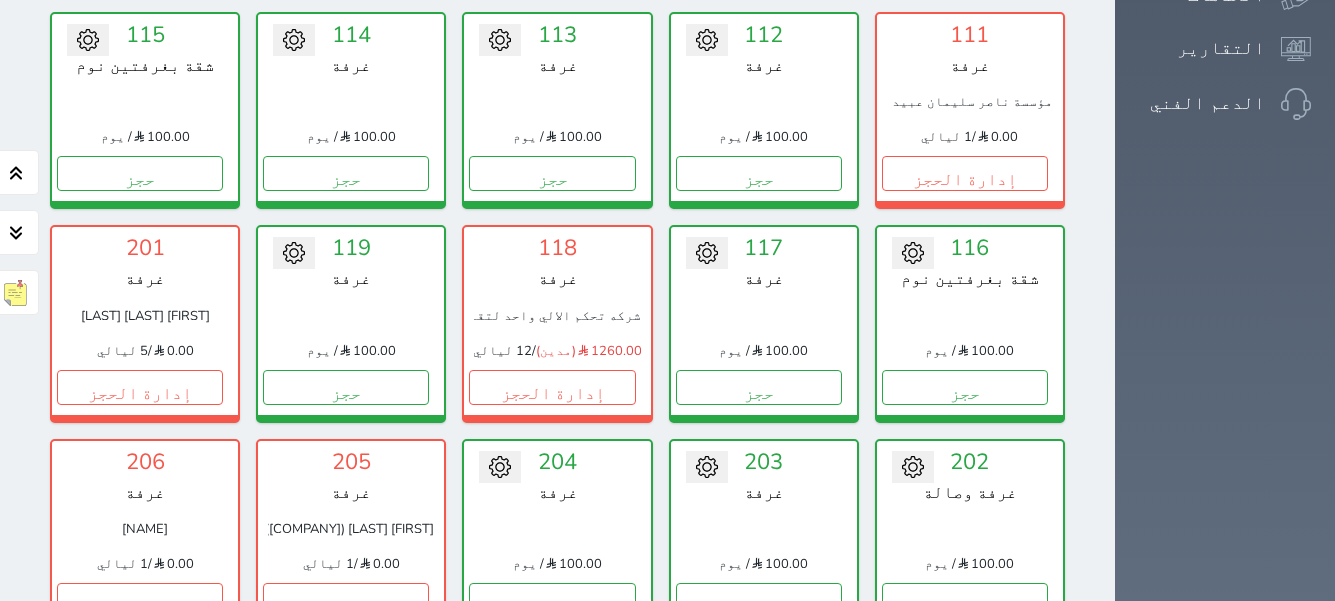 scroll, scrollTop: 825, scrollLeft: 0, axis: vertical 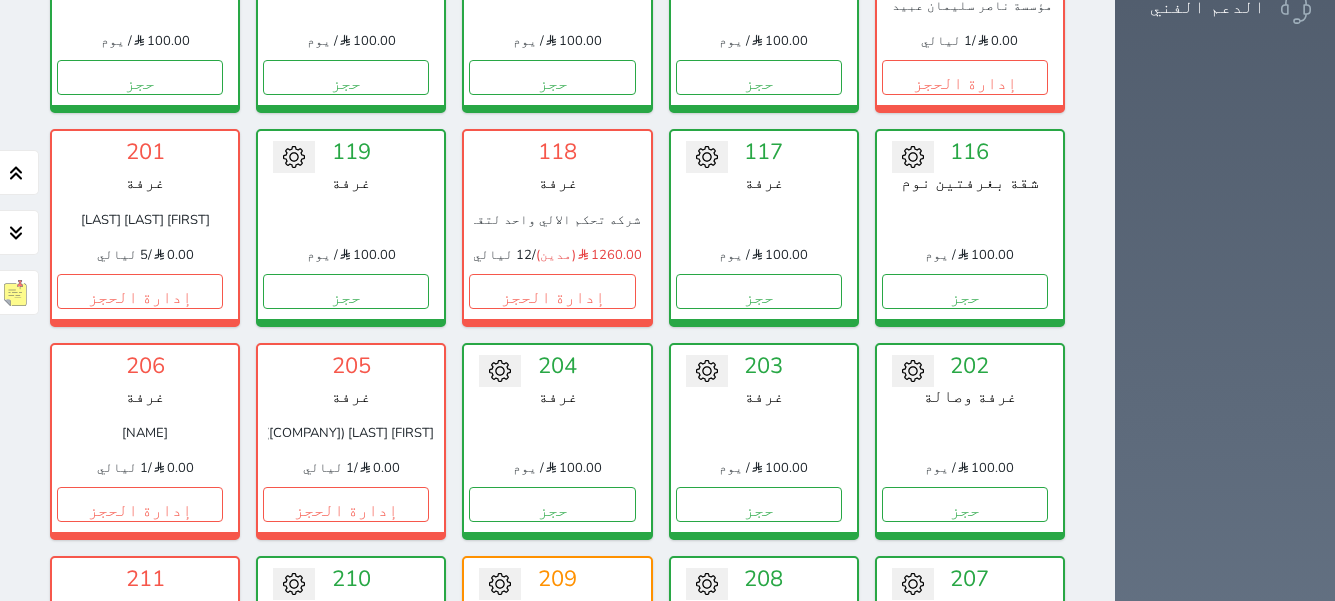 click on "حجز" at bounding box center (965, 717) 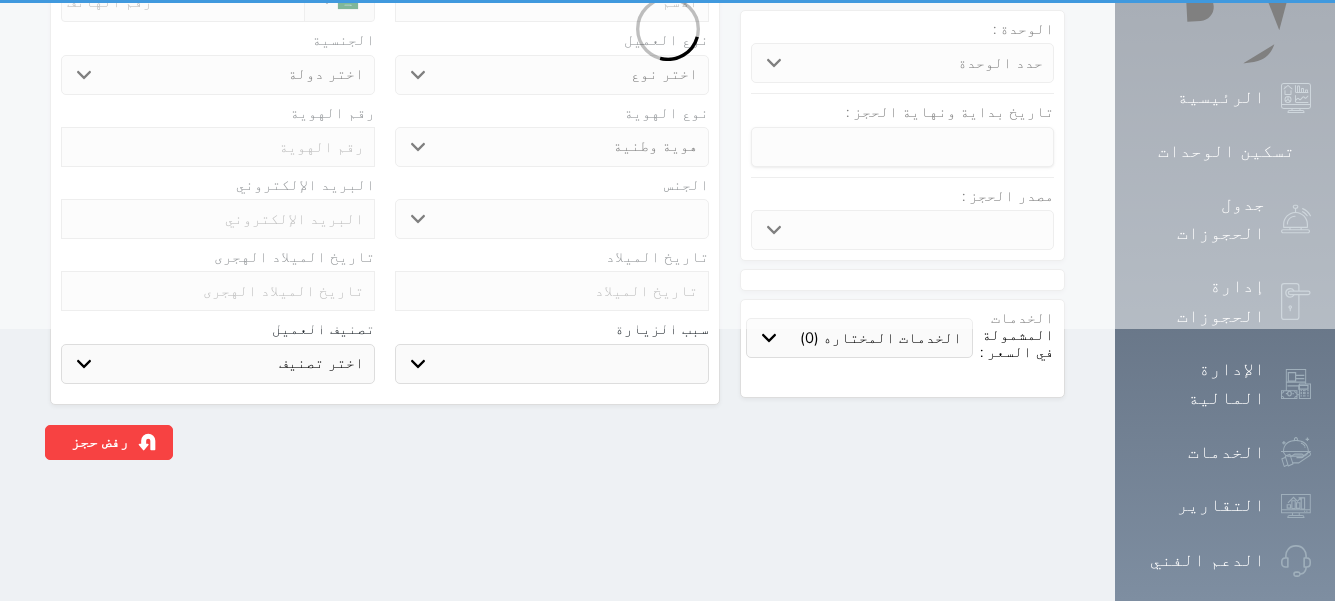 scroll, scrollTop: 0, scrollLeft: 0, axis: both 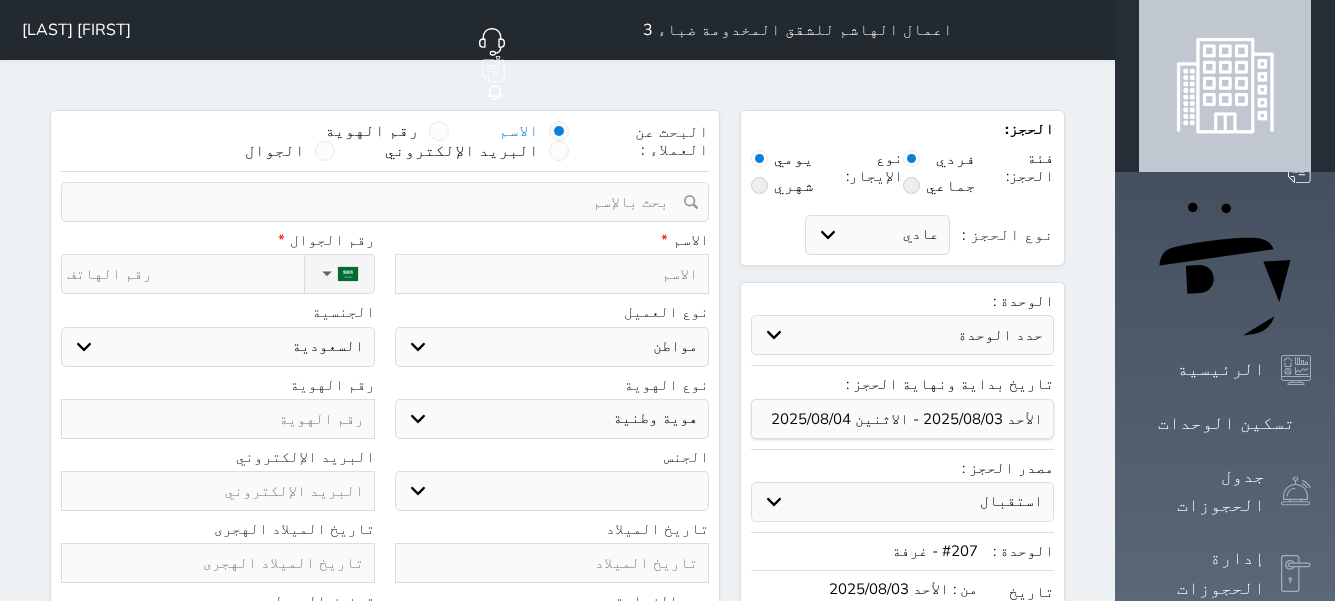 click at bounding box center [439, 131] 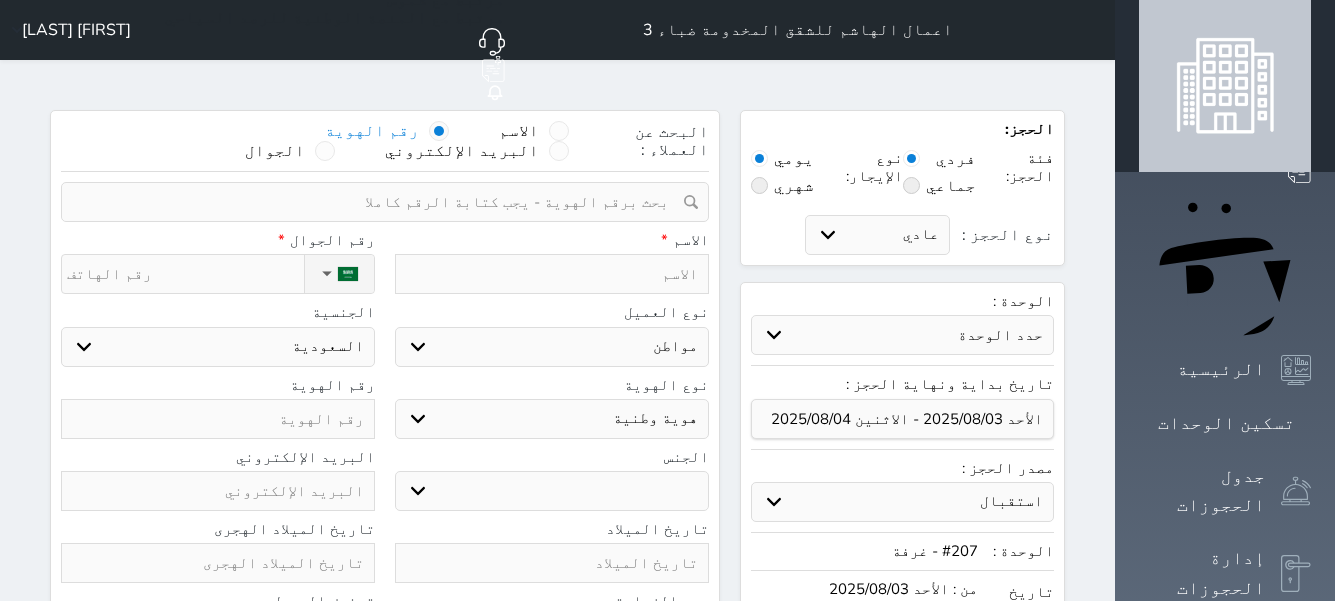 click at bounding box center (439, 131) 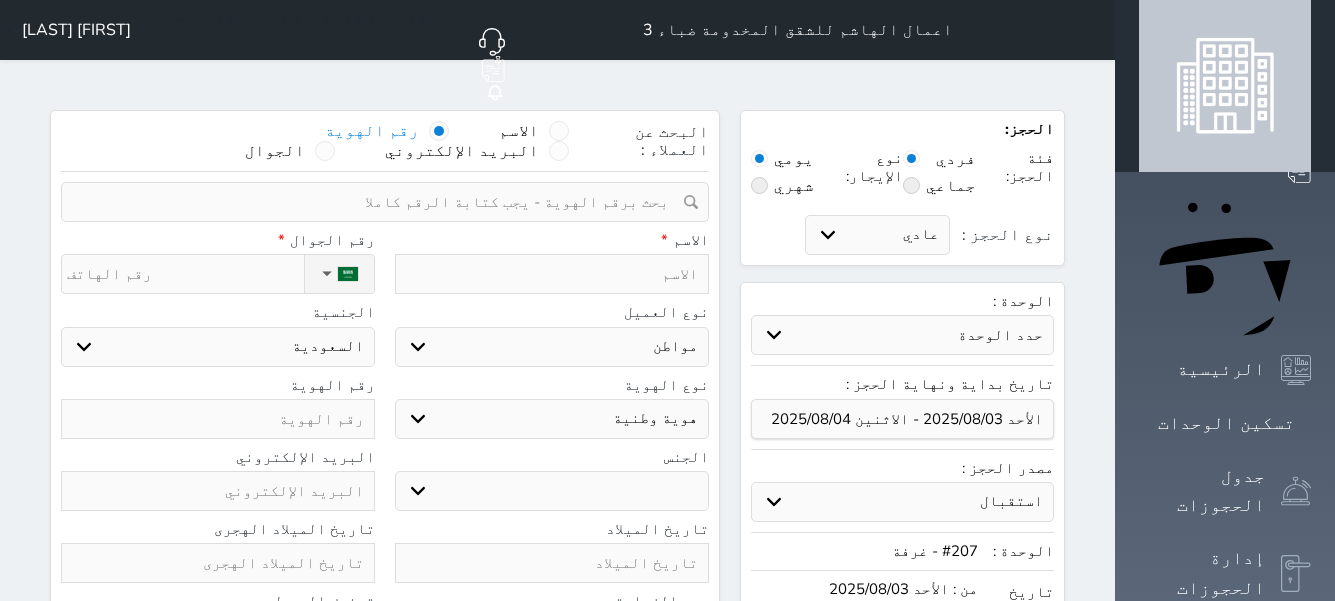 click at bounding box center [378, 202] 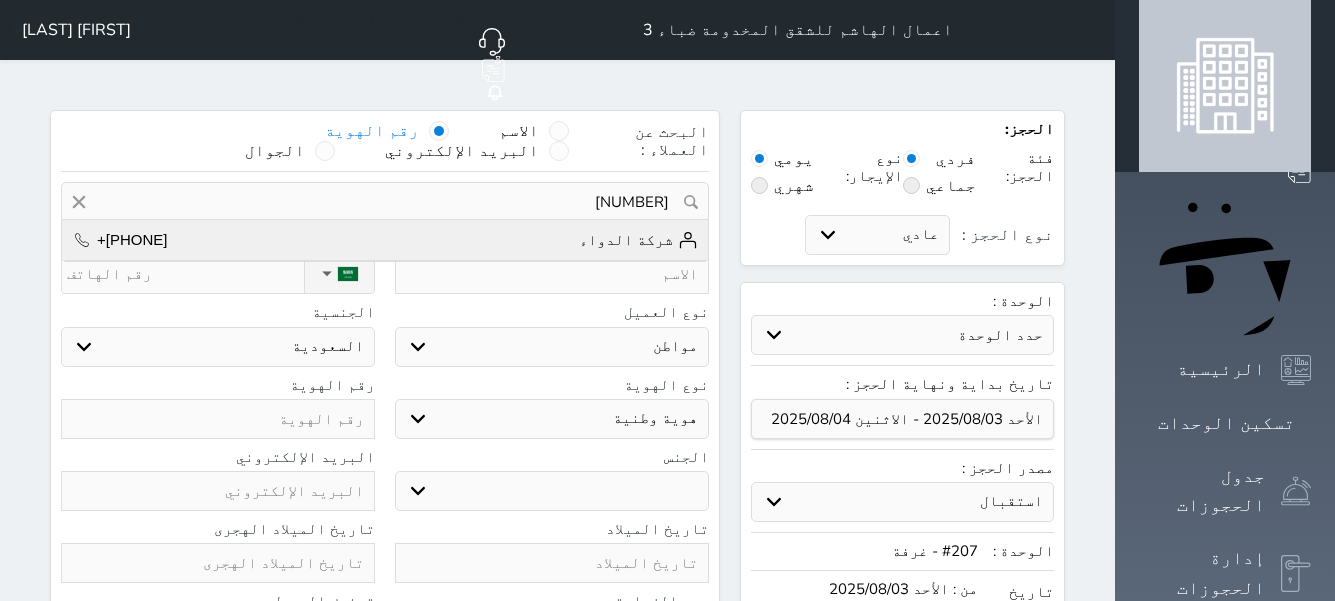 click on "شركة الدواء   +[PHONE]" at bounding box center [385, 240] 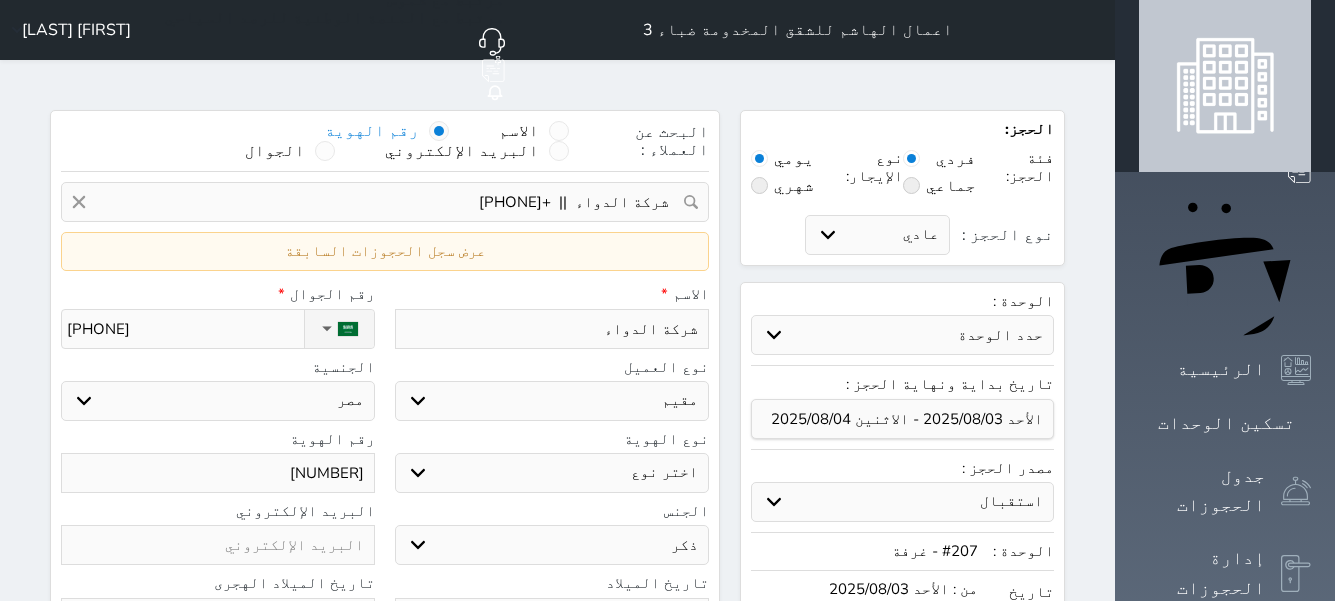 drag, startPoint x: 673, startPoint y: 286, endPoint x: 777, endPoint y: 282, distance: 104.0769 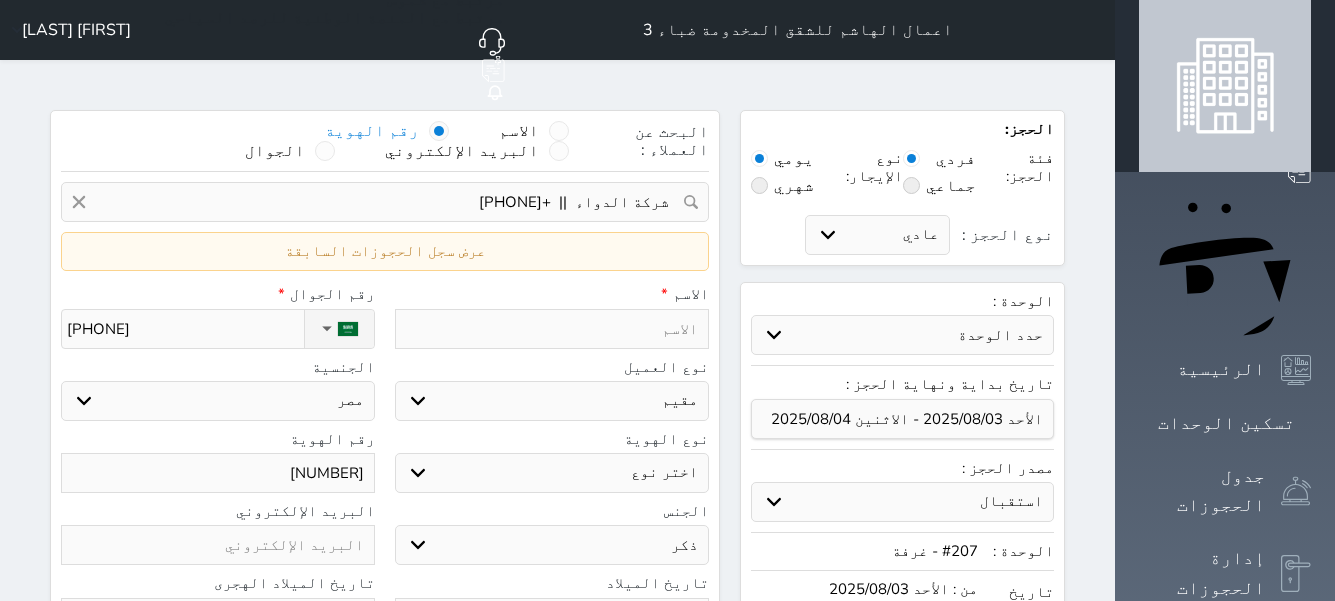 drag, startPoint x: 292, startPoint y: 424, endPoint x: 390, endPoint y: 424, distance: 98 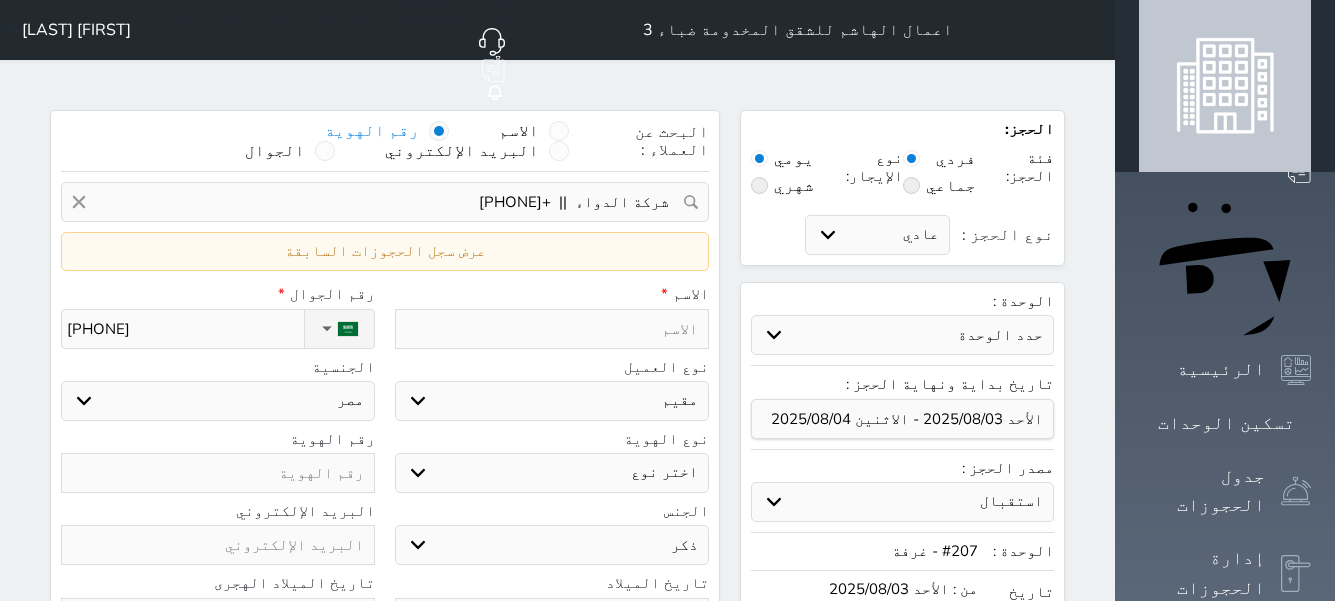 click at bounding box center [218, 473] 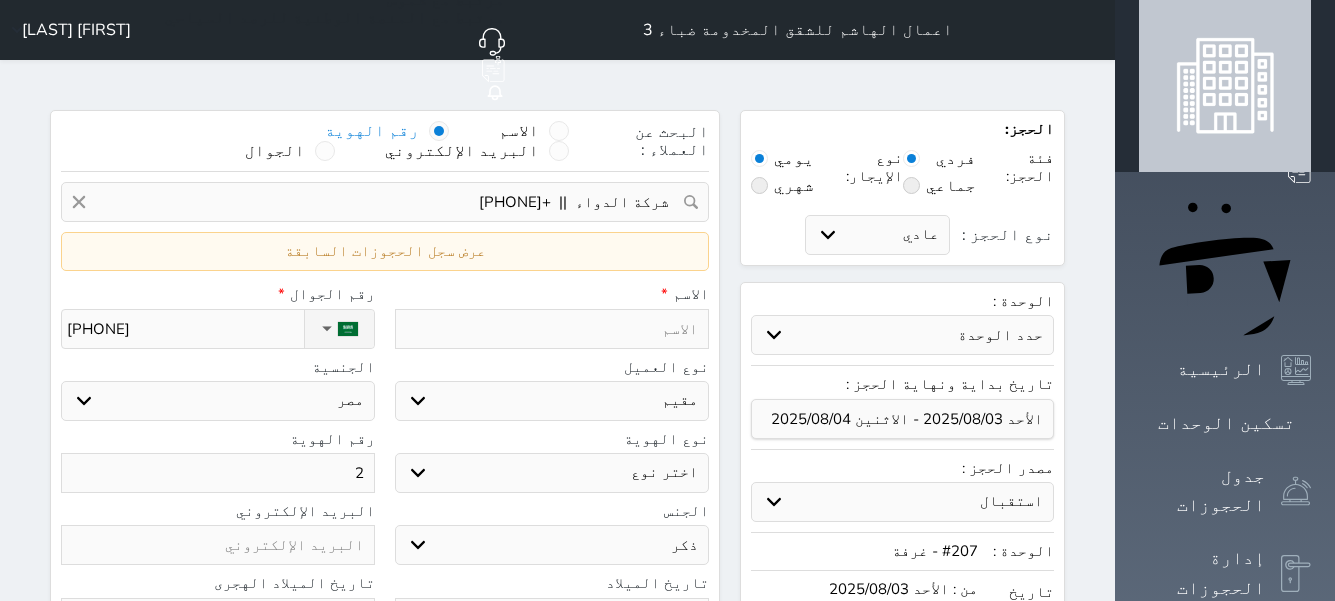 click on "اختر نوع   مقيم جواز السفر" at bounding box center (552, 473) 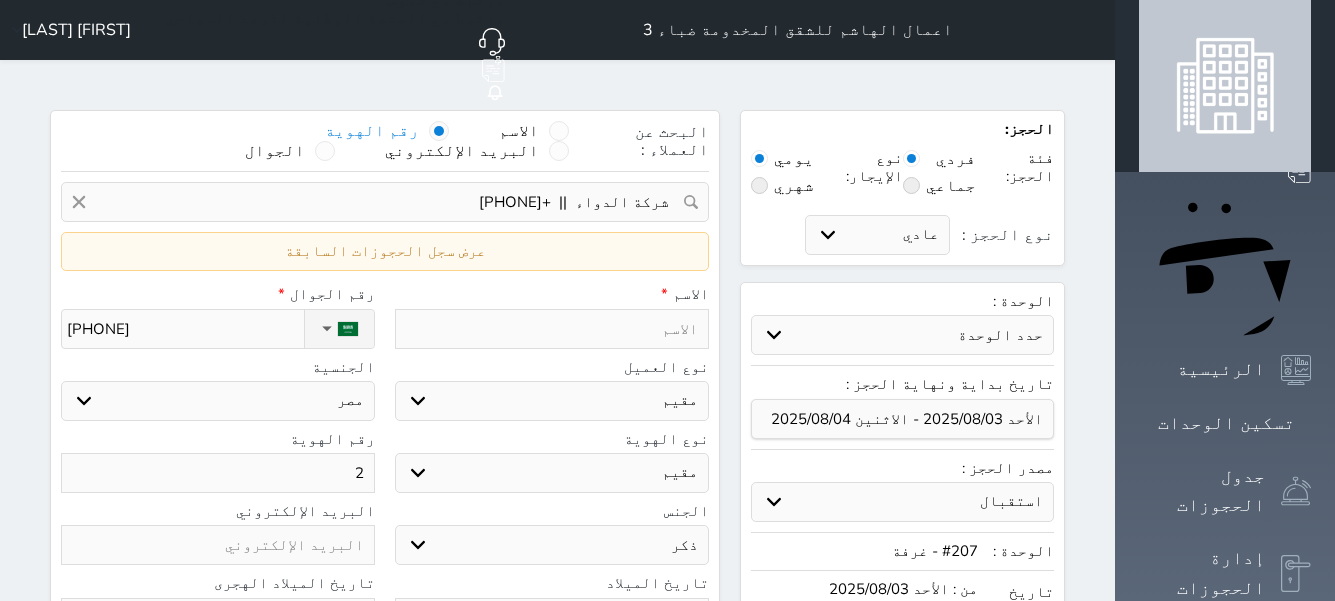 click on "اختر نوع   مقيم جواز السفر" at bounding box center (552, 473) 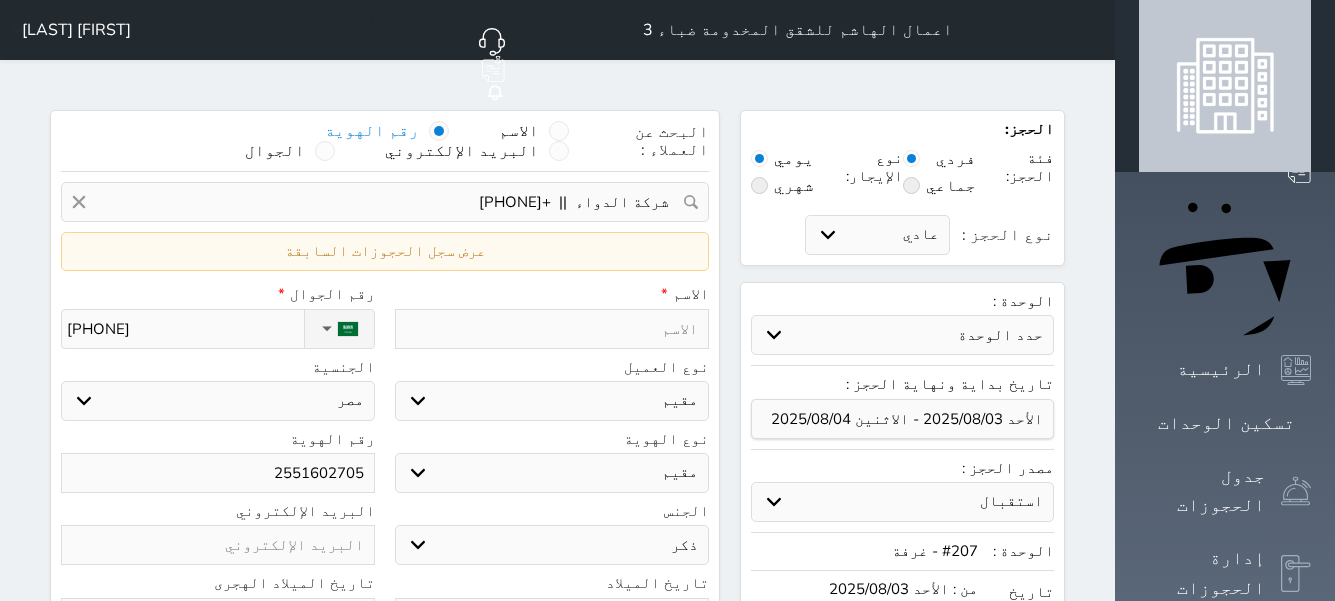 click at bounding box center [552, 329] 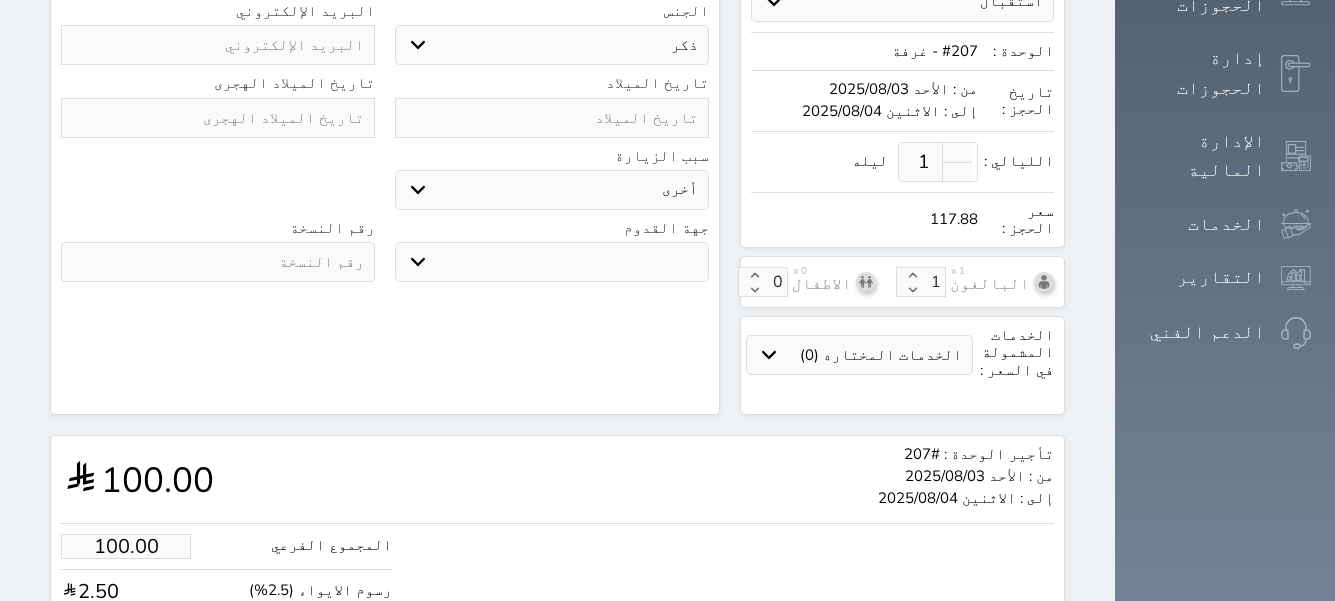 scroll, scrollTop: 626, scrollLeft: 0, axis: vertical 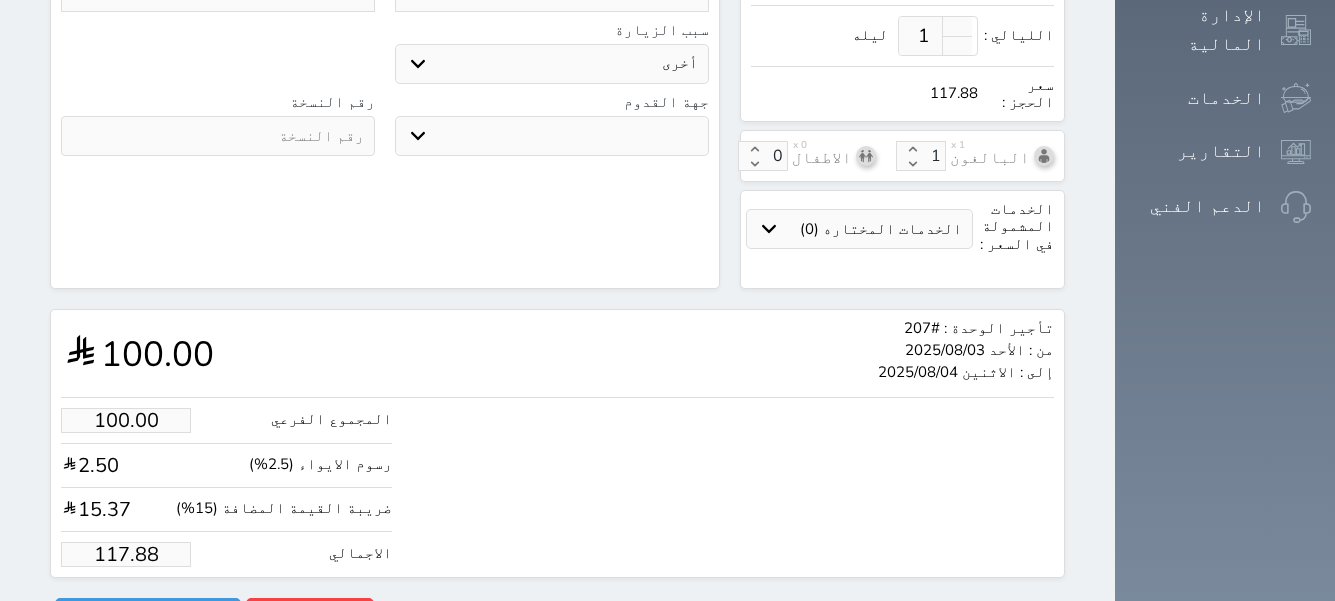 drag, startPoint x: 66, startPoint y: 504, endPoint x: 147, endPoint y: 504, distance: 81 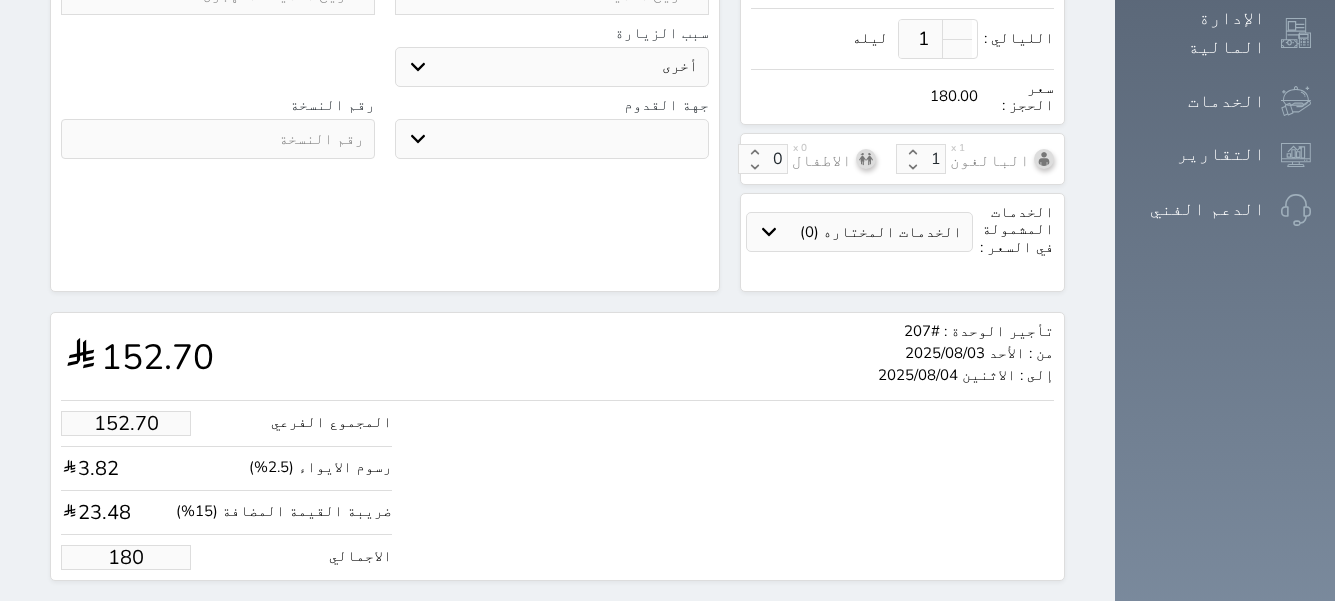 scroll, scrollTop: 626, scrollLeft: 0, axis: vertical 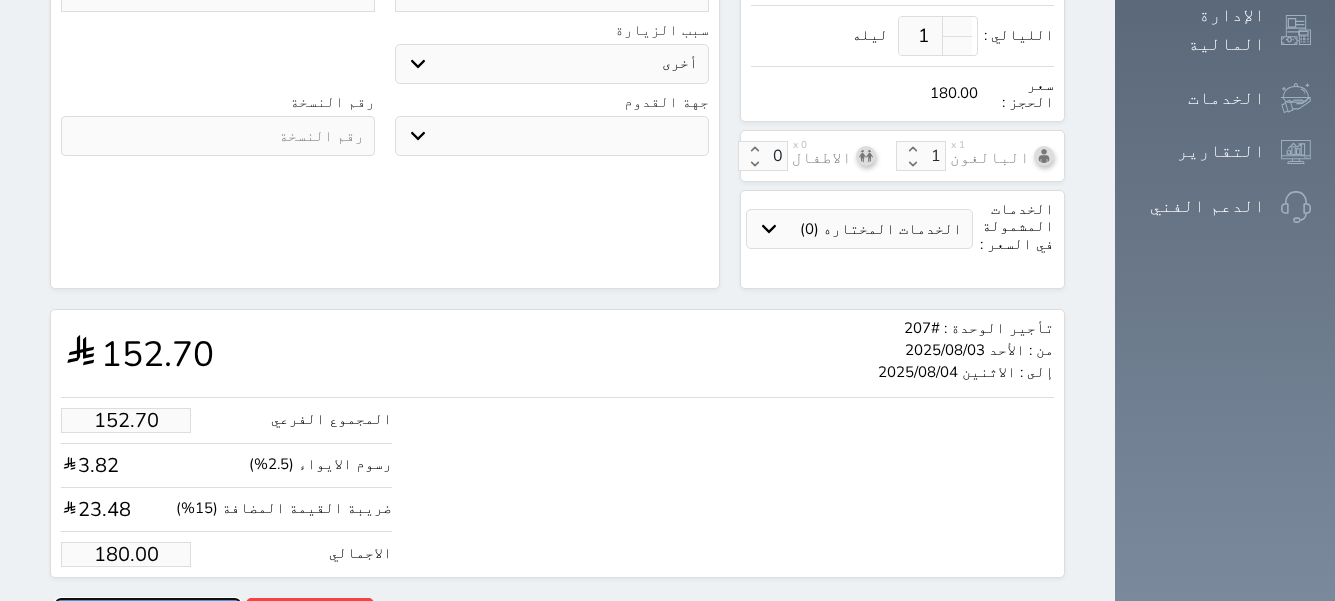 click on "حجز" at bounding box center [148, 615] 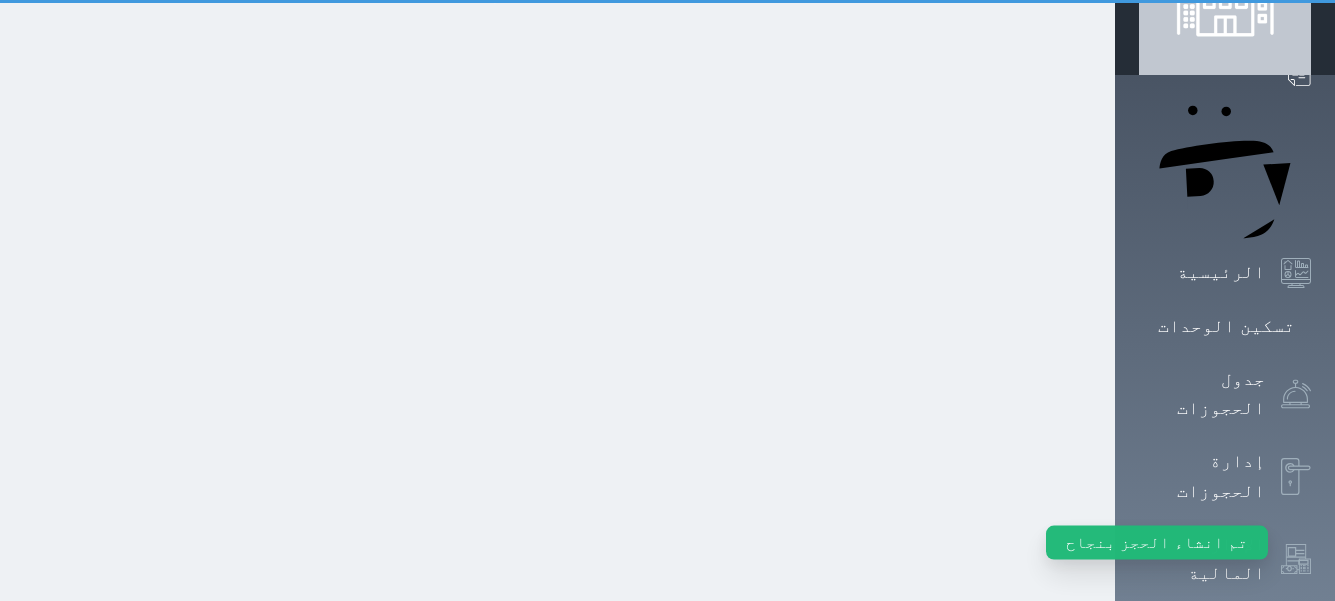 scroll, scrollTop: 0, scrollLeft: 0, axis: both 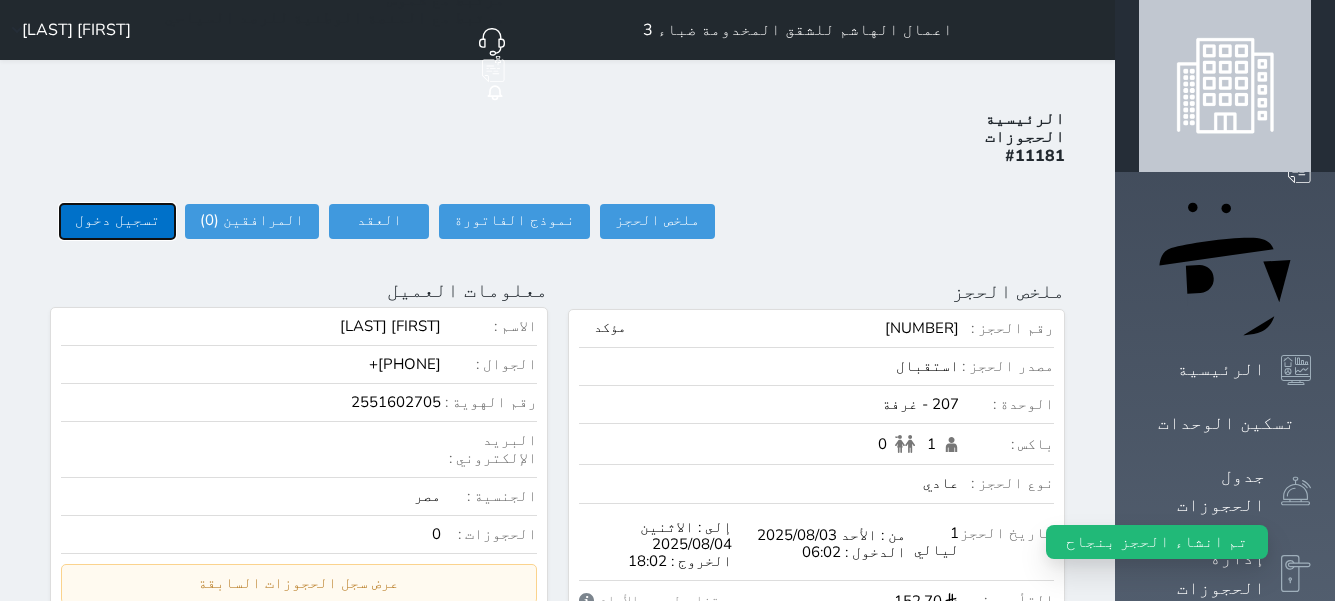 click on "تسجيل دخول" at bounding box center [117, 221] 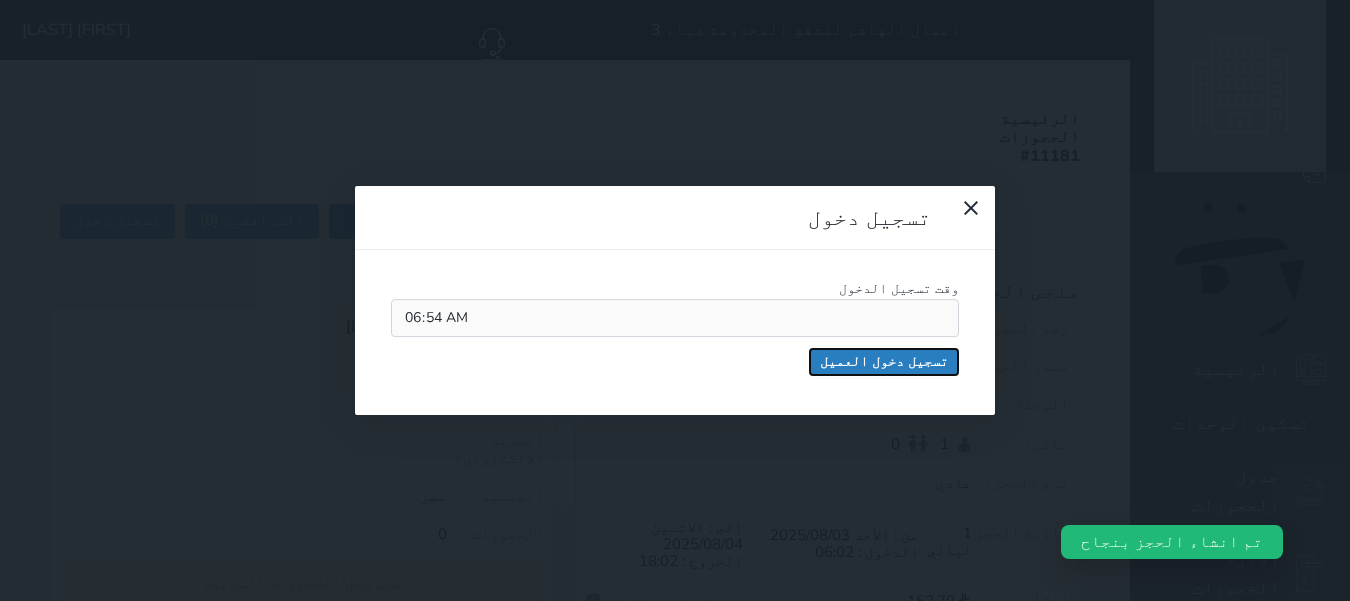 click on "تسجيل دخول العميل" at bounding box center [884, 362] 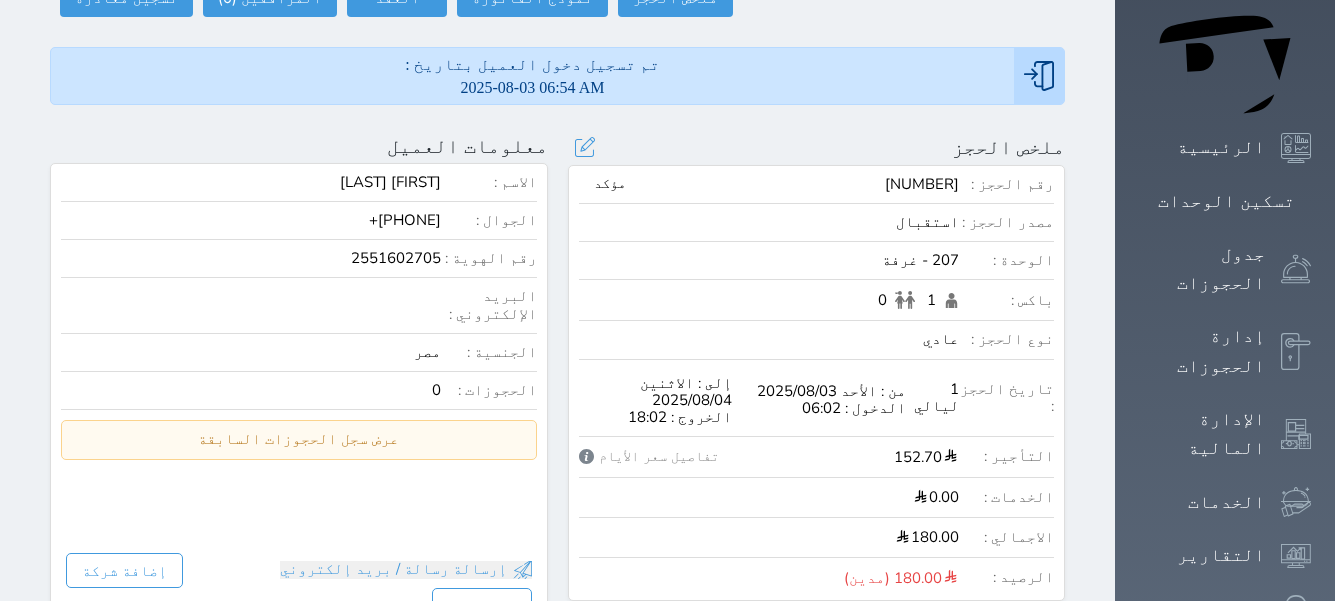 scroll, scrollTop: 0, scrollLeft: 0, axis: both 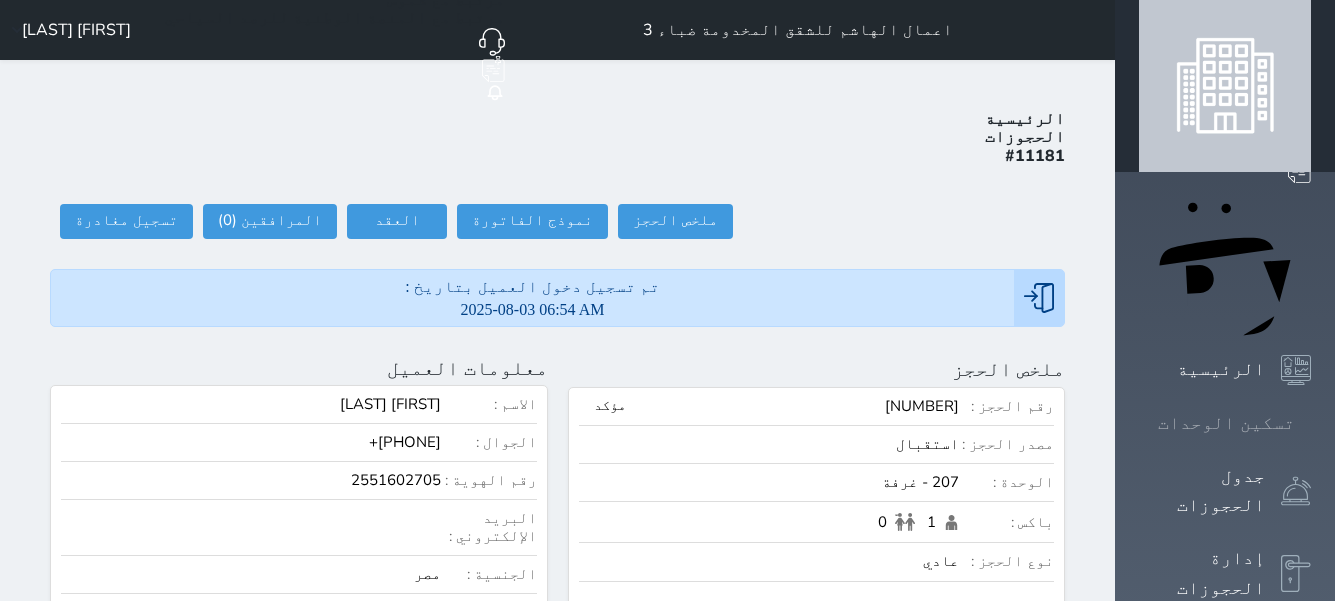 click on "تسكين الوحدات" at bounding box center (1225, 423) 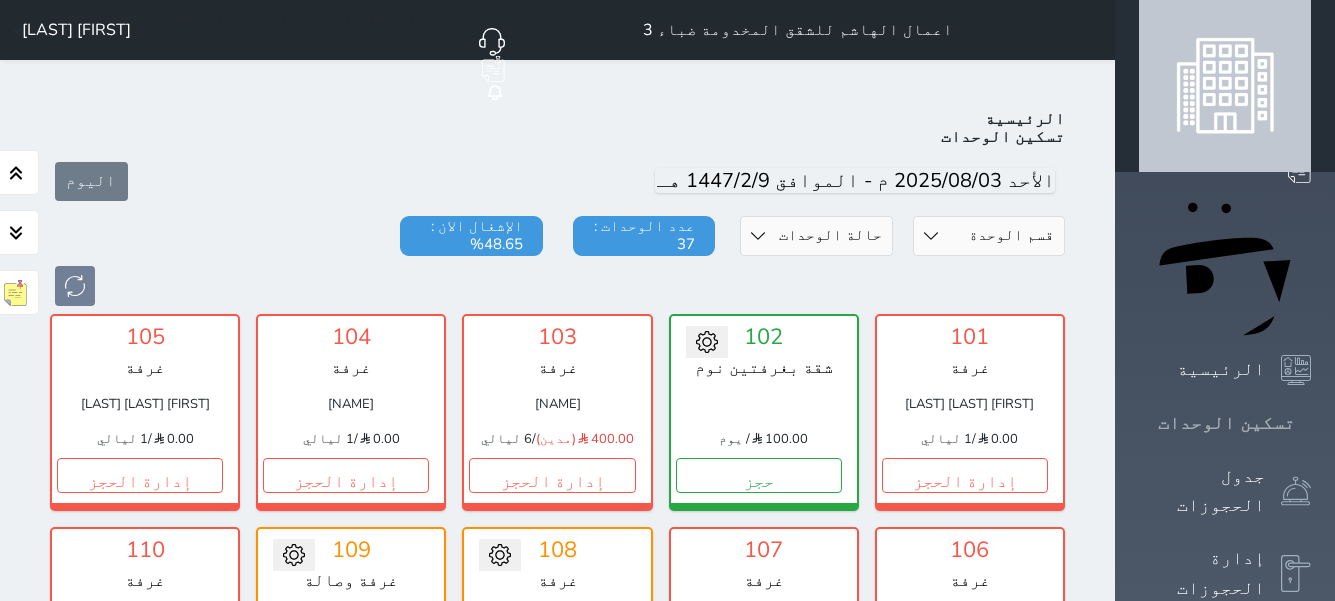scroll, scrollTop: 78, scrollLeft: 0, axis: vertical 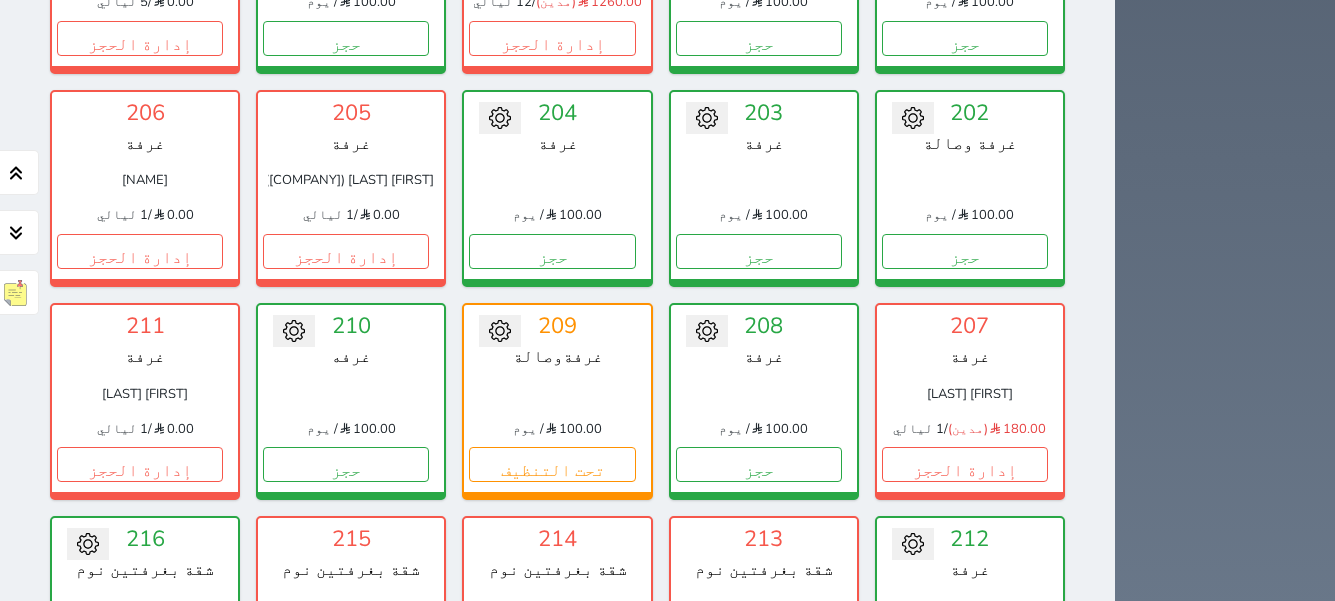 click on "إدارة الحجز" at bounding box center (965, 891) 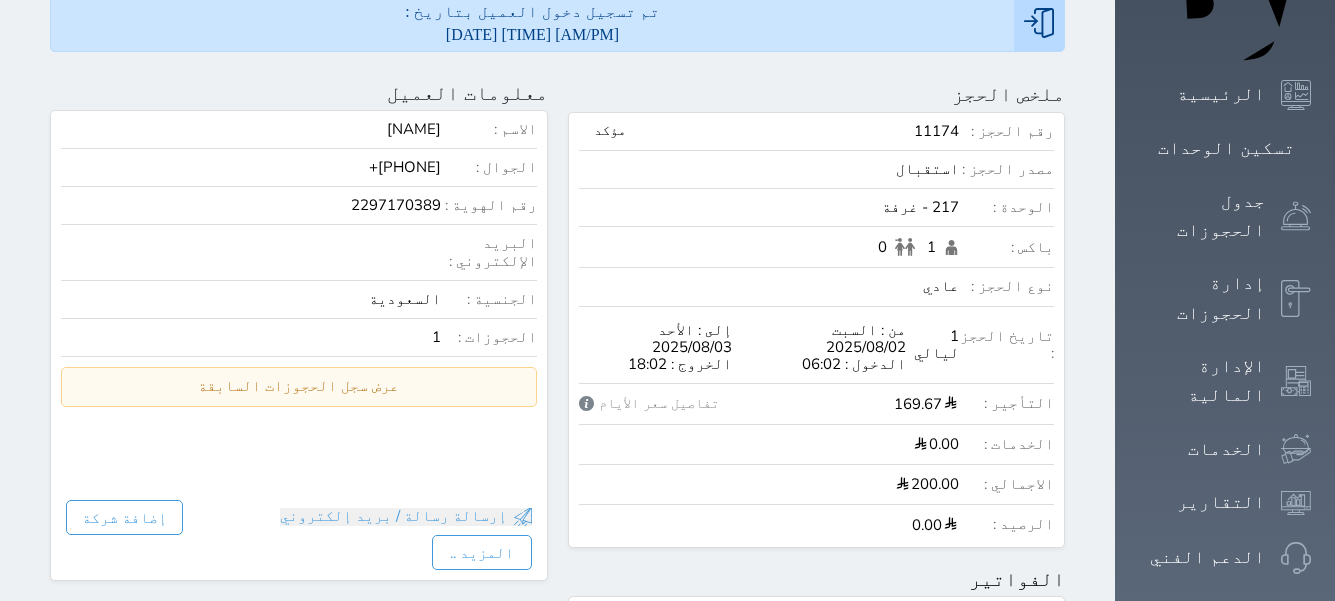 scroll, scrollTop: 300, scrollLeft: 0, axis: vertical 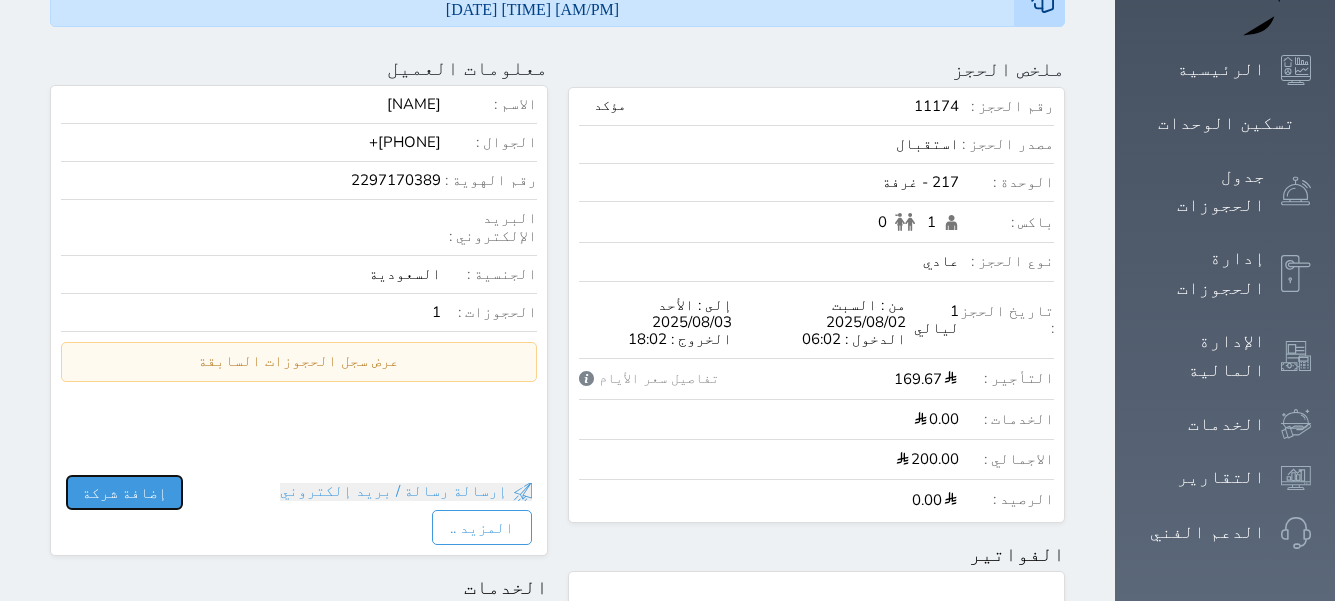 click on "إضافة شركة" at bounding box center (124, 492) 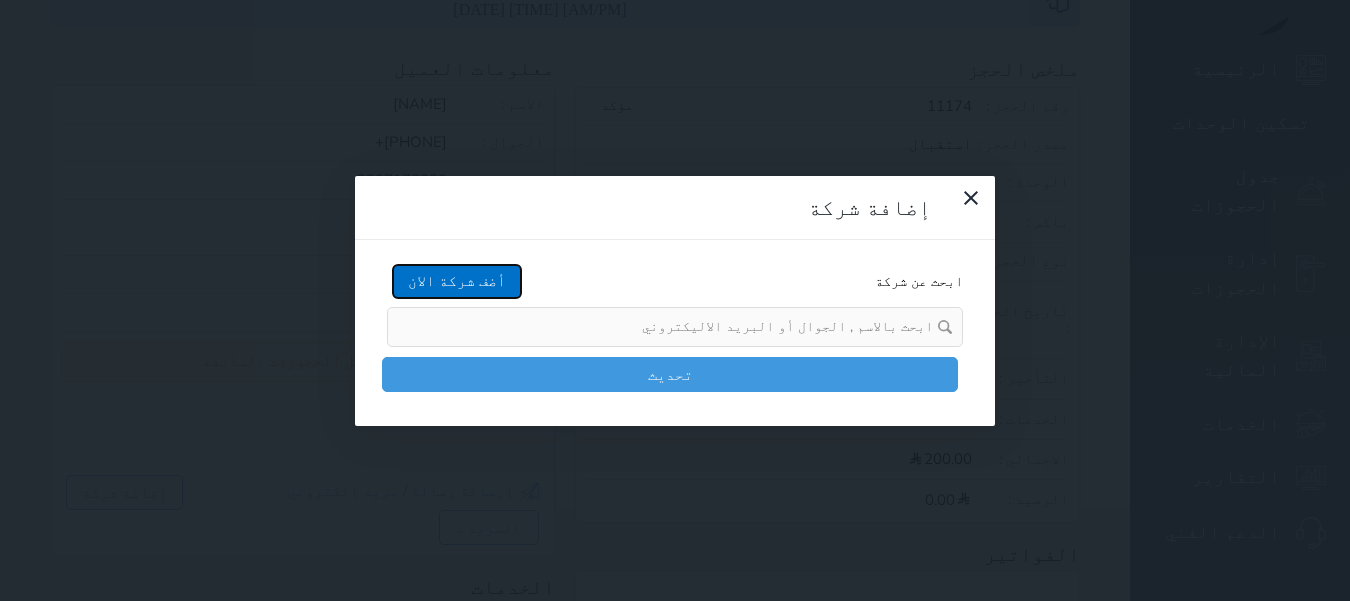 click on "أضف شركة الان" at bounding box center (457, 281) 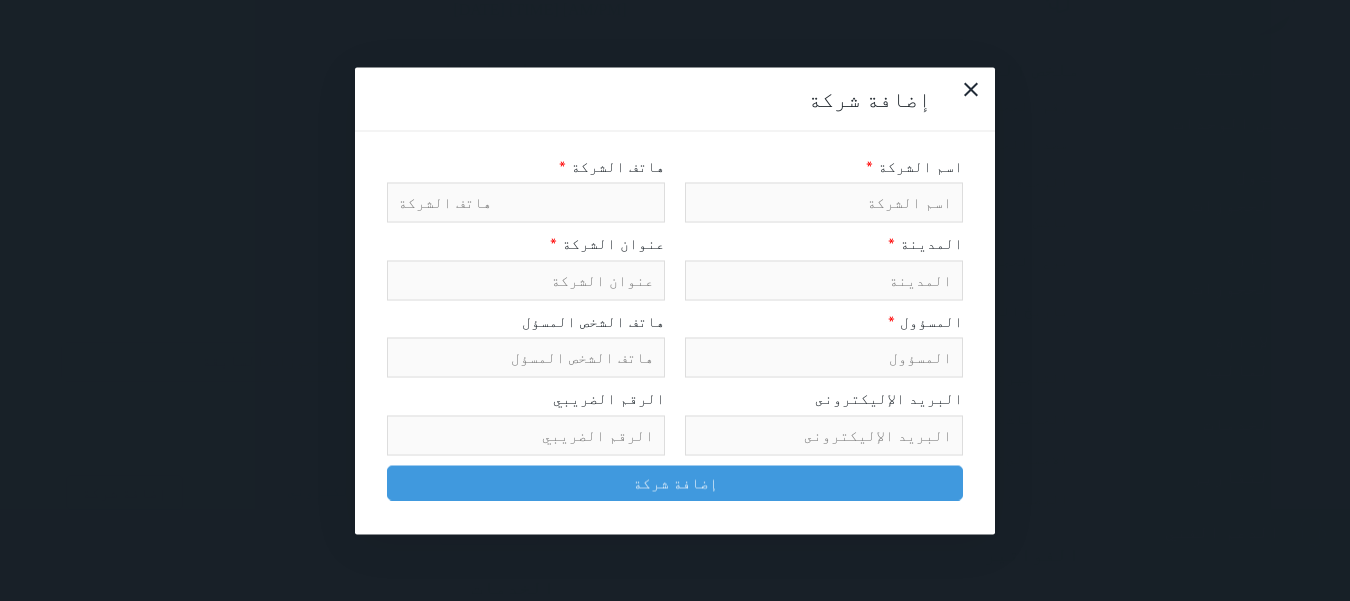 click at bounding box center (824, 203) 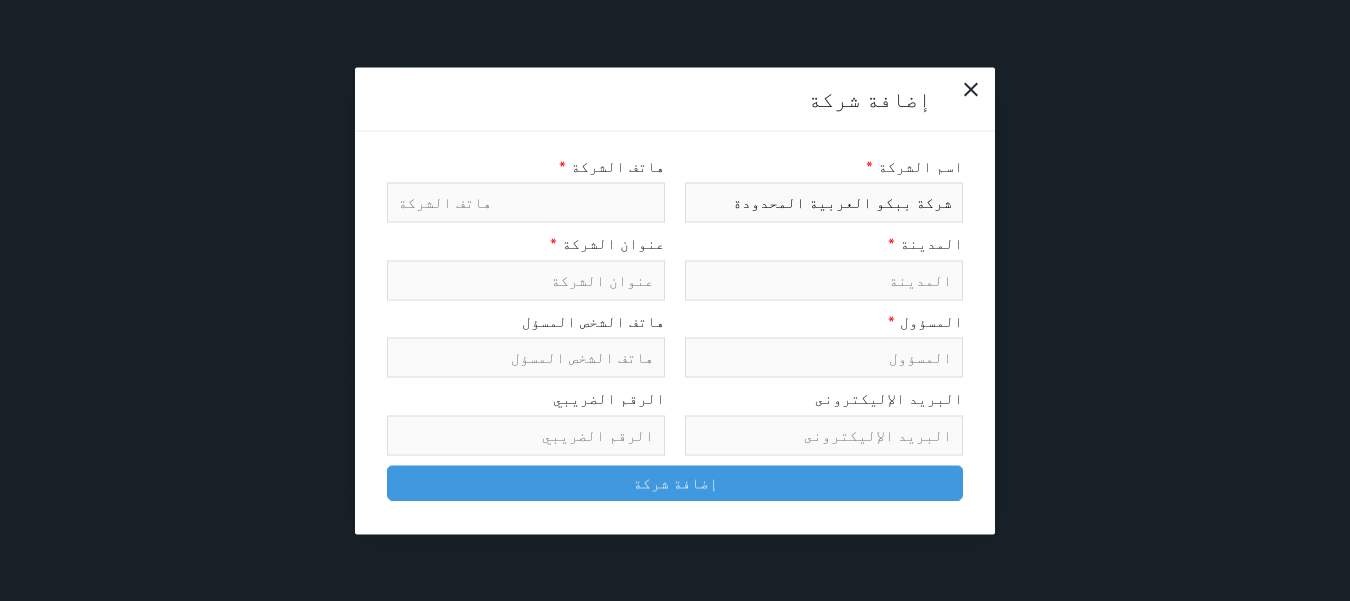 click at bounding box center [824, 358] 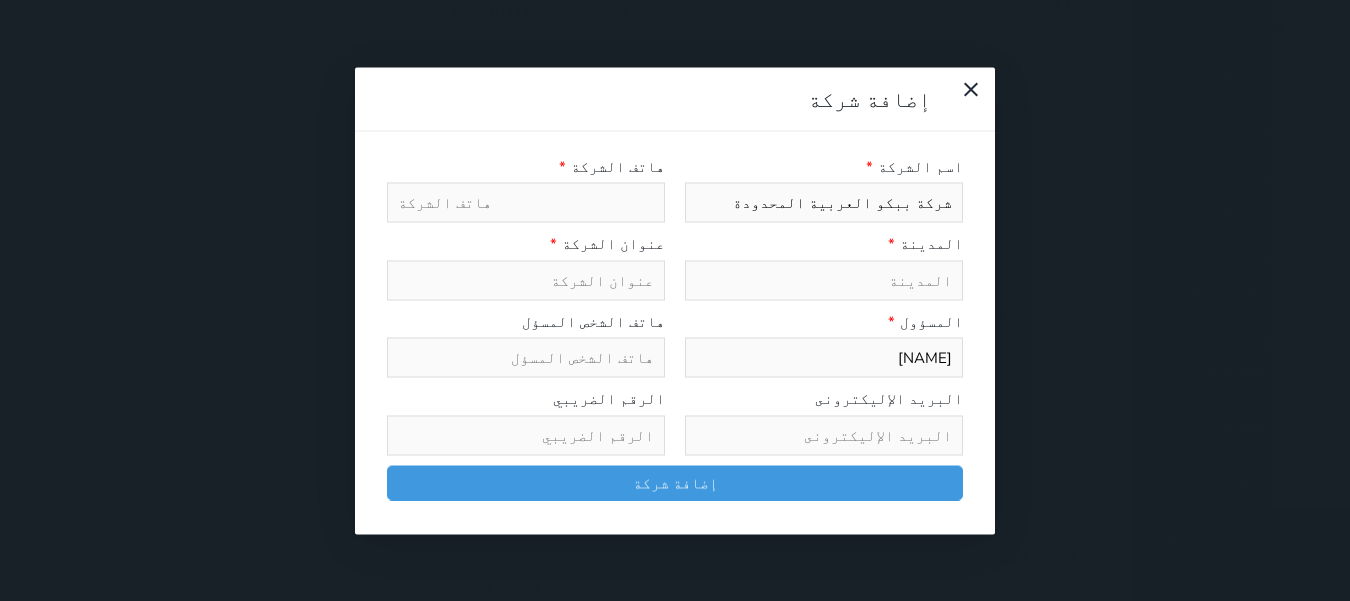click at bounding box center [526, 358] 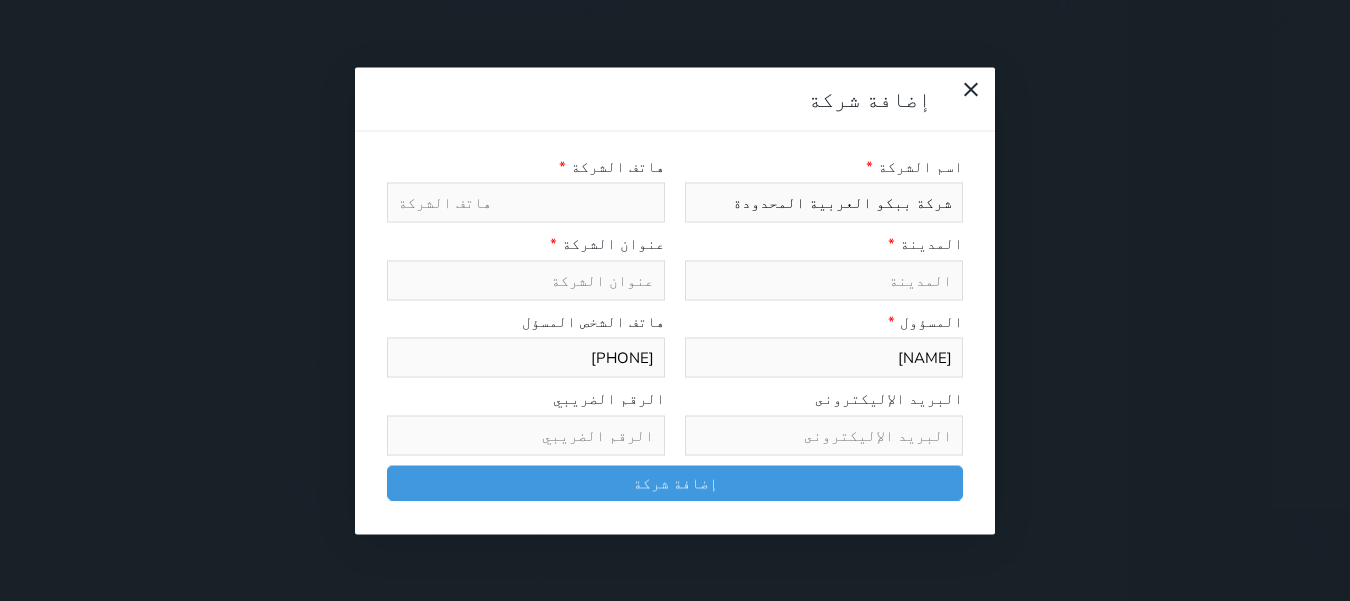 drag, startPoint x: 589, startPoint y: 368, endPoint x: 622, endPoint y: 371, distance: 33.13608 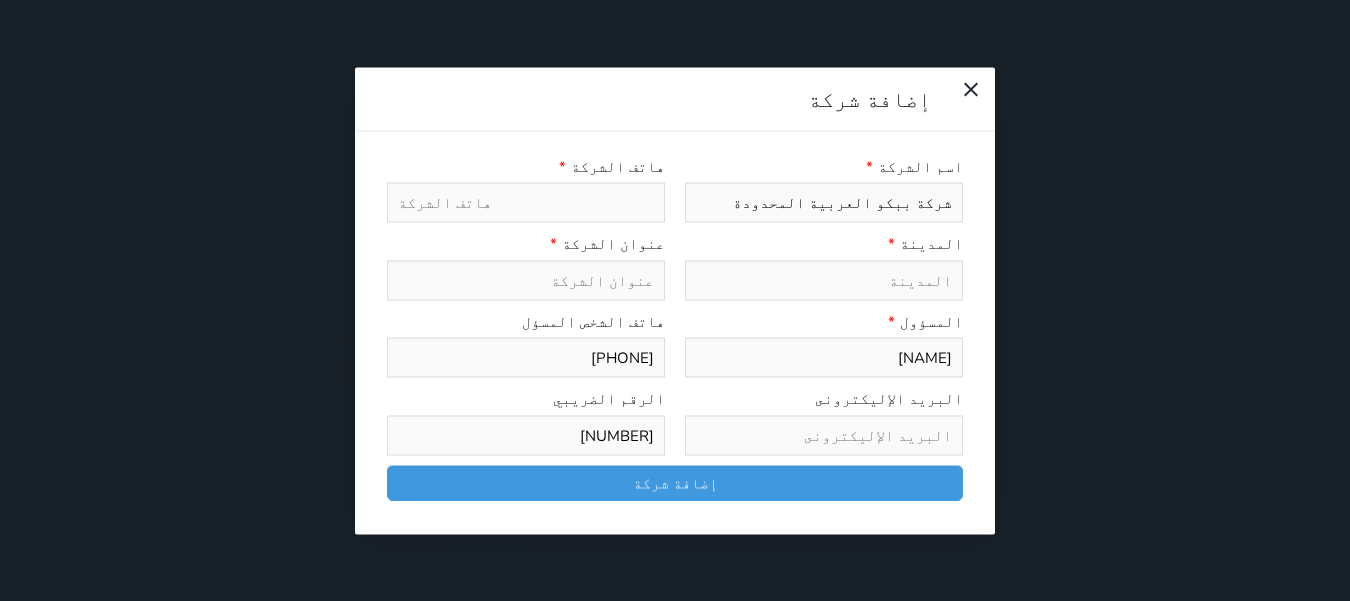 click at bounding box center (824, 280) 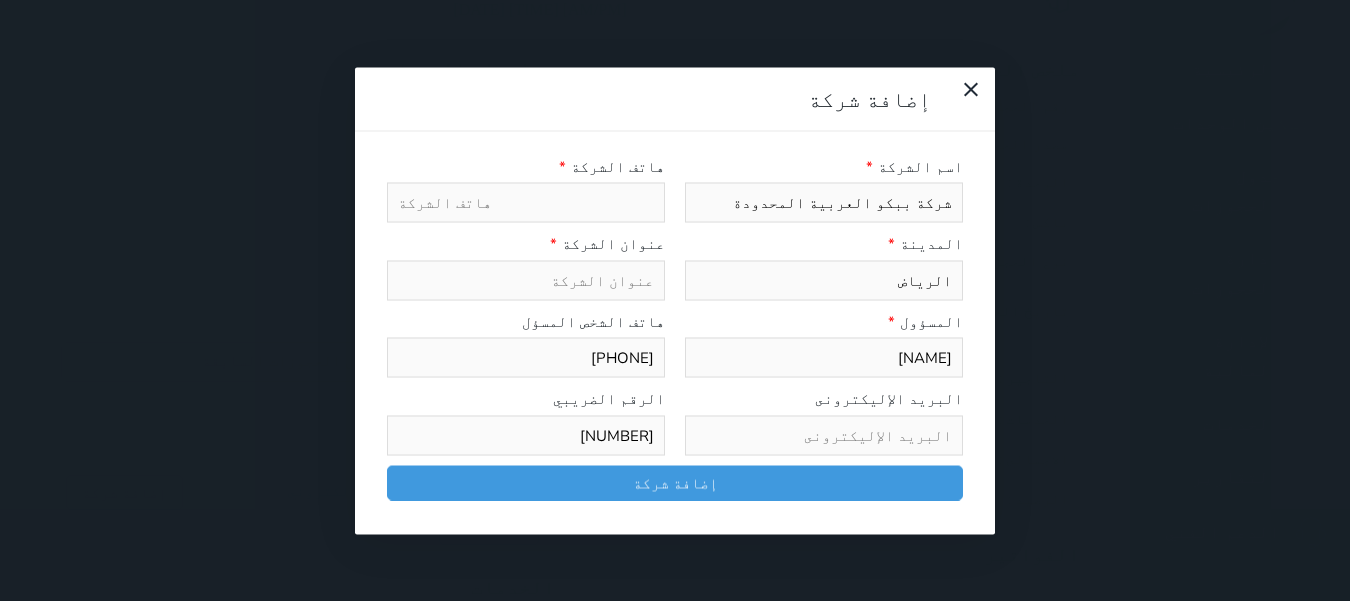 click at bounding box center [526, 280] 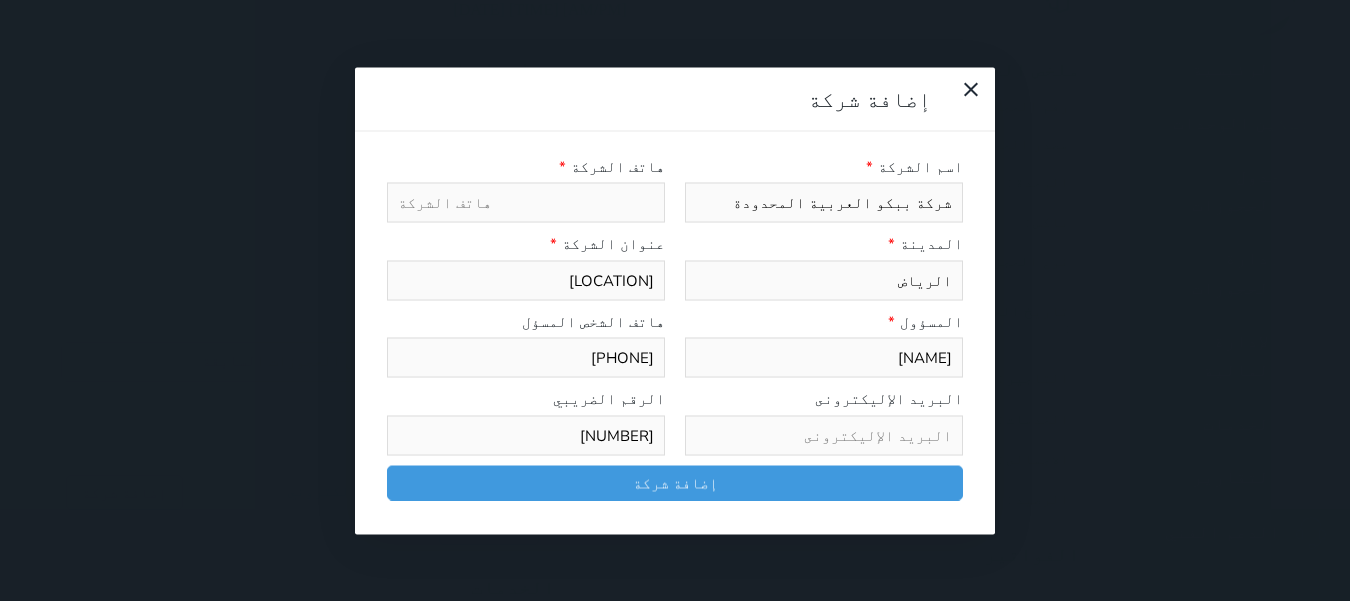 click at bounding box center (526, 203) 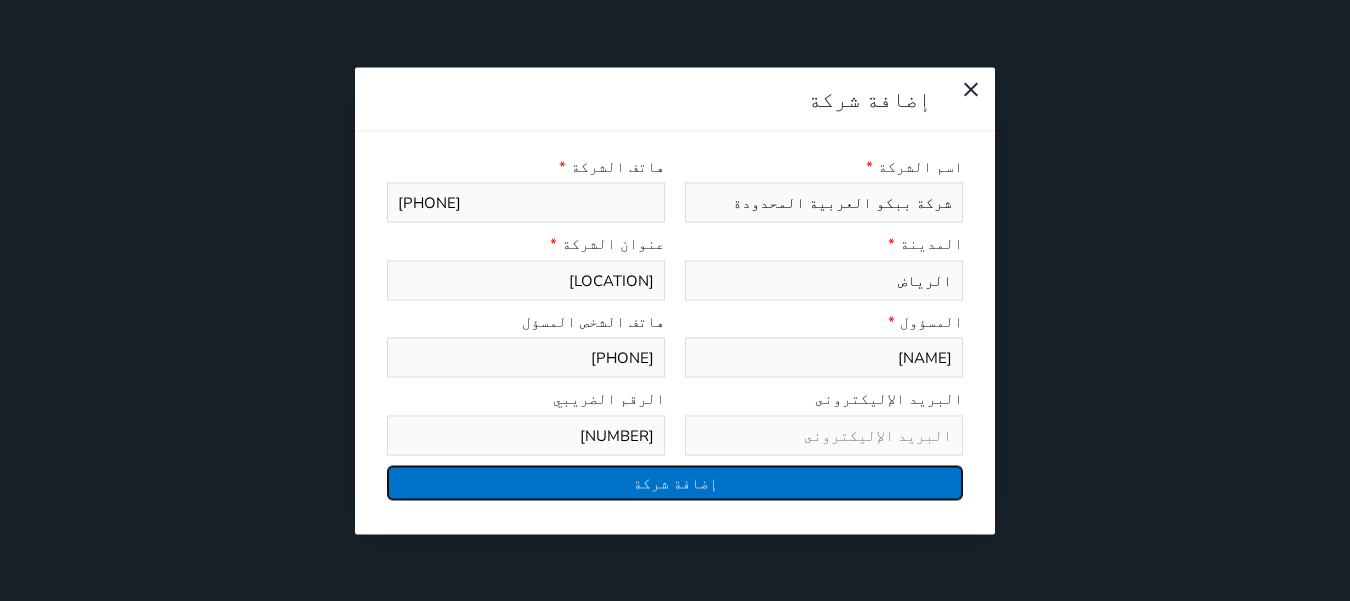 click on "إضافة شركة" at bounding box center [675, 482] 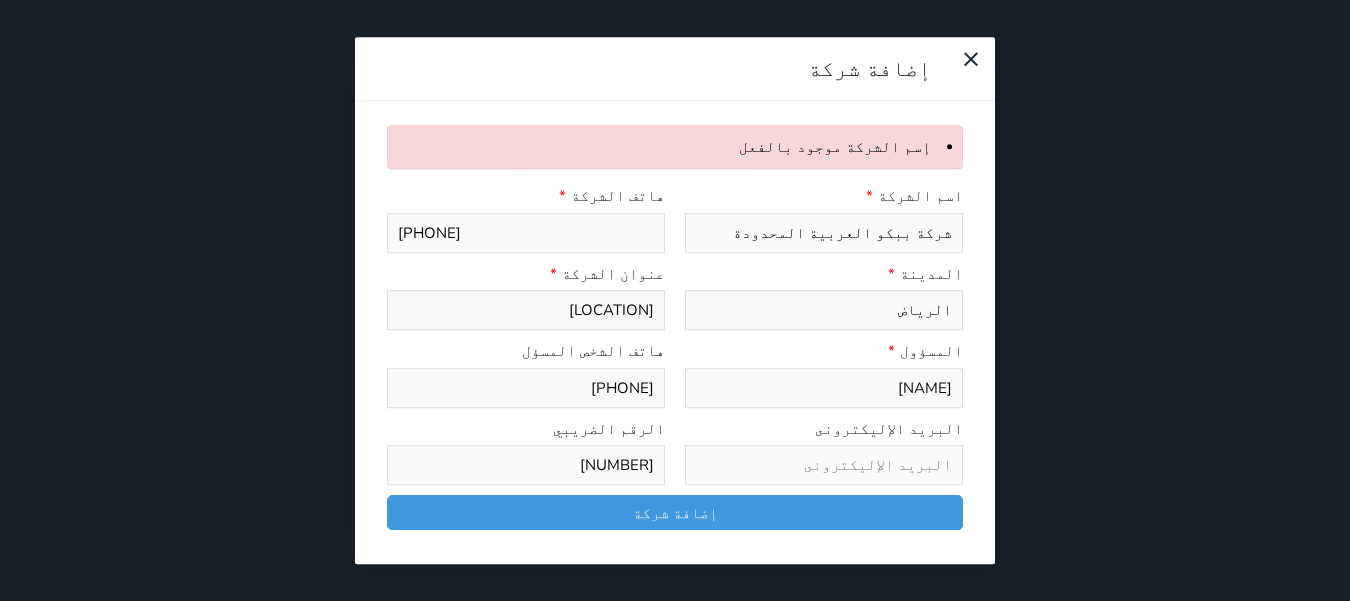 drag, startPoint x: 804, startPoint y: 199, endPoint x: 980, endPoint y: 203, distance: 176.04546 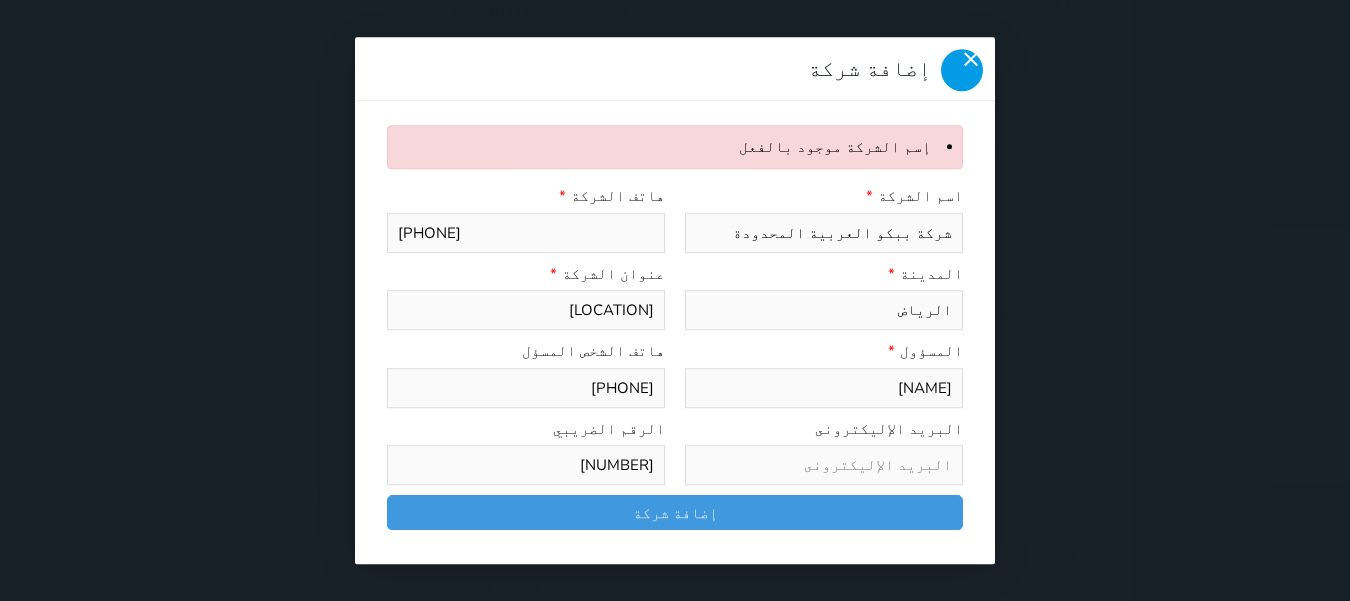 click 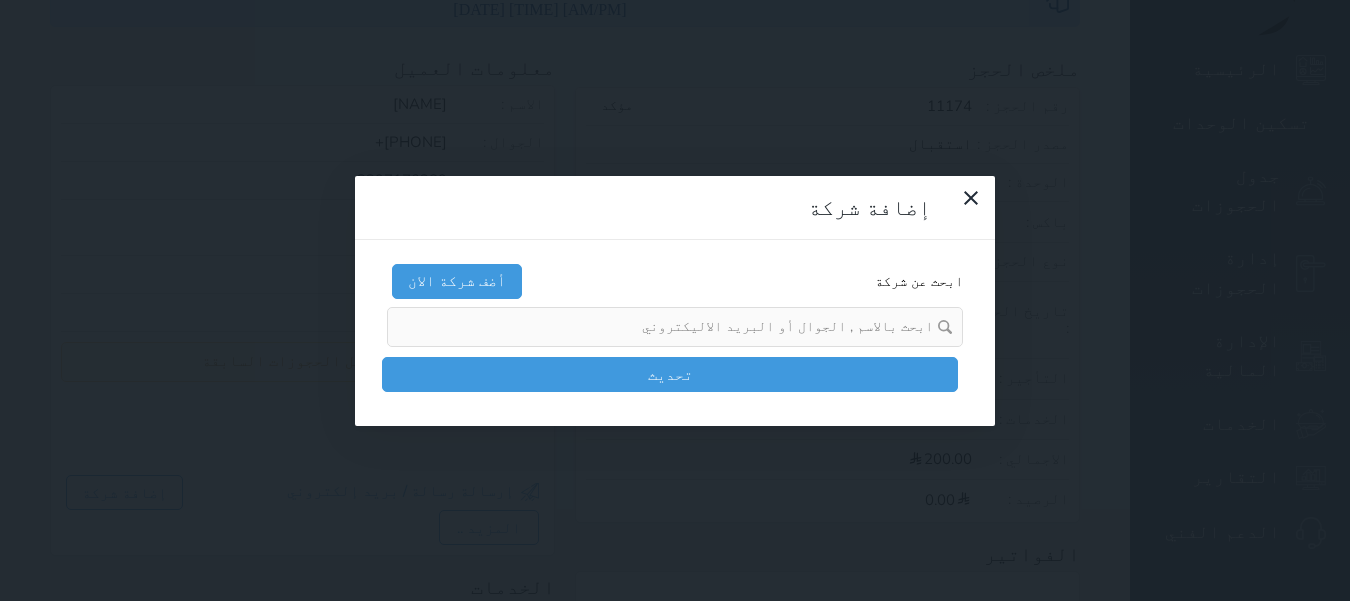 paste on "شركة ببكو العربية المحدودة" 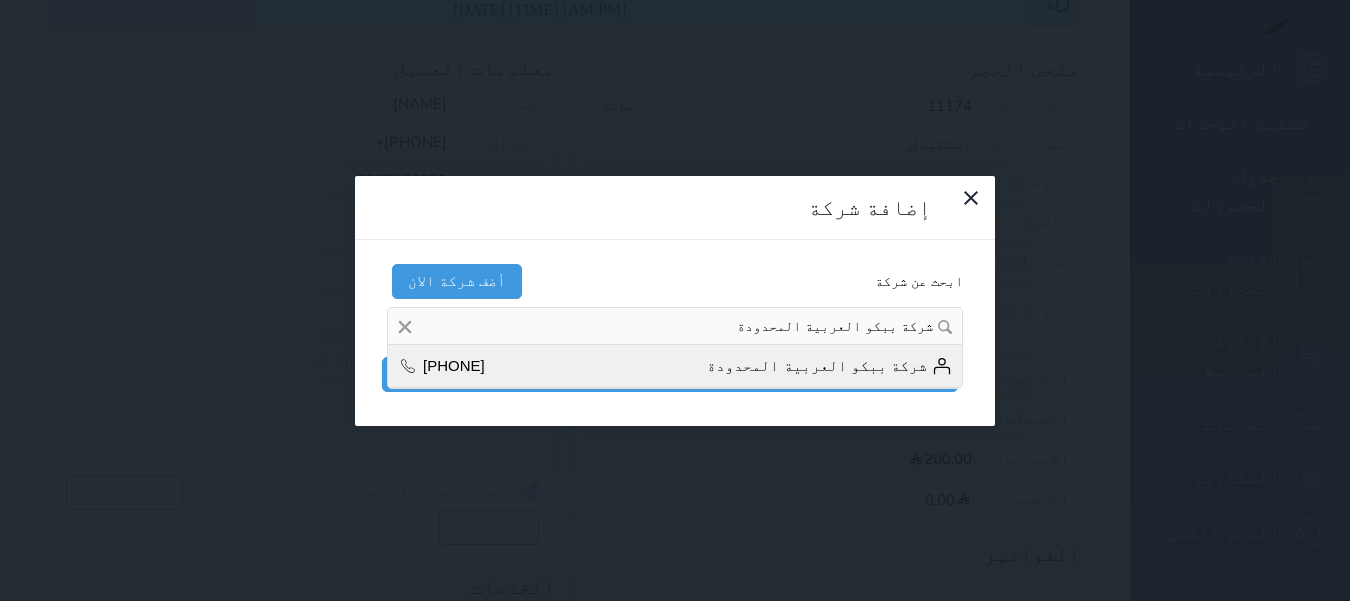 click on "شركة ببكو العربية المحدودة" at bounding box center (829, 366) 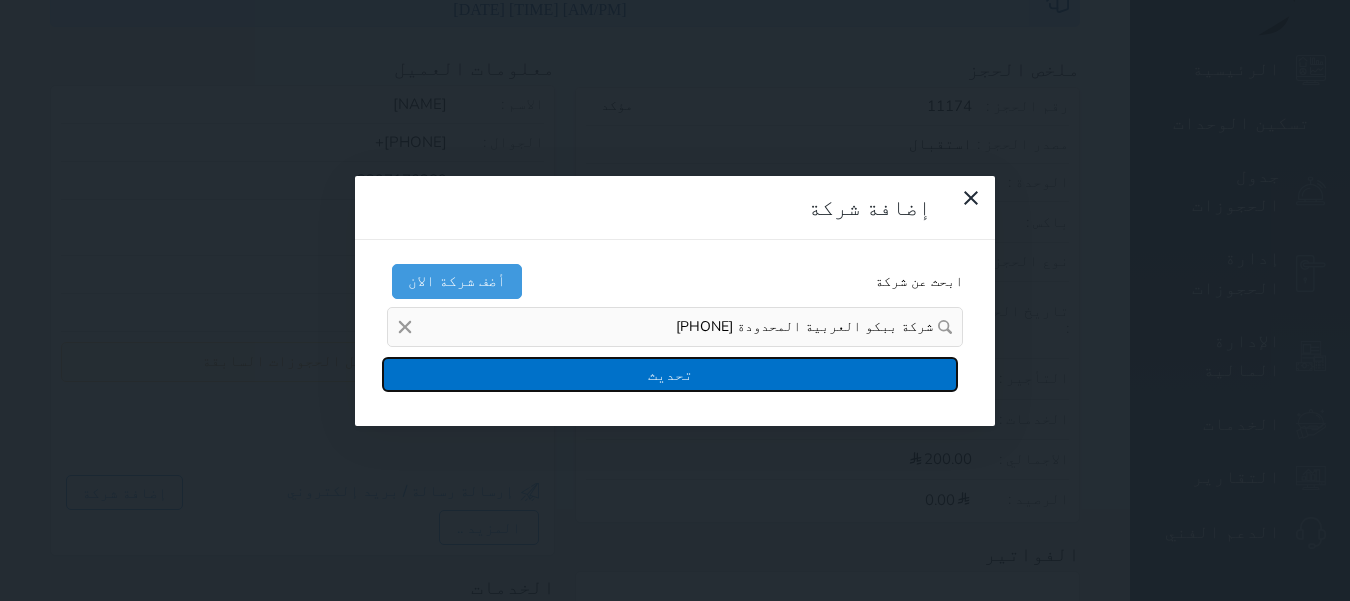 click on "تحديث" at bounding box center (670, 374) 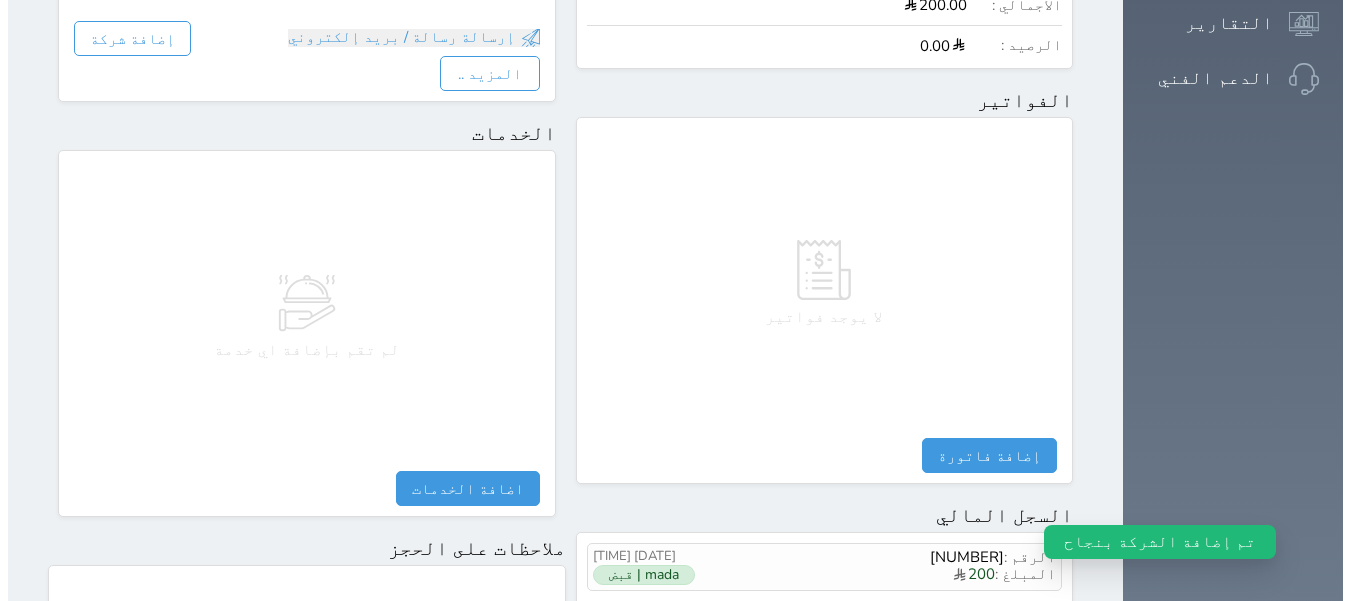 scroll, scrollTop: 779, scrollLeft: 0, axis: vertical 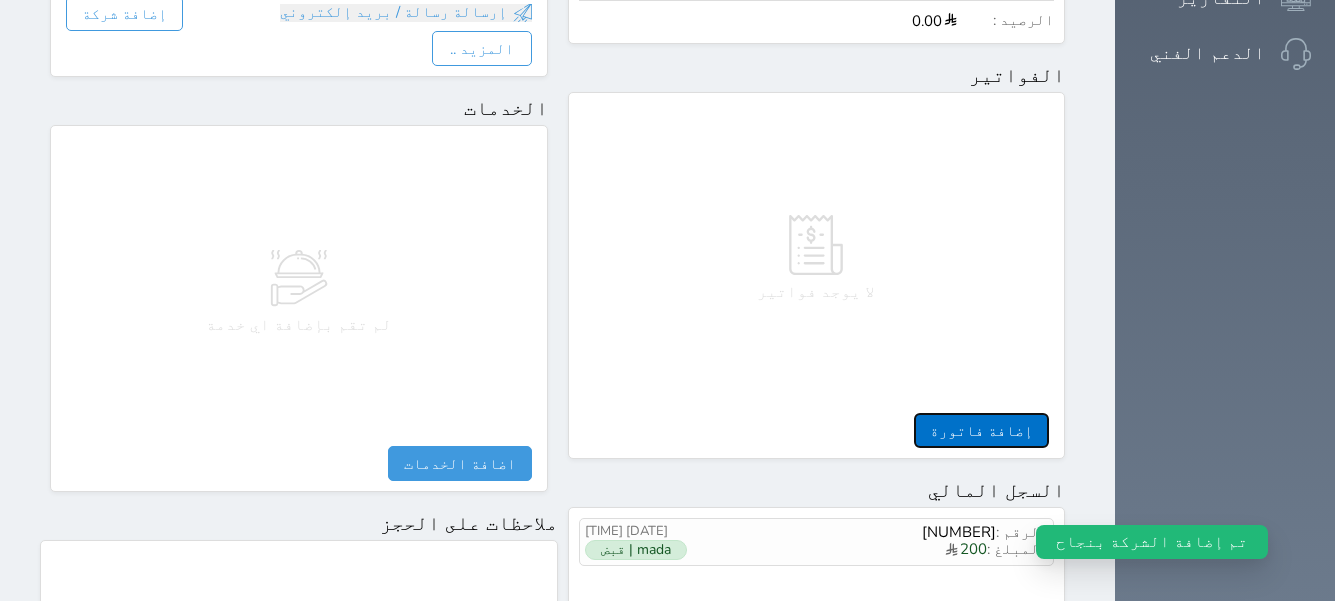 click on "إضافة فاتورة" at bounding box center [981, 430] 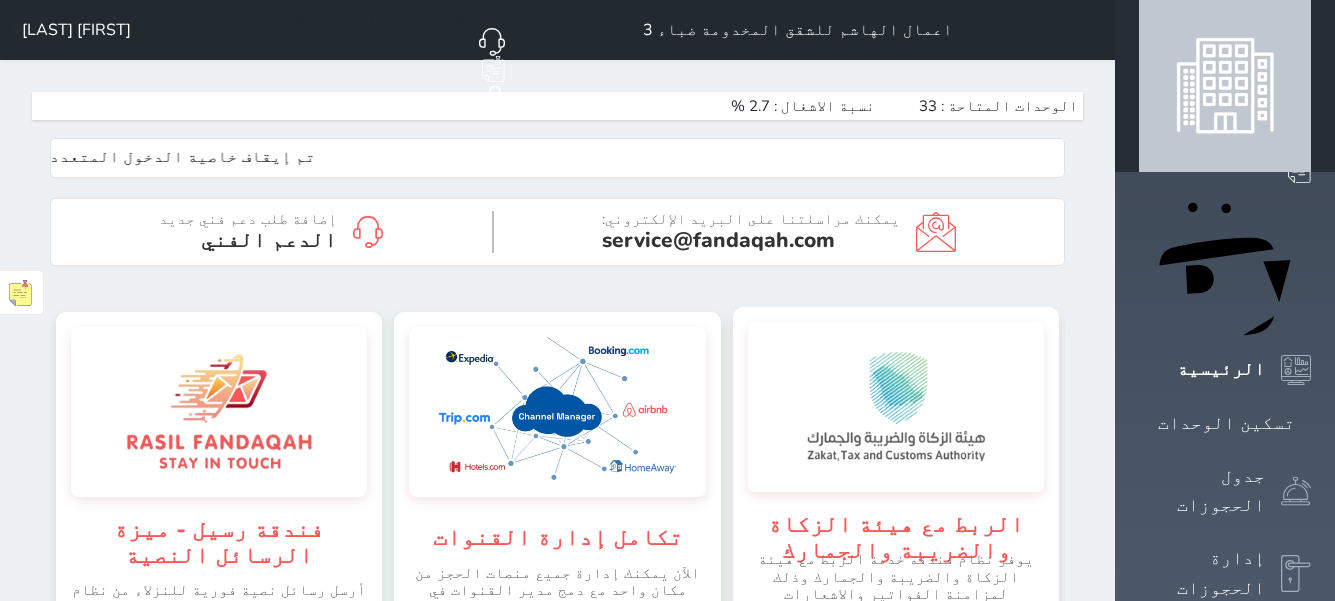 scroll, scrollTop: 200, scrollLeft: 0, axis: vertical 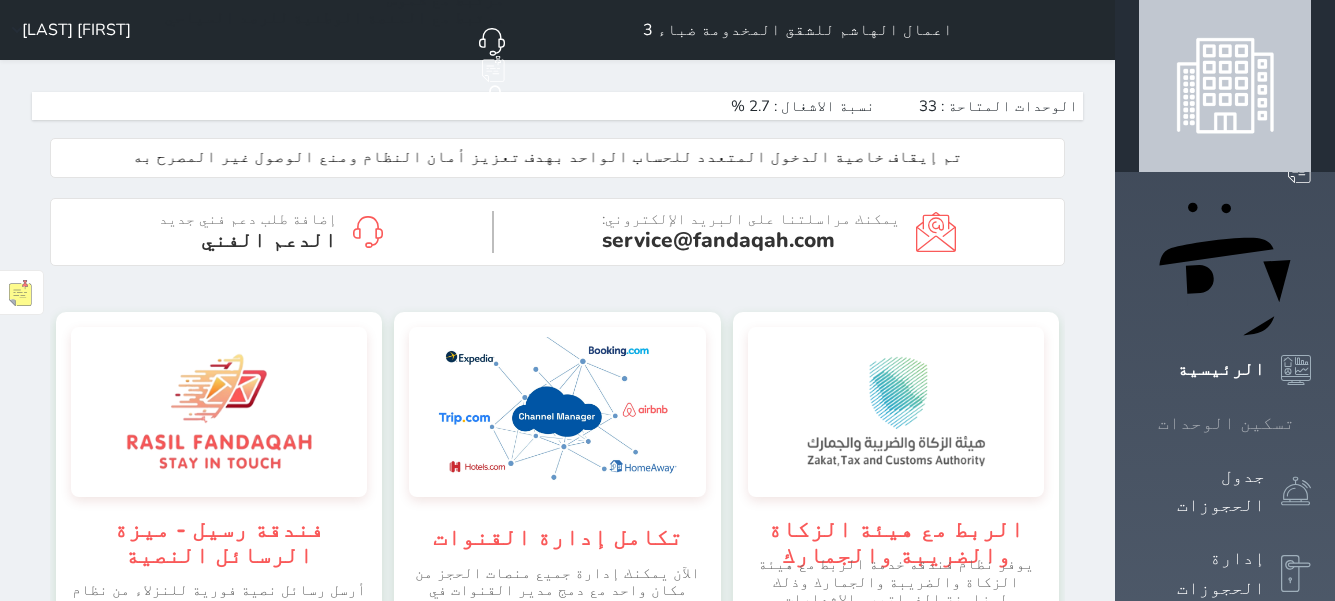 click on "تسكين الوحدات" at bounding box center [1226, 423] 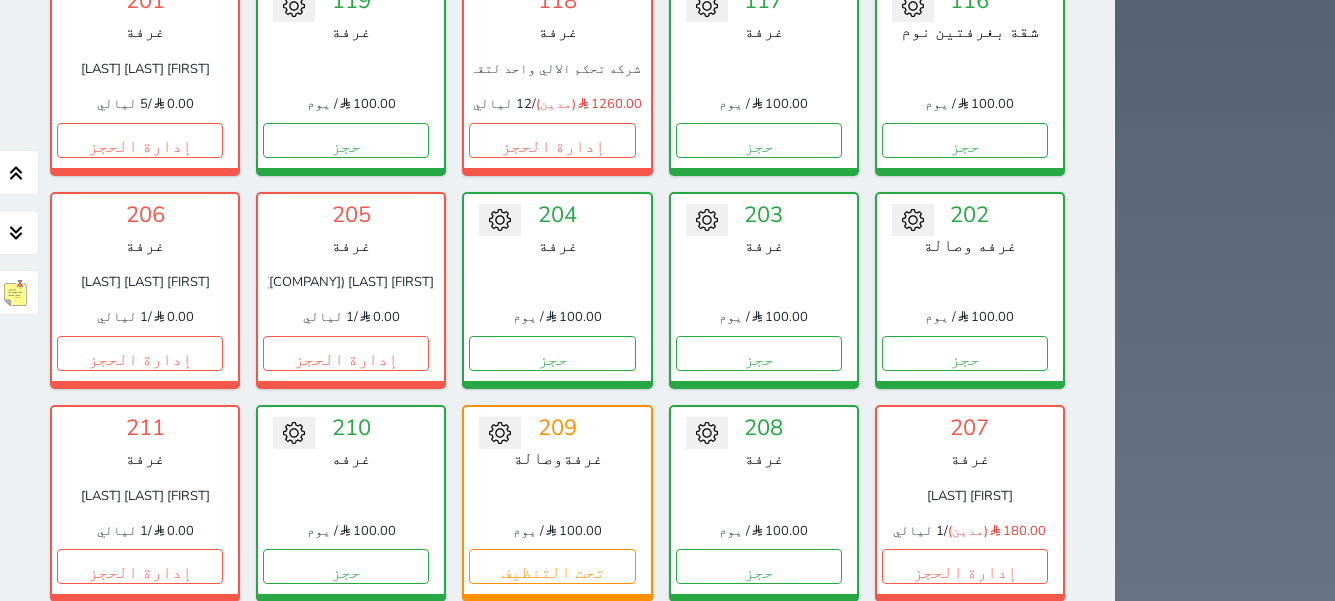 scroll, scrollTop: 978, scrollLeft: 0, axis: vertical 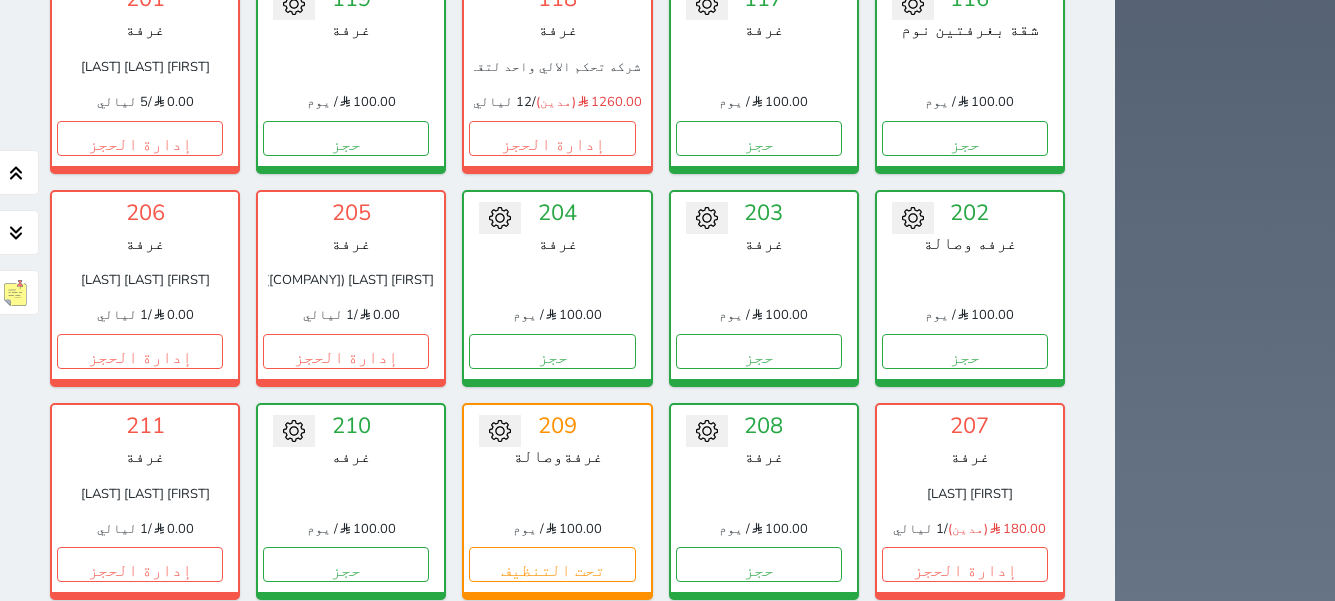 click on "إدارة الحجز" at bounding box center [965, 991] 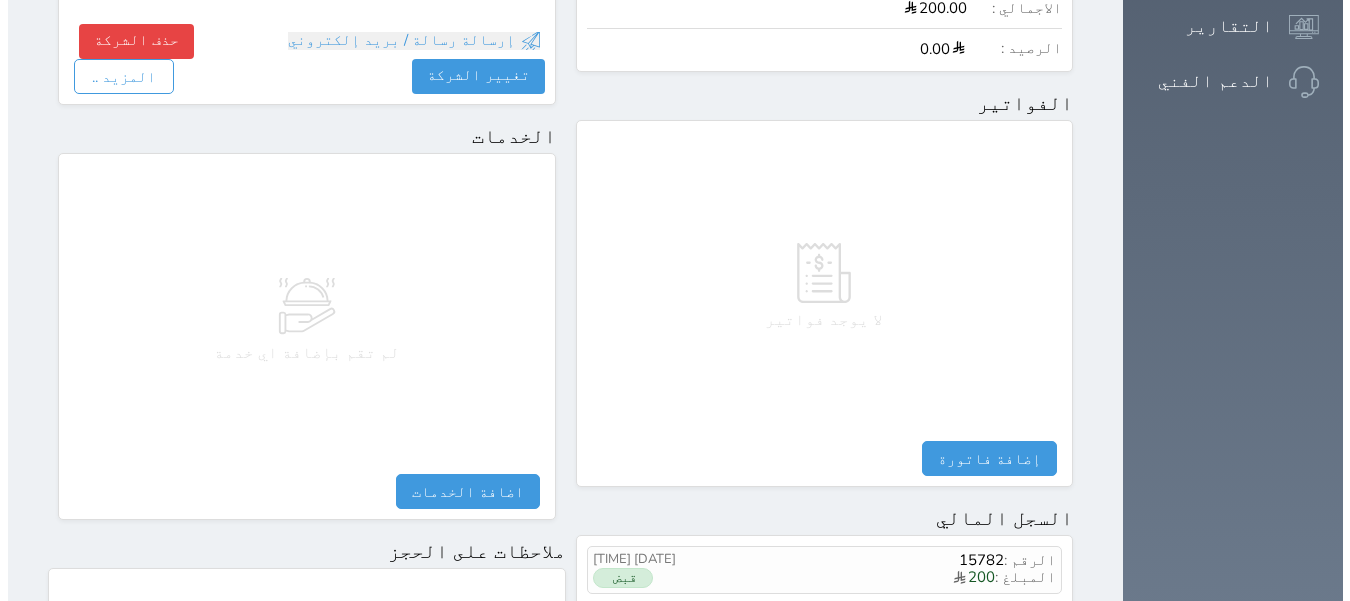 scroll, scrollTop: 800, scrollLeft: 0, axis: vertical 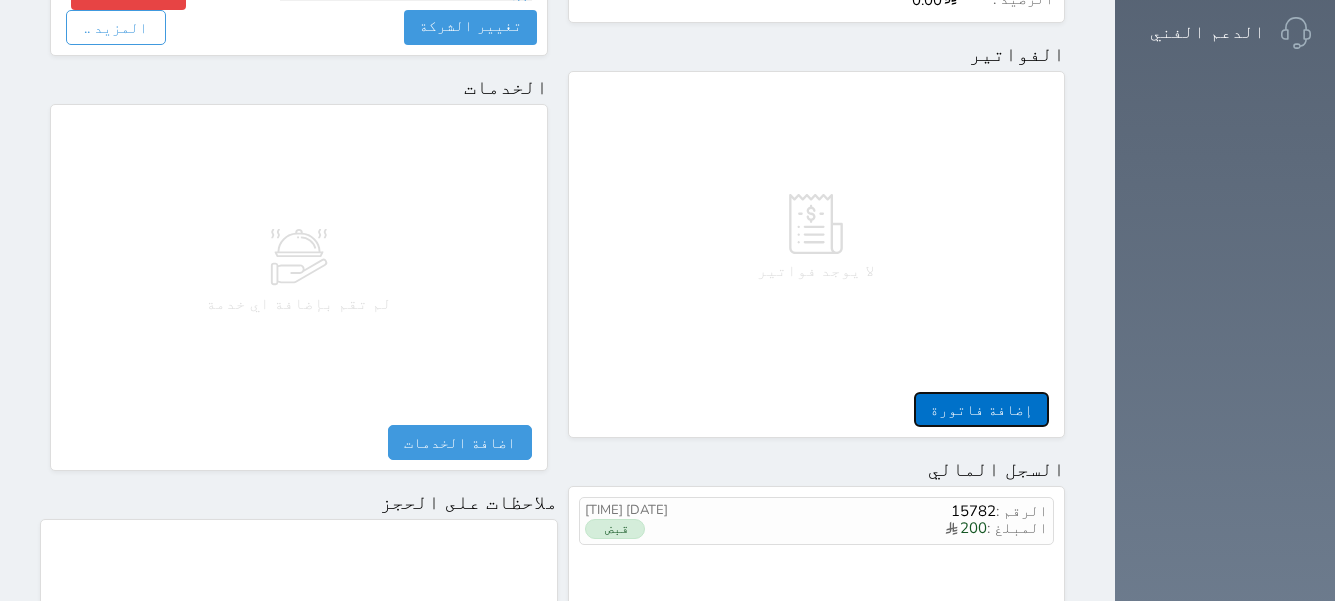 click on "إضافة فاتورة" at bounding box center (981, 409) 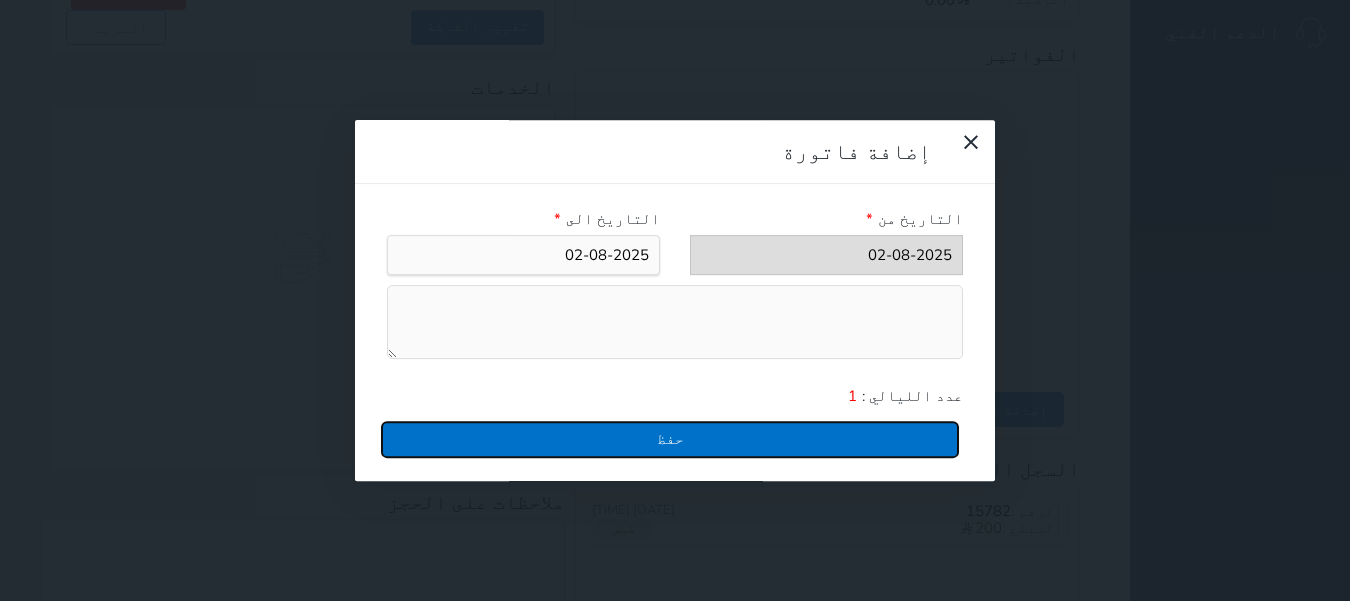click on "حفظ" at bounding box center [670, 439] 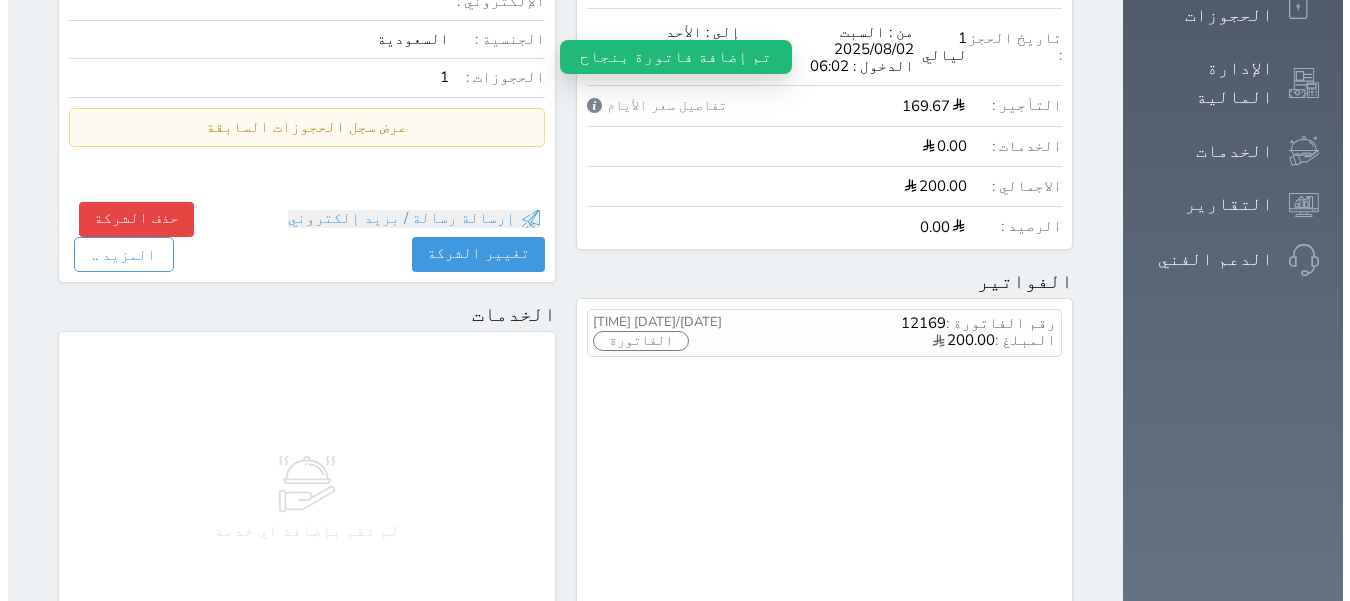 scroll, scrollTop: 580, scrollLeft: 0, axis: vertical 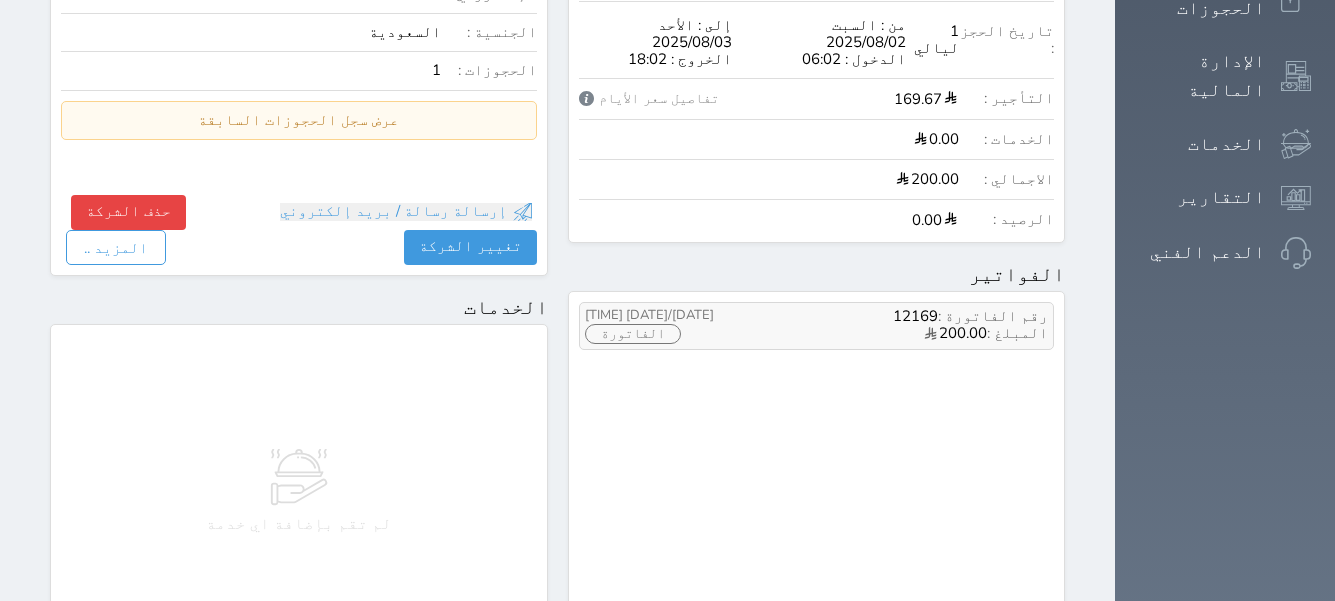 click on "المبلغ :
200.00" at bounding box center [886, 334] 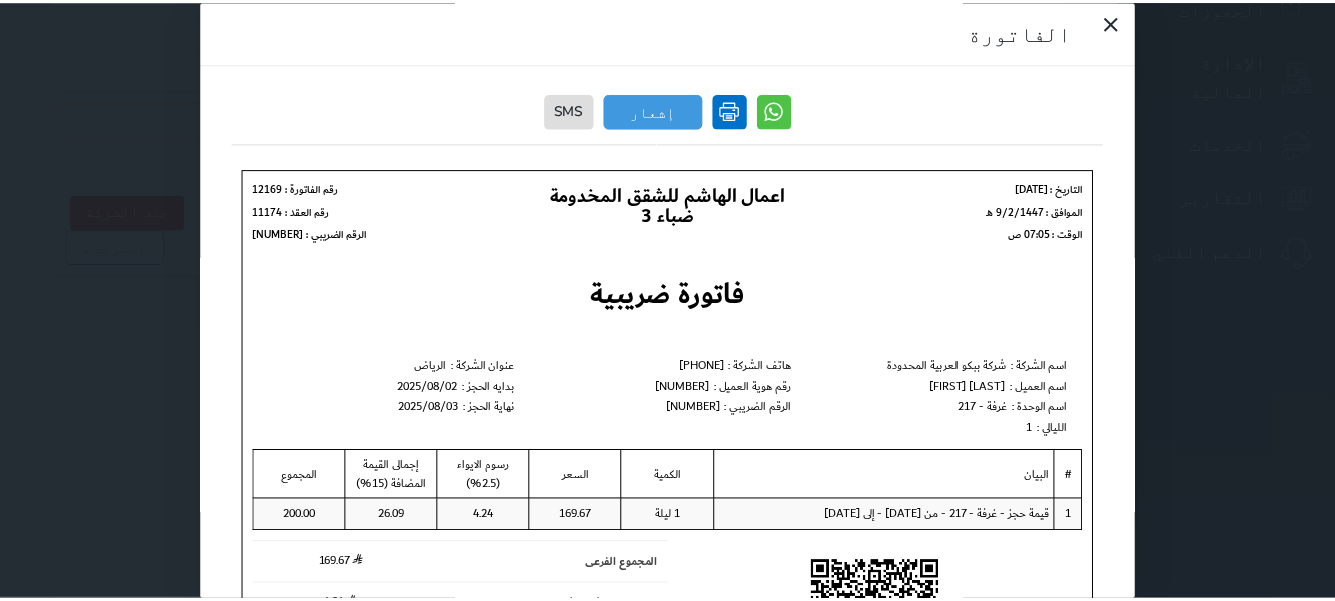 scroll, scrollTop: 0, scrollLeft: 0, axis: both 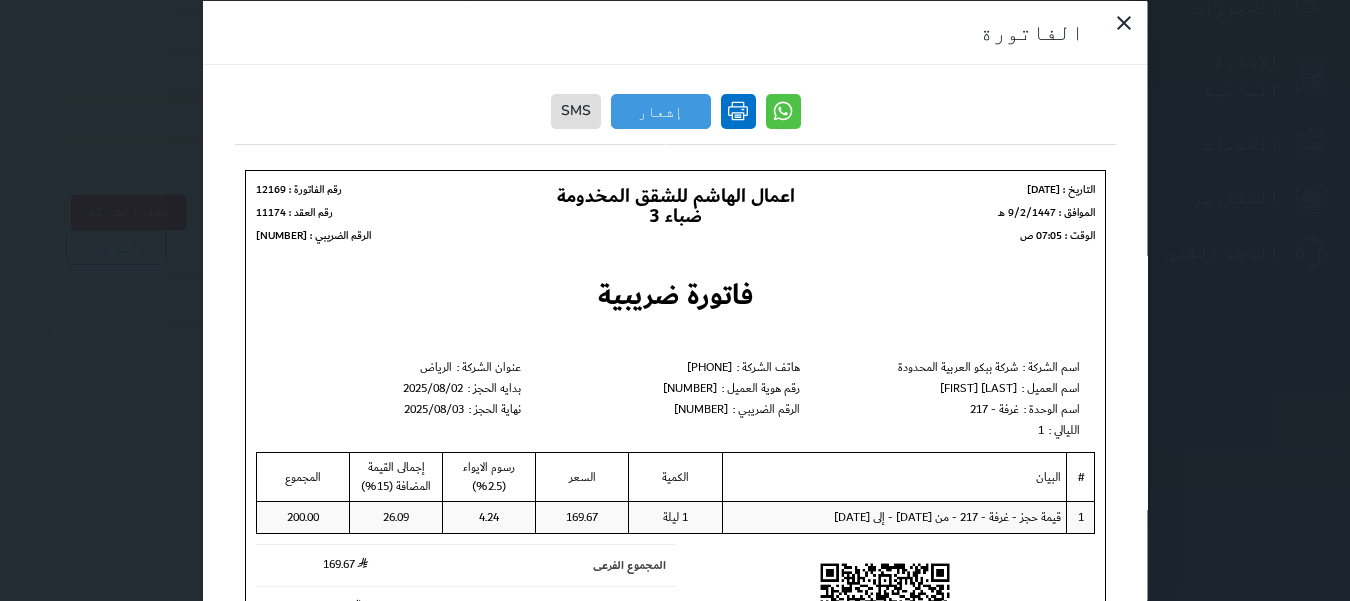 click at bounding box center (737, 110) 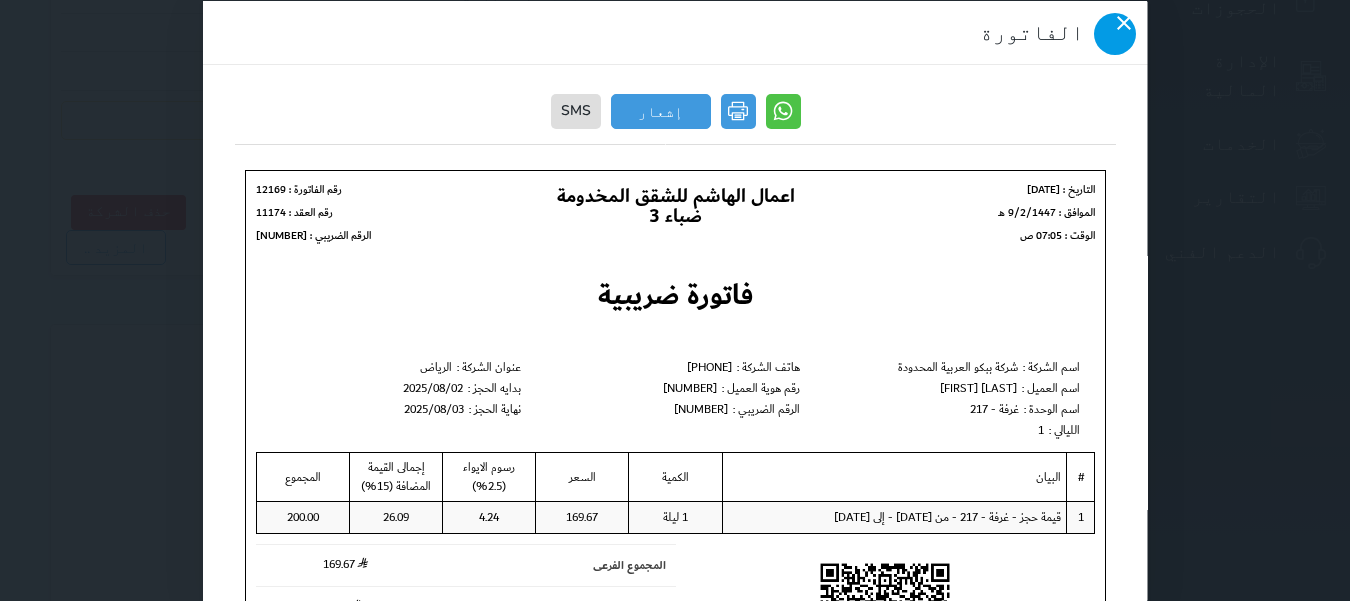 click 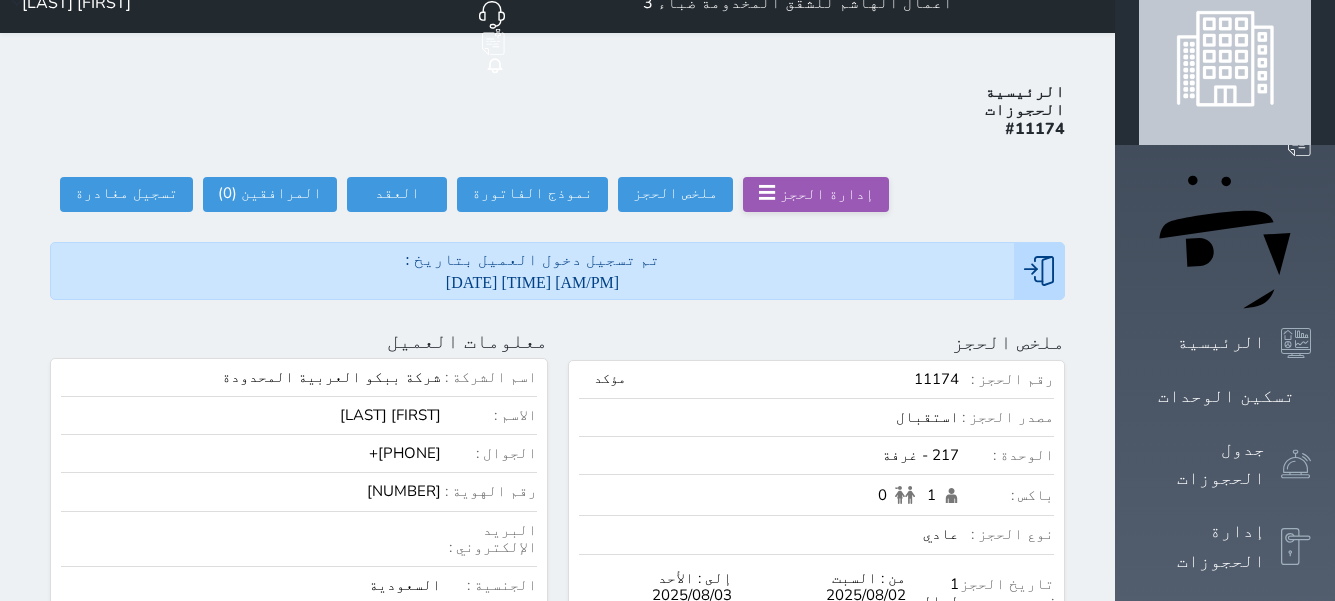 scroll, scrollTop: 0, scrollLeft: 0, axis: both 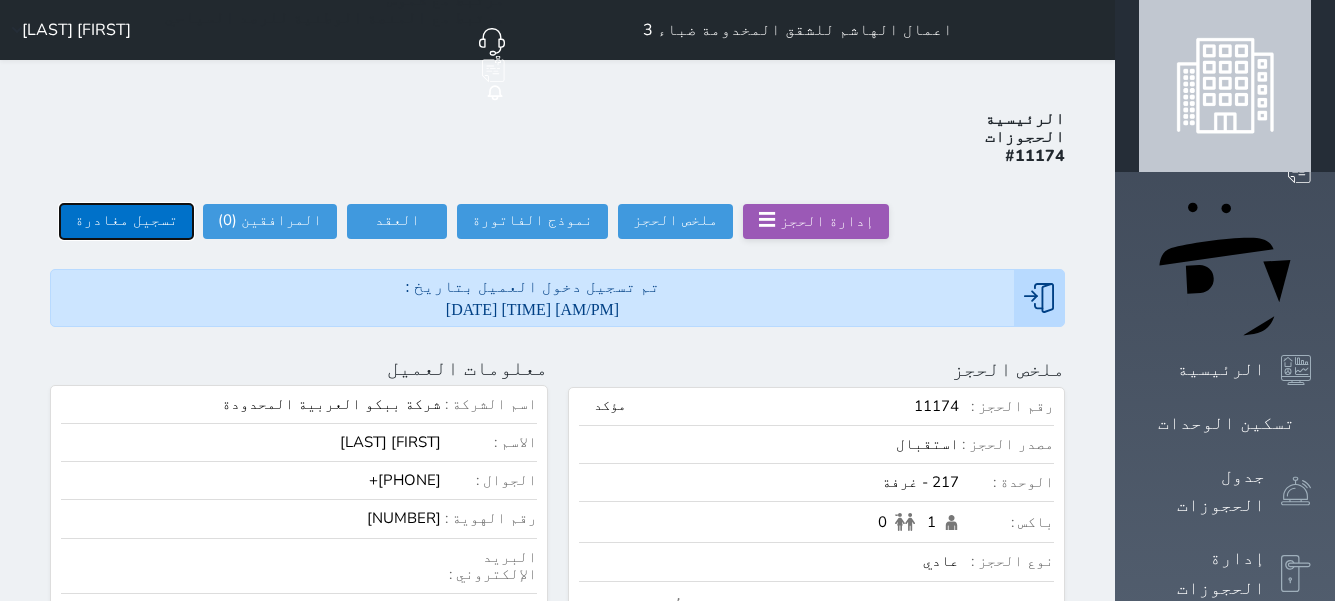 click on "تسجيل مغادرة" at bounding box center (126, 221) 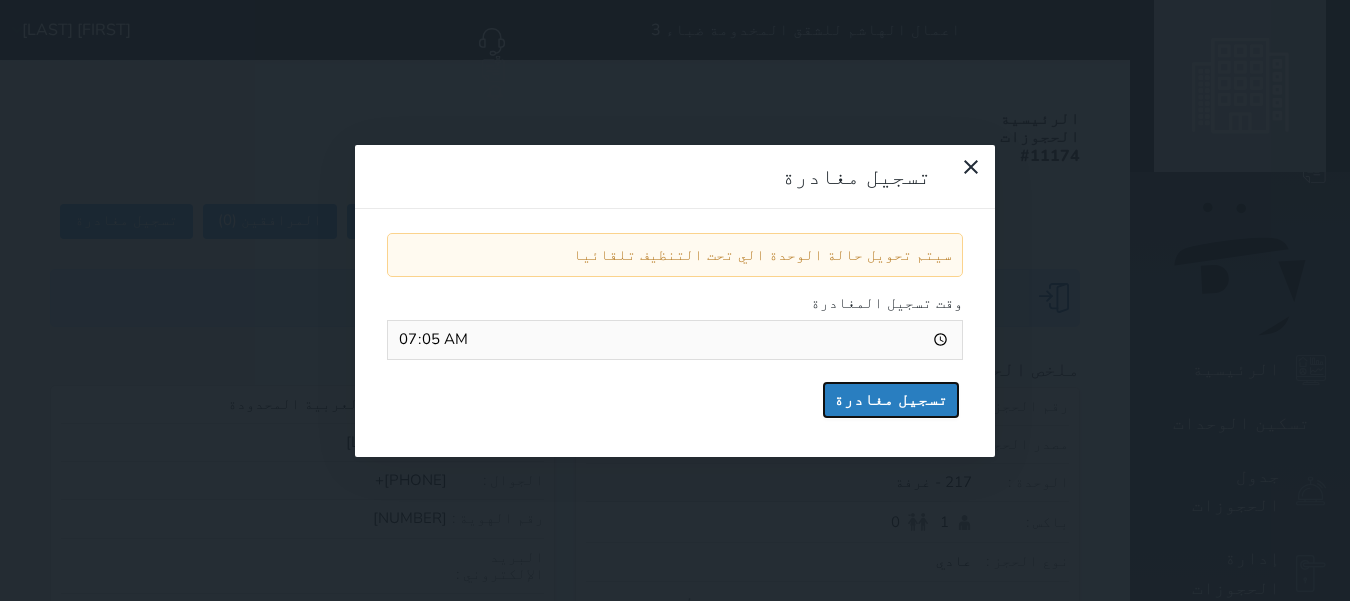 click on "تسجيل مغادرة" at bounding box center (891, 400) 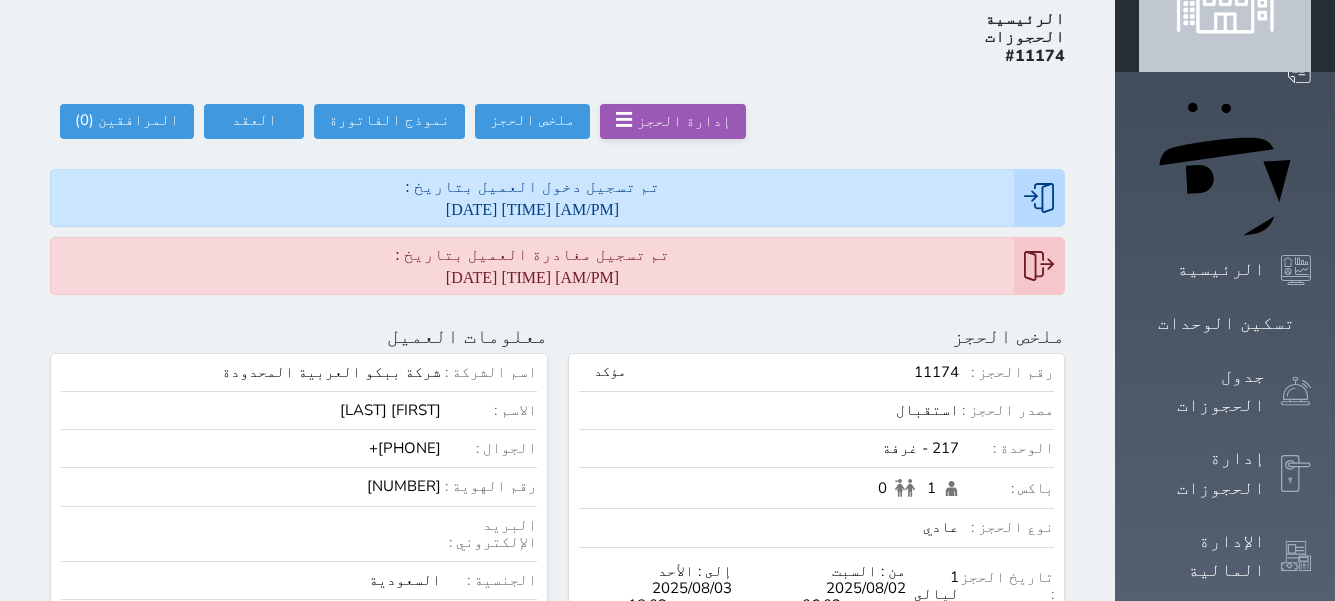scroll, scrollTop: 0, scrollLeft: 0, axis: both 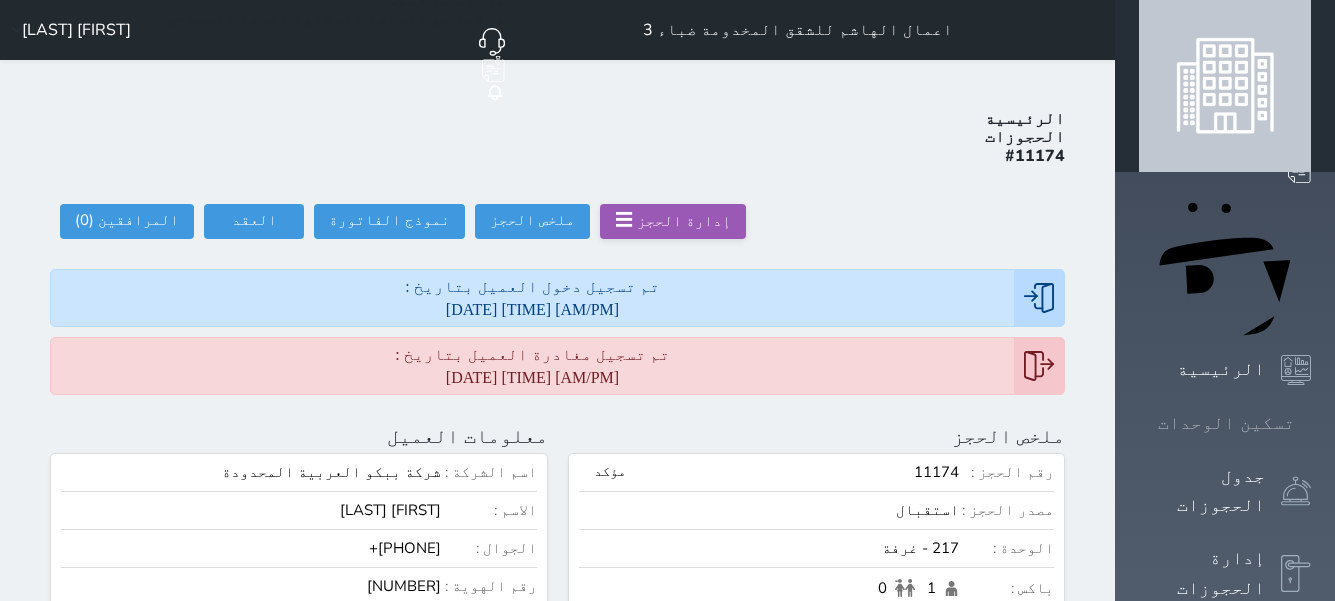 click on "تسكين الوحدات" at bounding box center (1225, 423) 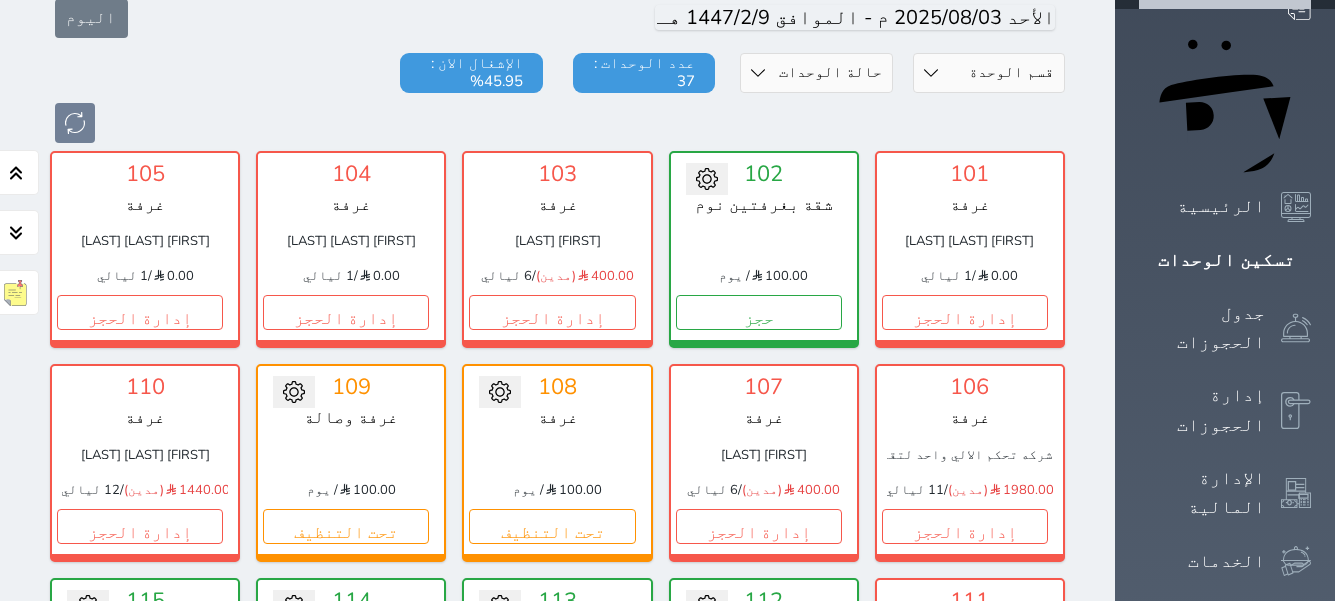 scroll, scrollTop: 0, scrollLeft: 0, axis: both 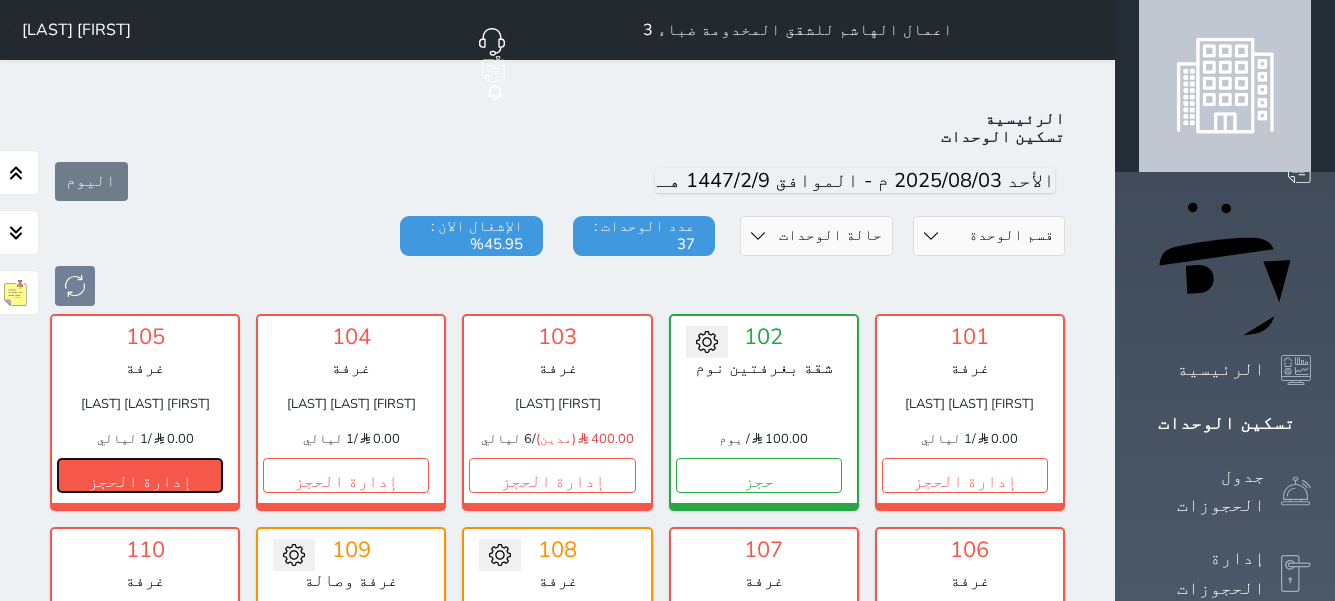 click on "إدارة الحجز" at bounding box center [140, 475] 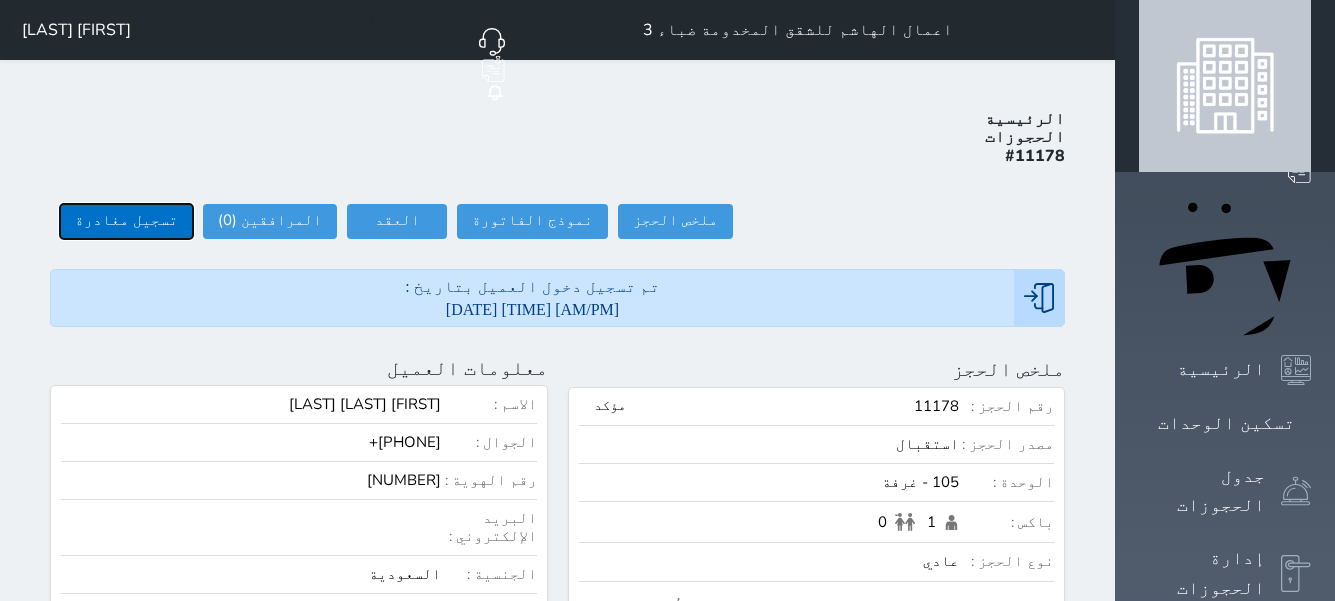 click on "تسجيل مغادرة" at bounding box center (126, 221) 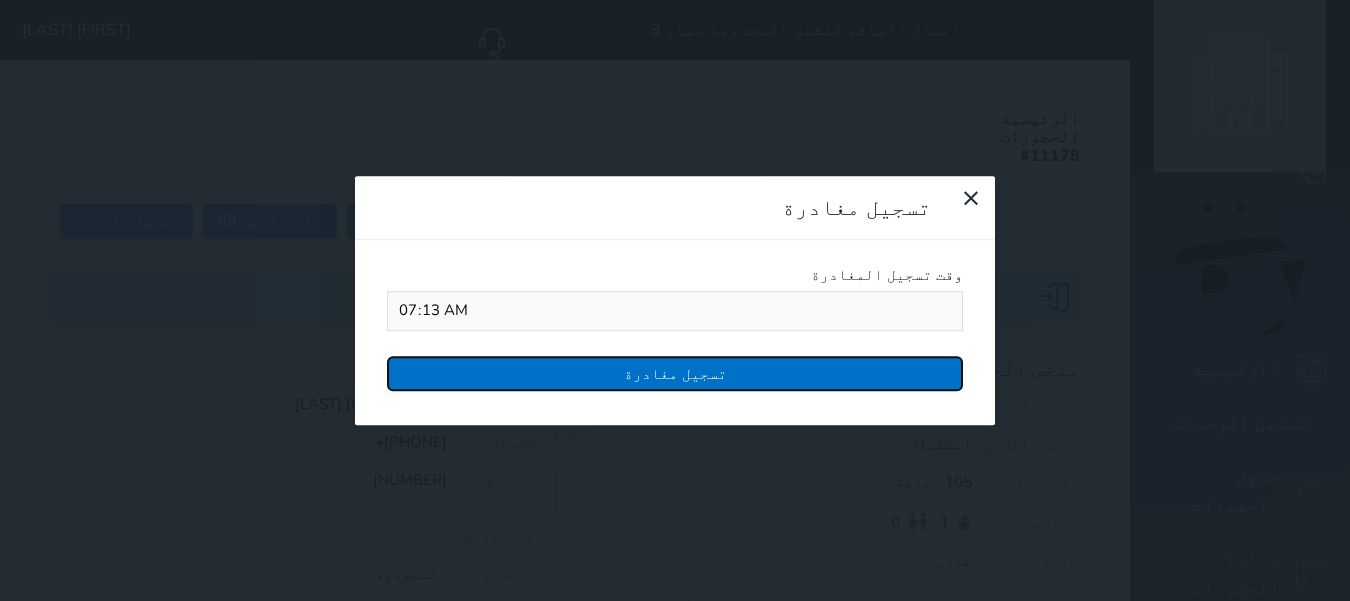 click on "تسجيل مغادرة" at bounding box center [675, 373] 